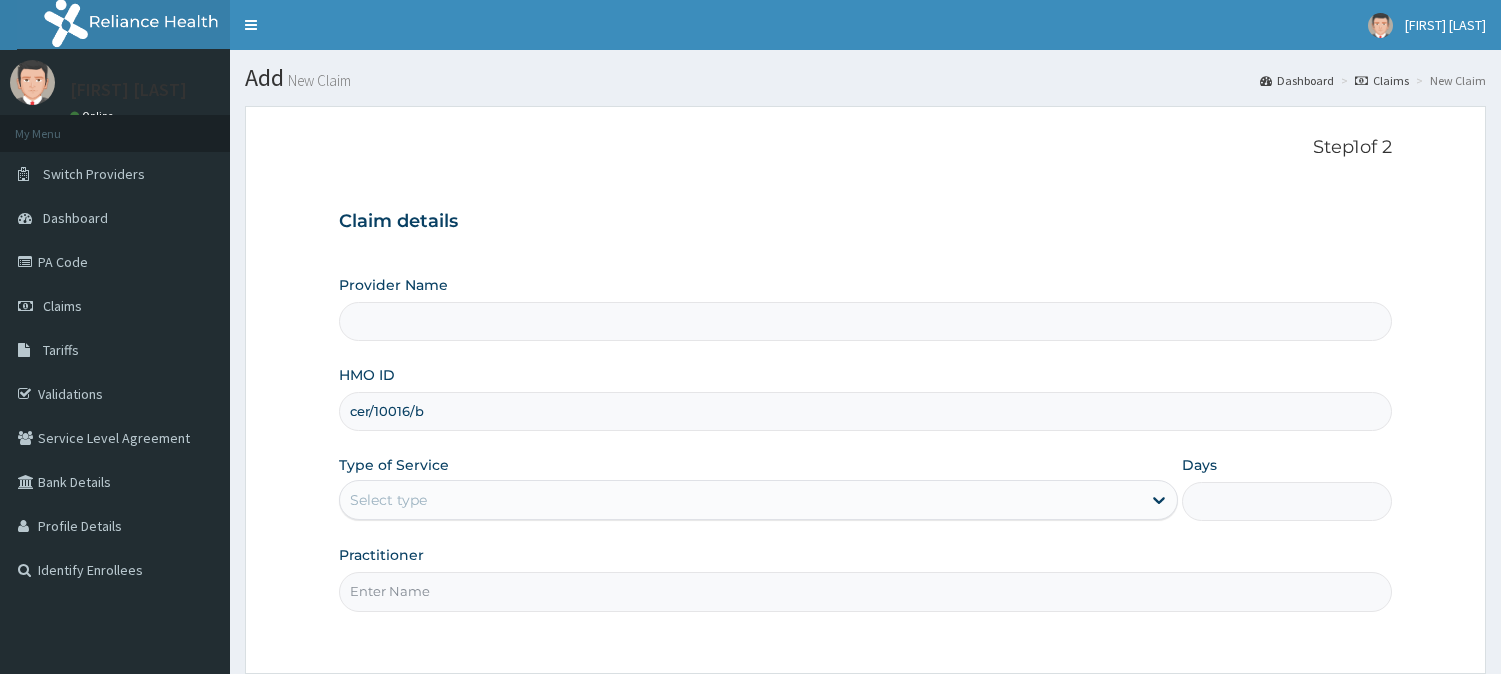 scroll, scrollTop: 0, scrollLeft: 0, axis: both 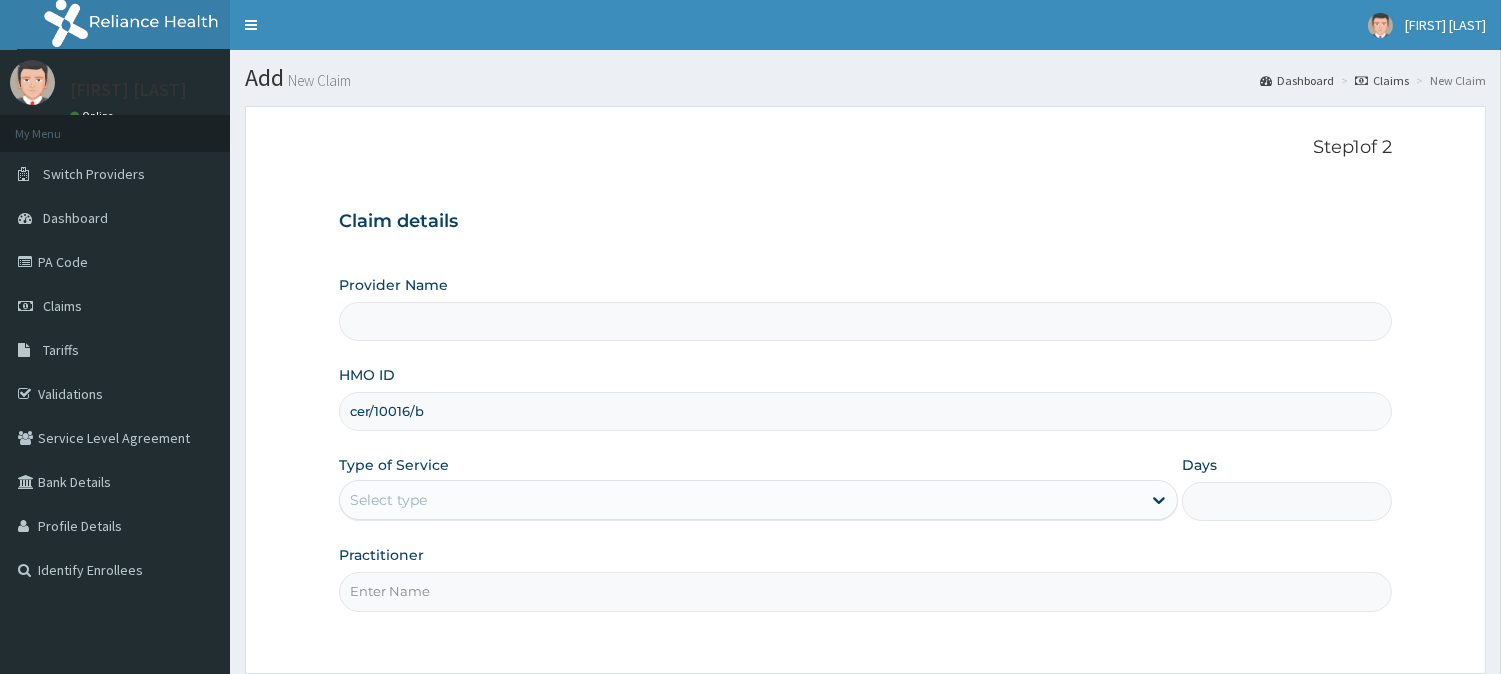 click on "Select type" at bounding box center [740, 500] 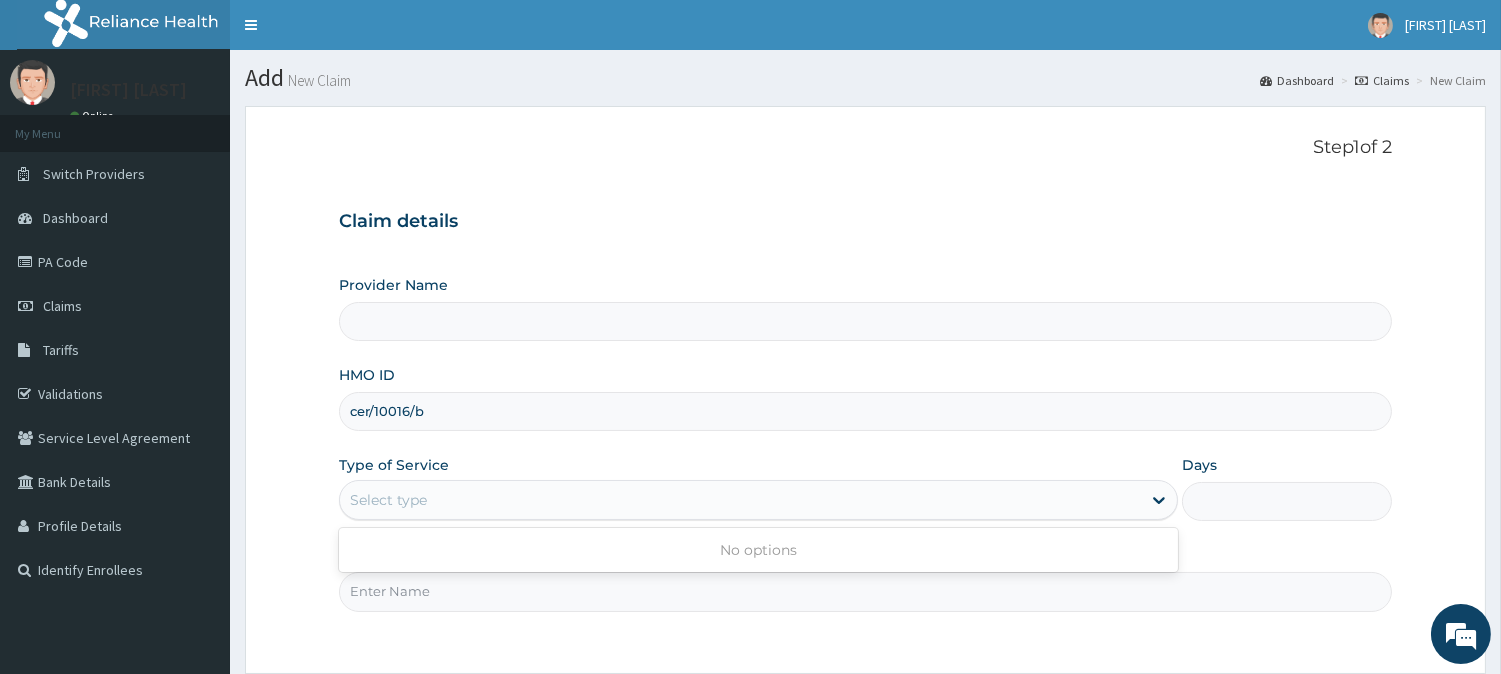 click on "Provider Name HMO ID cer/10016/b Type of Service   Use Up and Down to choose options, press Enter to select the currently focused option, press Escape to exit the menu, press Tab to select the option and exit the menu. Select type No options Days Practitioner" at bounding box center [865, 443] 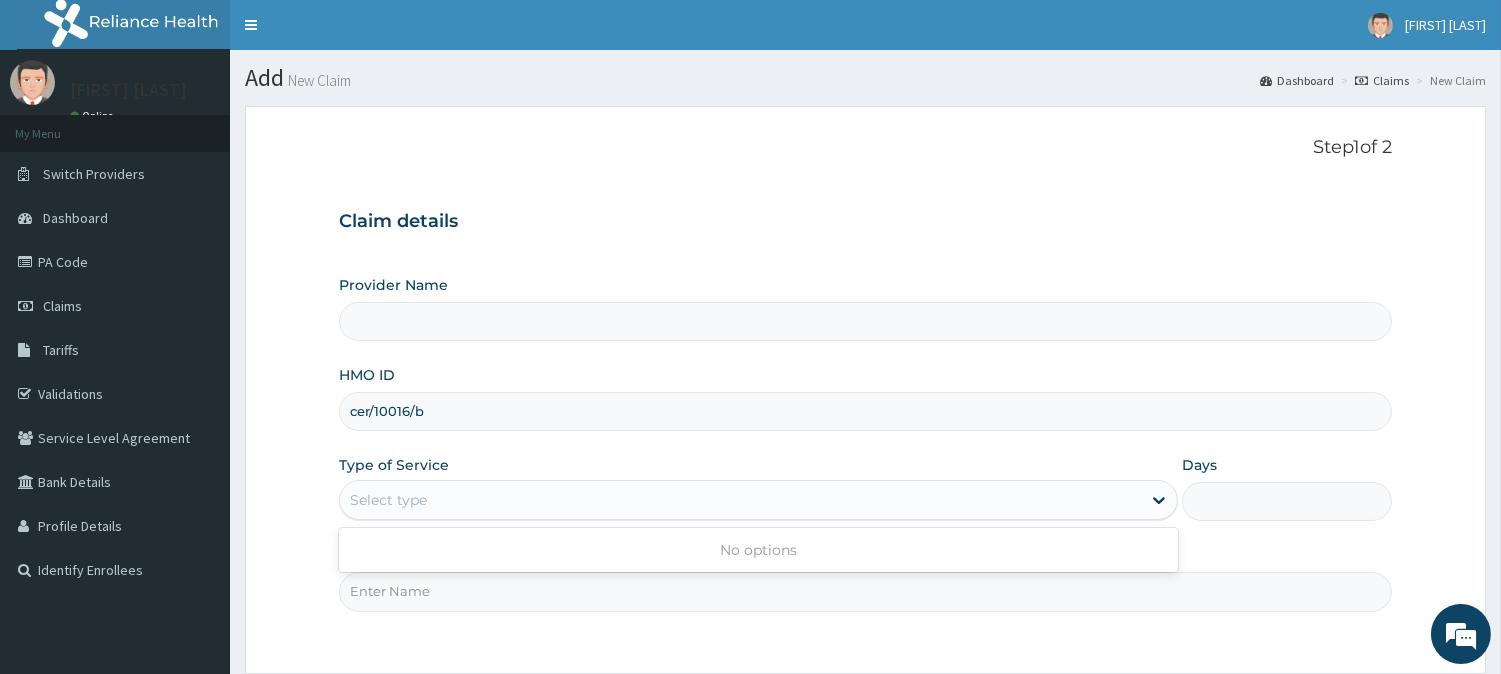 click on "Select type" at bounding box center [388, 500] 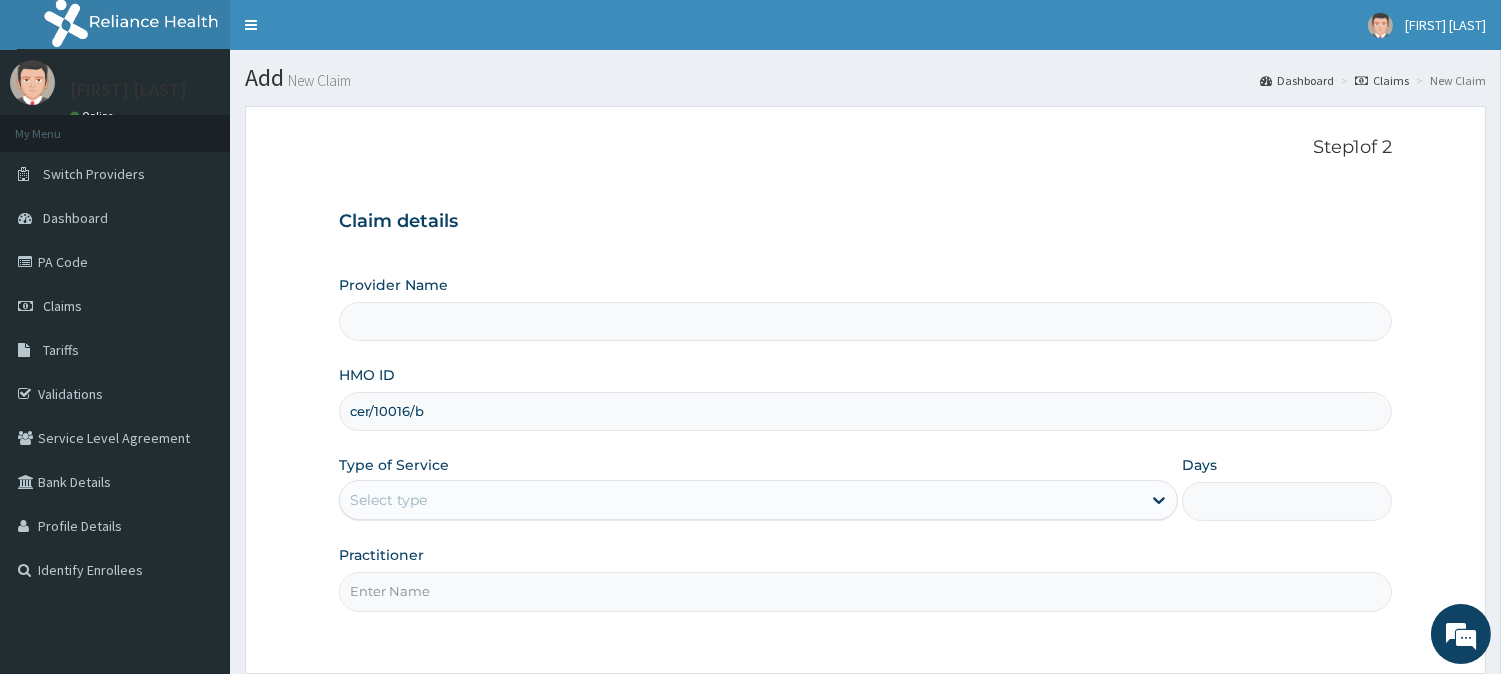 click on "Practitioner" at bounding box center (865, 591) 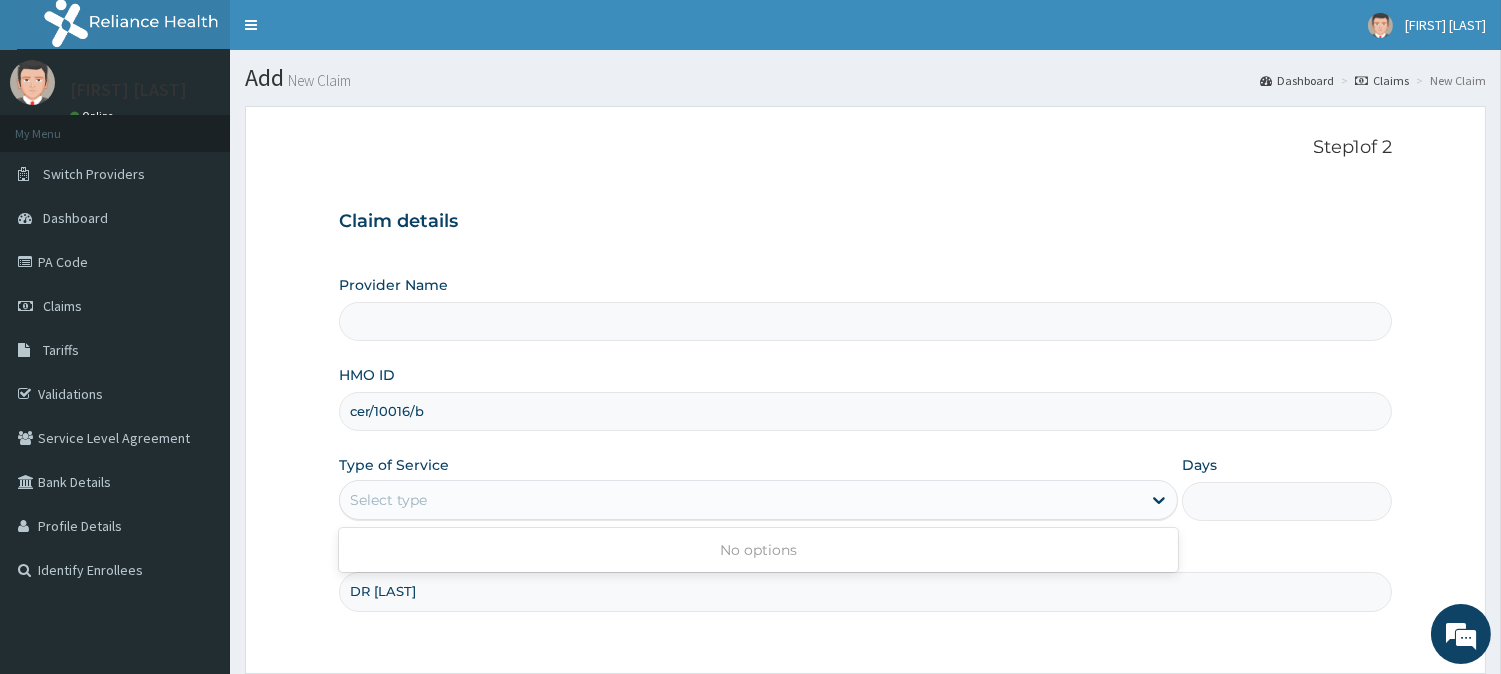 click on "Select type" at bounding box center (388, 500) 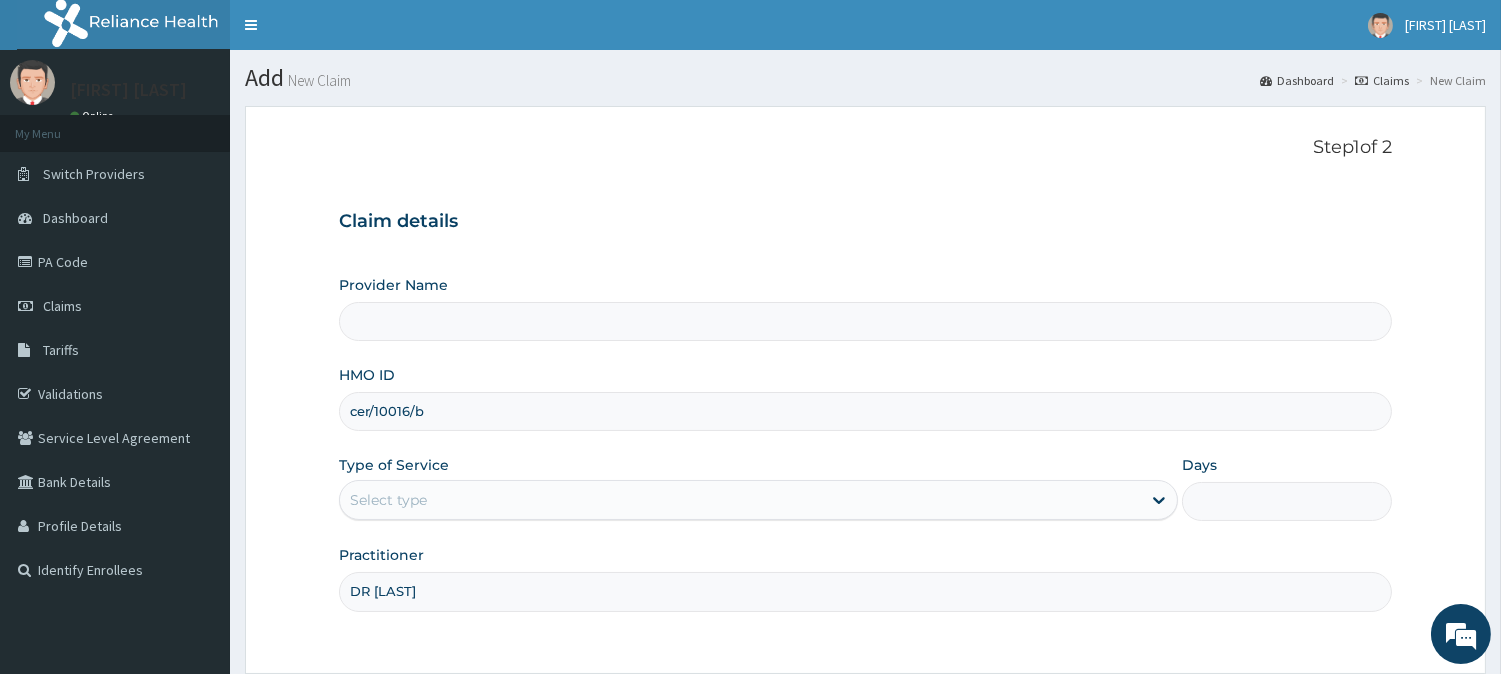 click on "Select type" at bounding box center (388, 500) 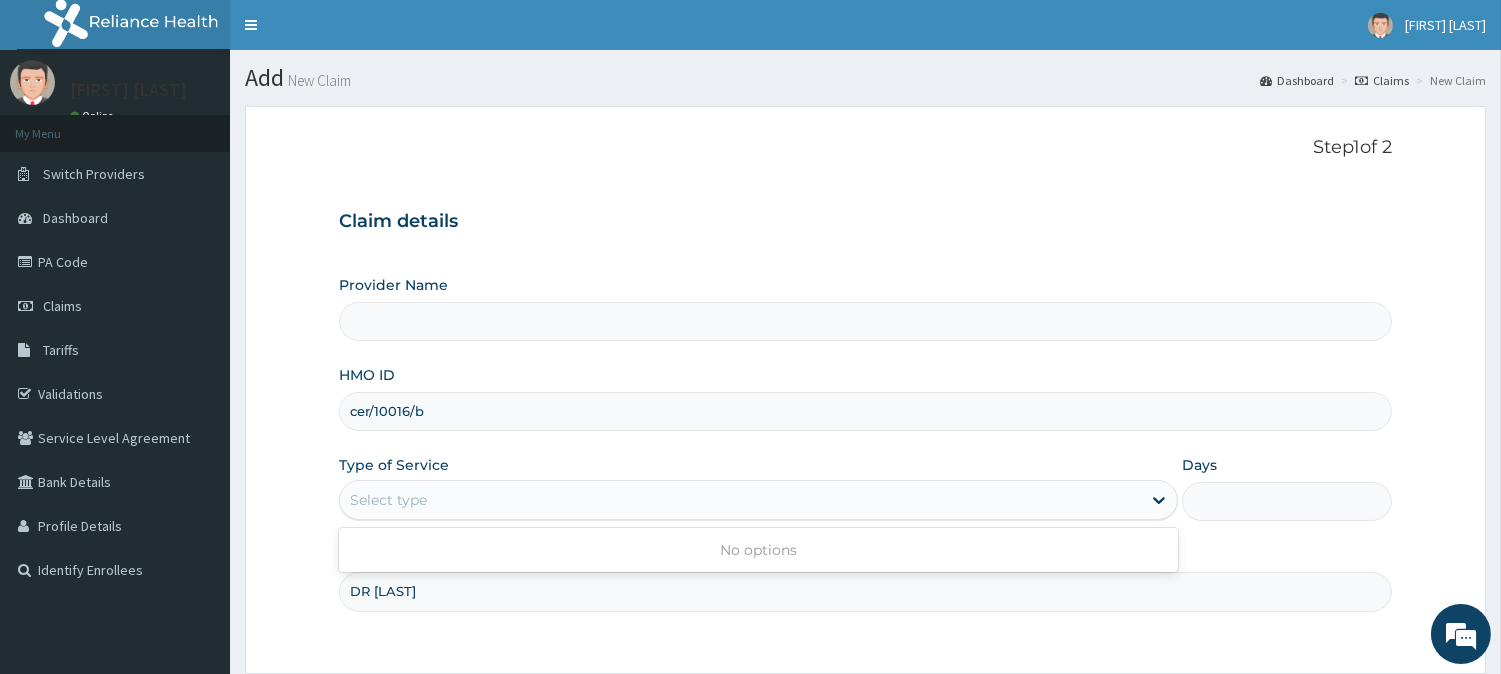 click on "Select type" at bounding box center (388, 500) 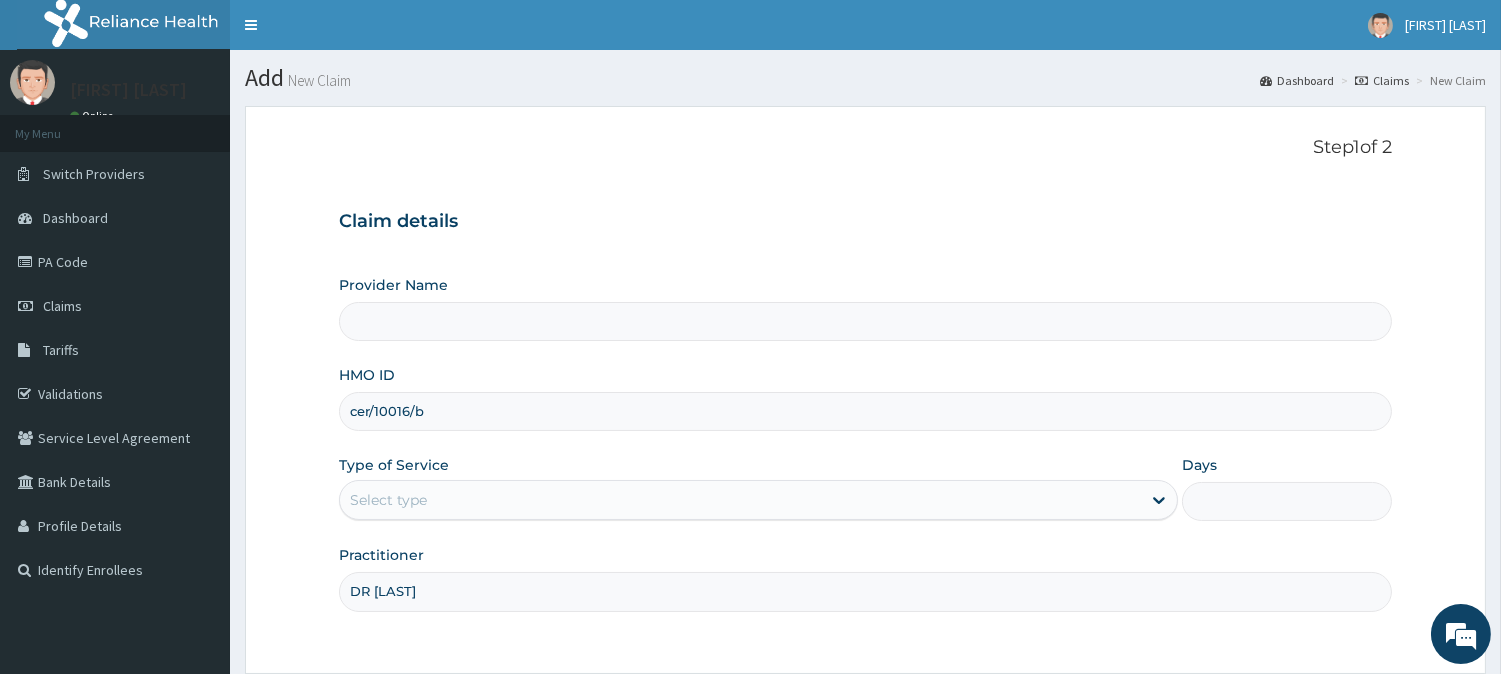 click on "Type of Service" at bounding box center [394, 465] 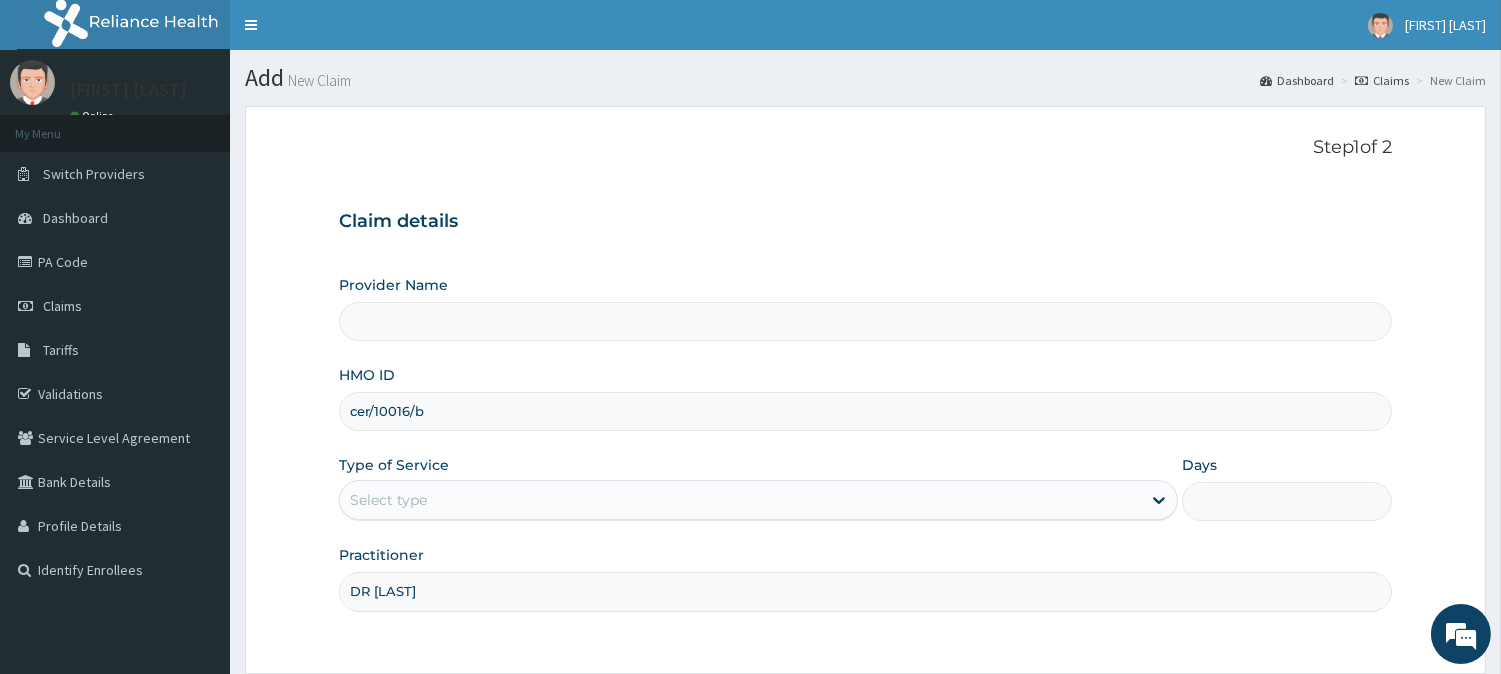 click on "Provider Name" at bounding box center [865, 321] 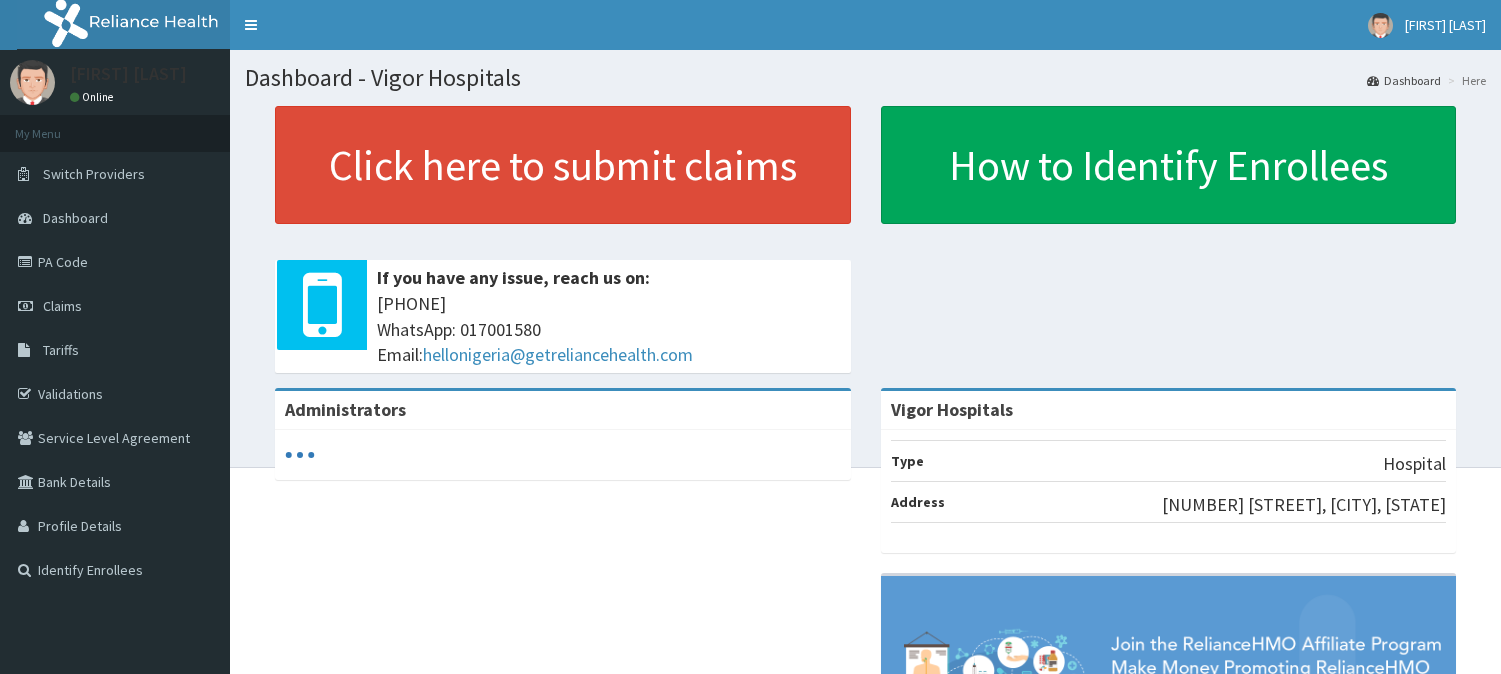 scroll, scrollTop: 0, scrollLeft: 0, axis: both 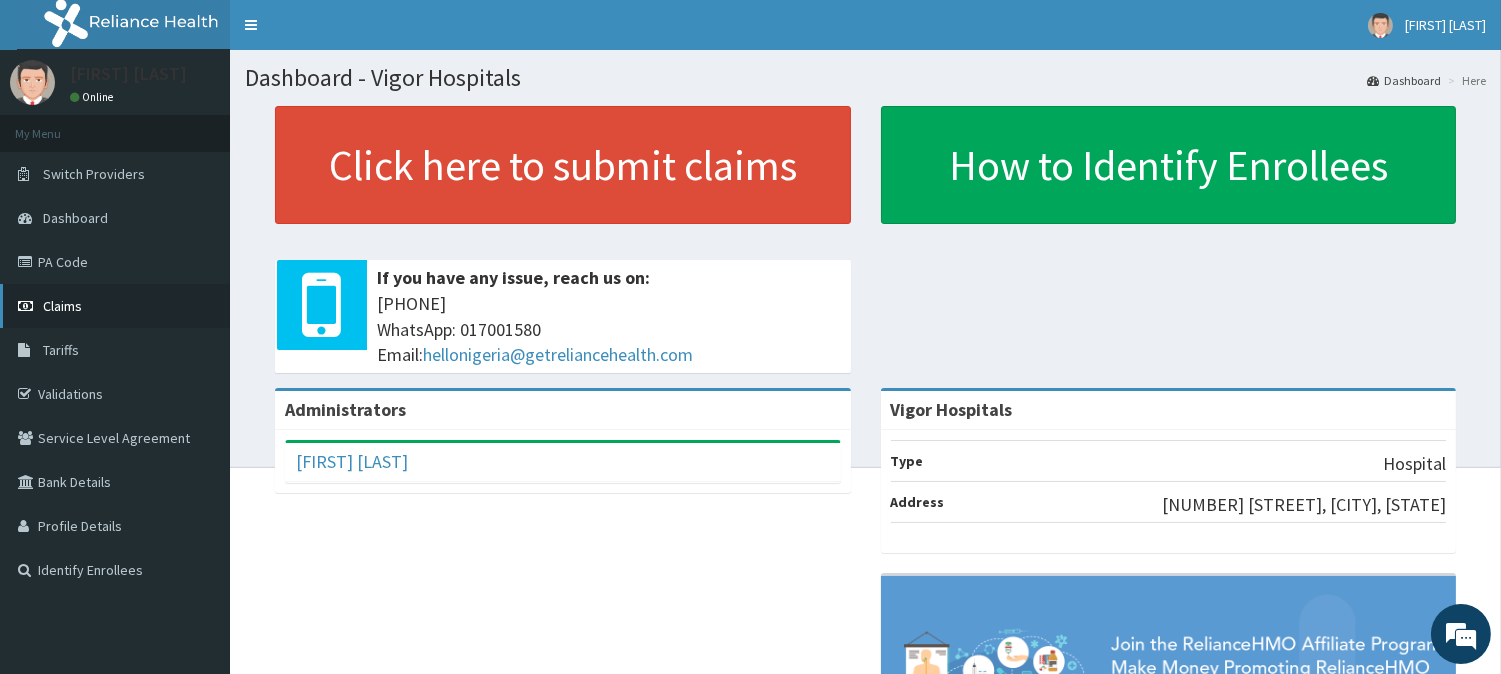 click on "Claims" at bounding box center [115, 306] 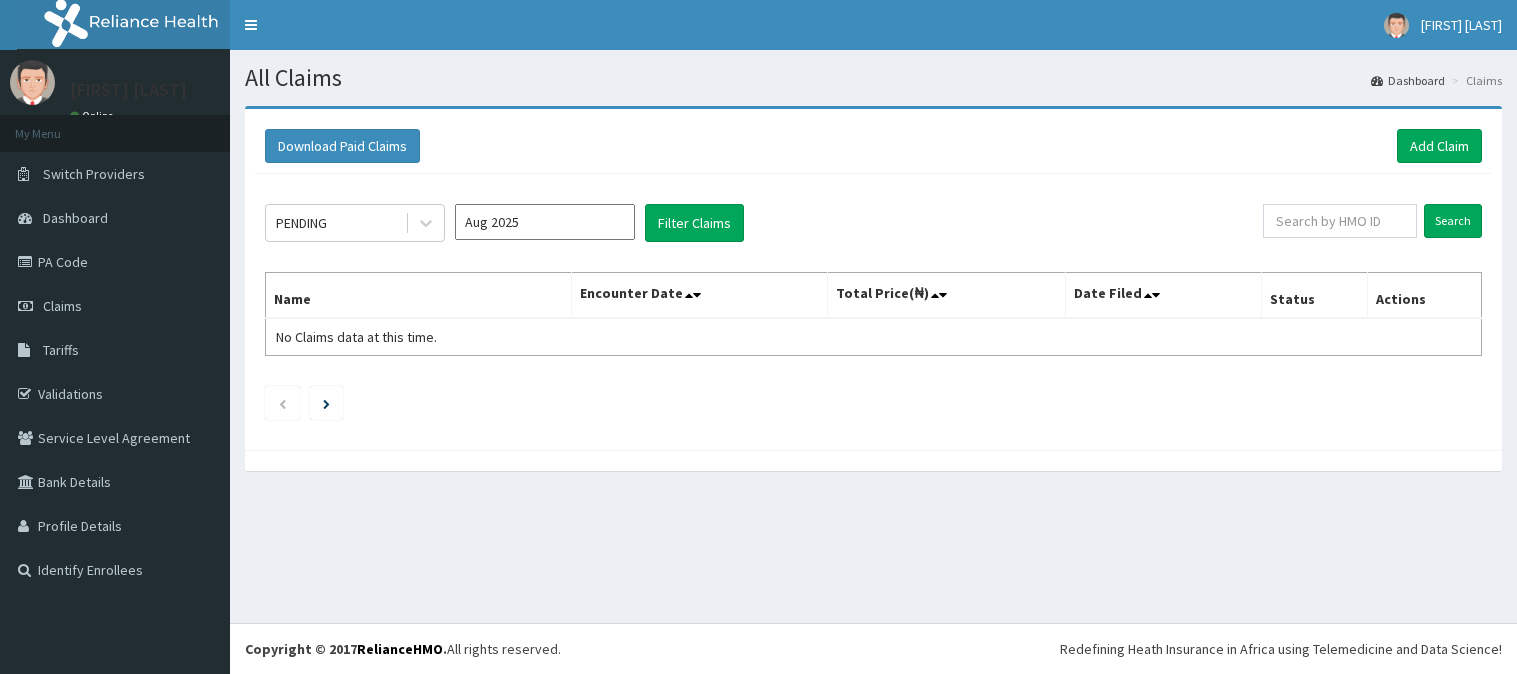 scroll, scrollTop: 0, scrollLeft: 0, axis: both 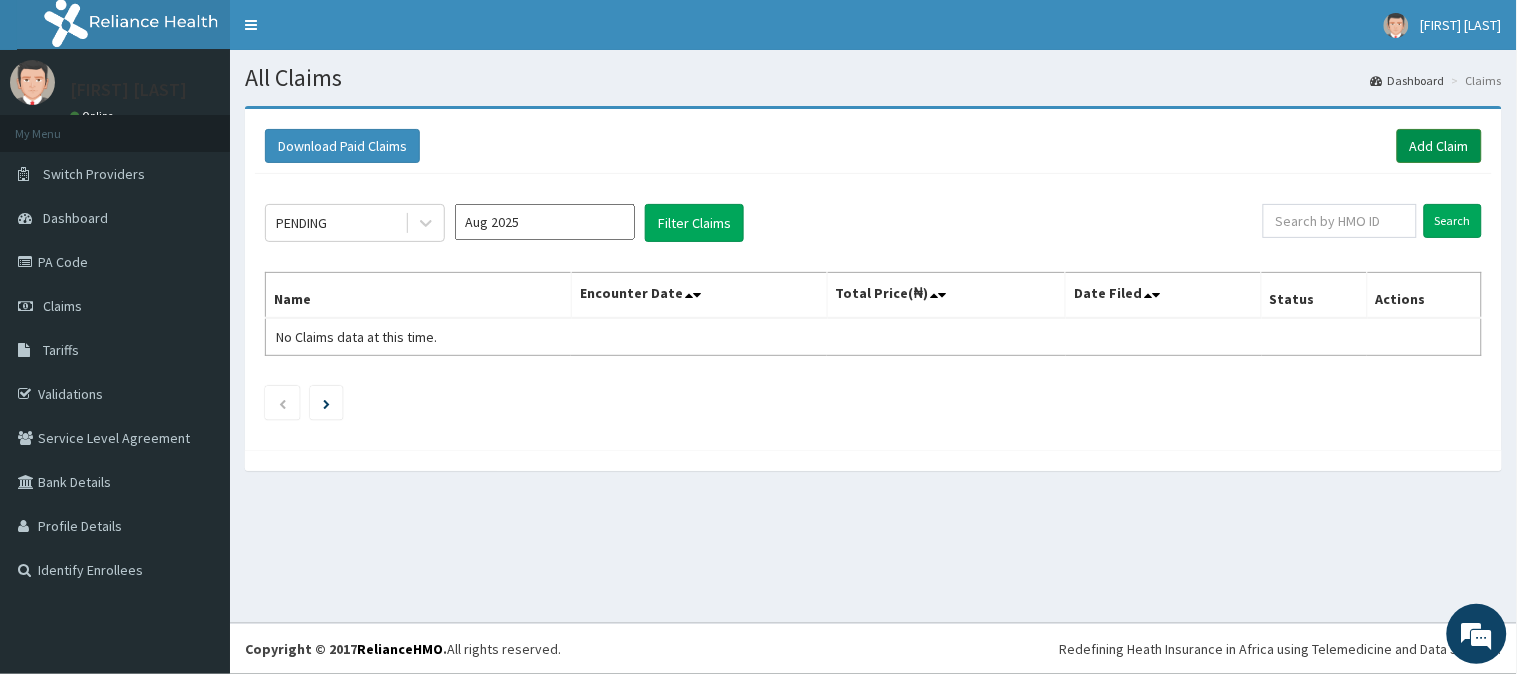 click on "Add Claim" at bounding box center (1439, 146) 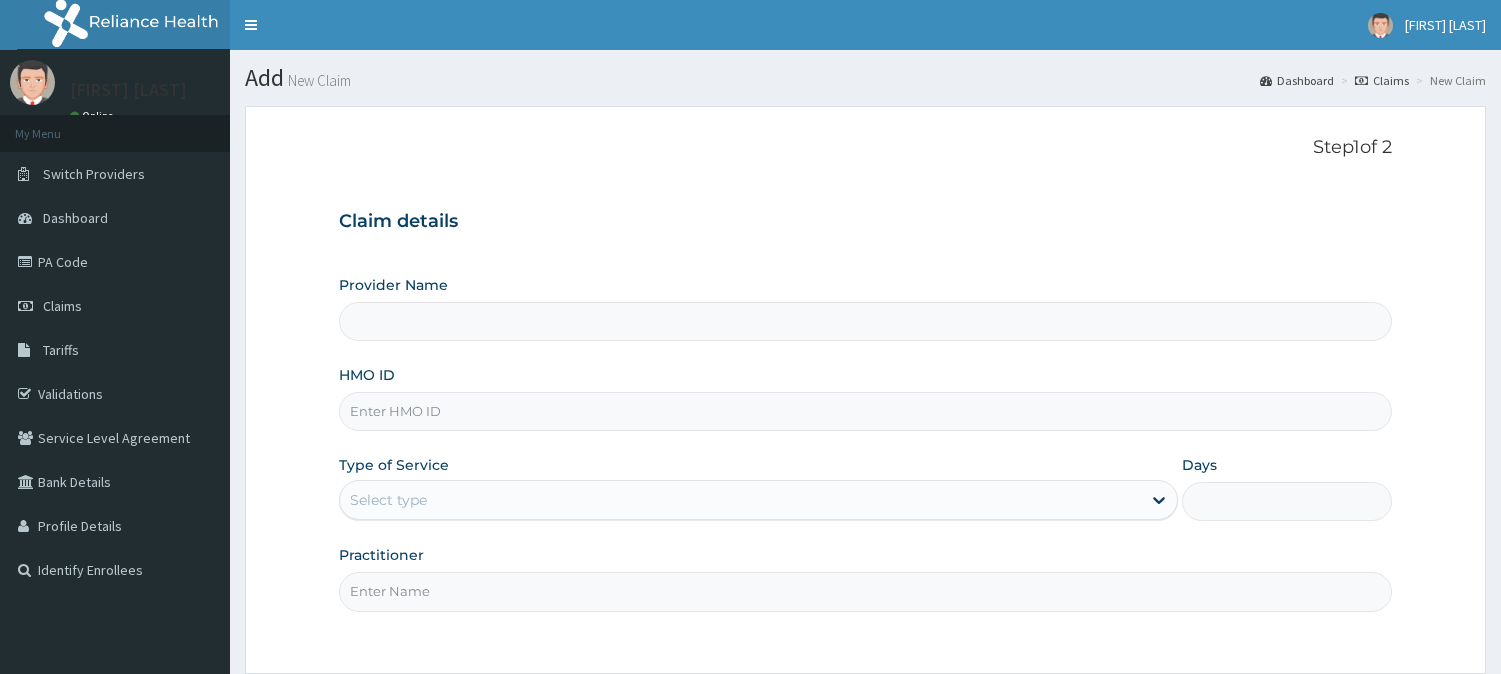 scroll, scrollTop: 0, scrollLeft: 0, axis: both 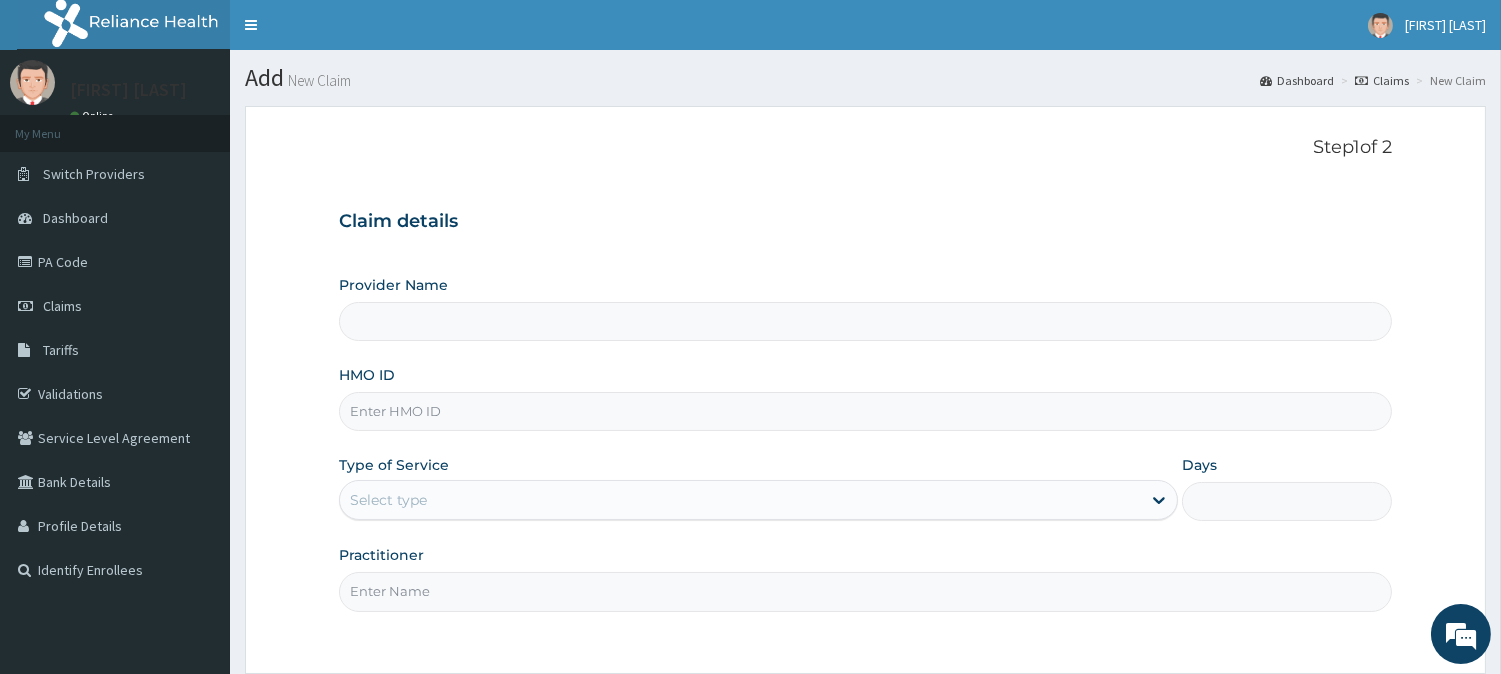 type on "Vigor Hospitals" 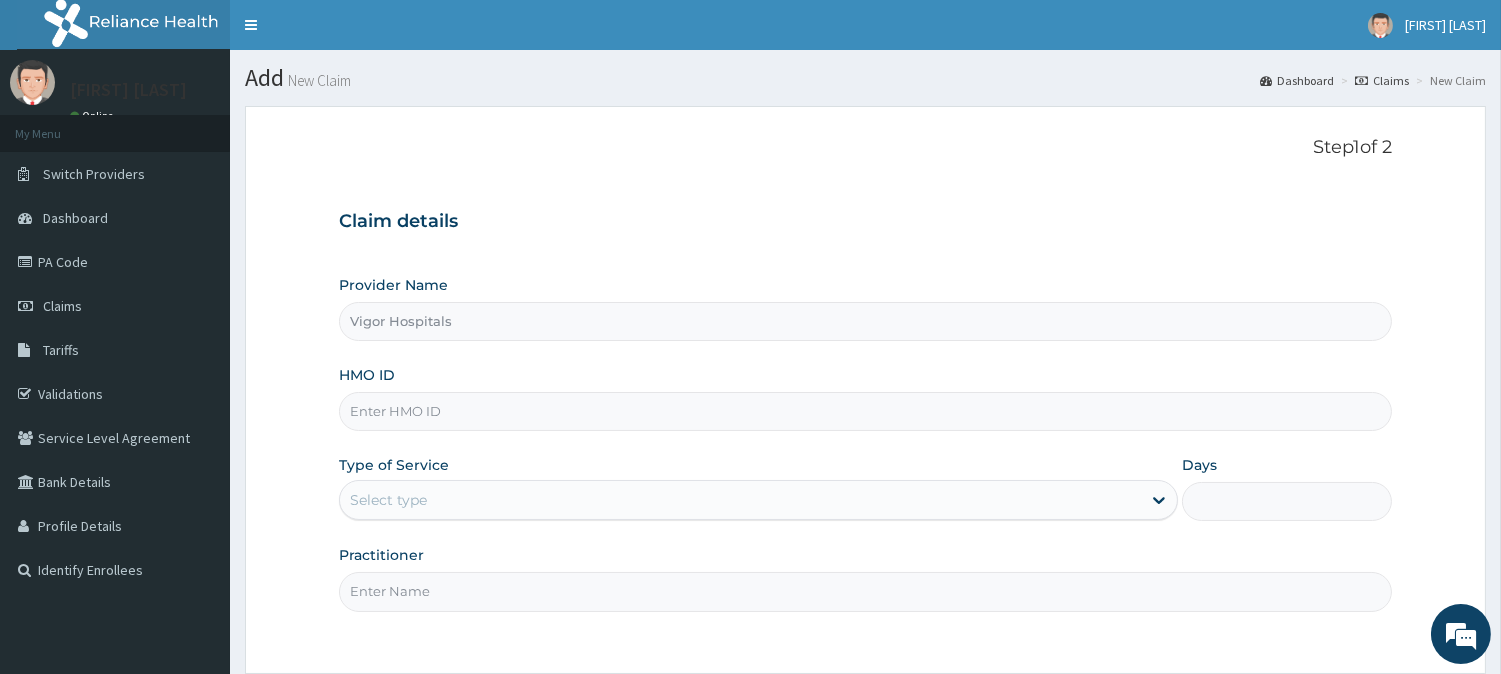click on "HMO ID" at bounding box center [865, 411] 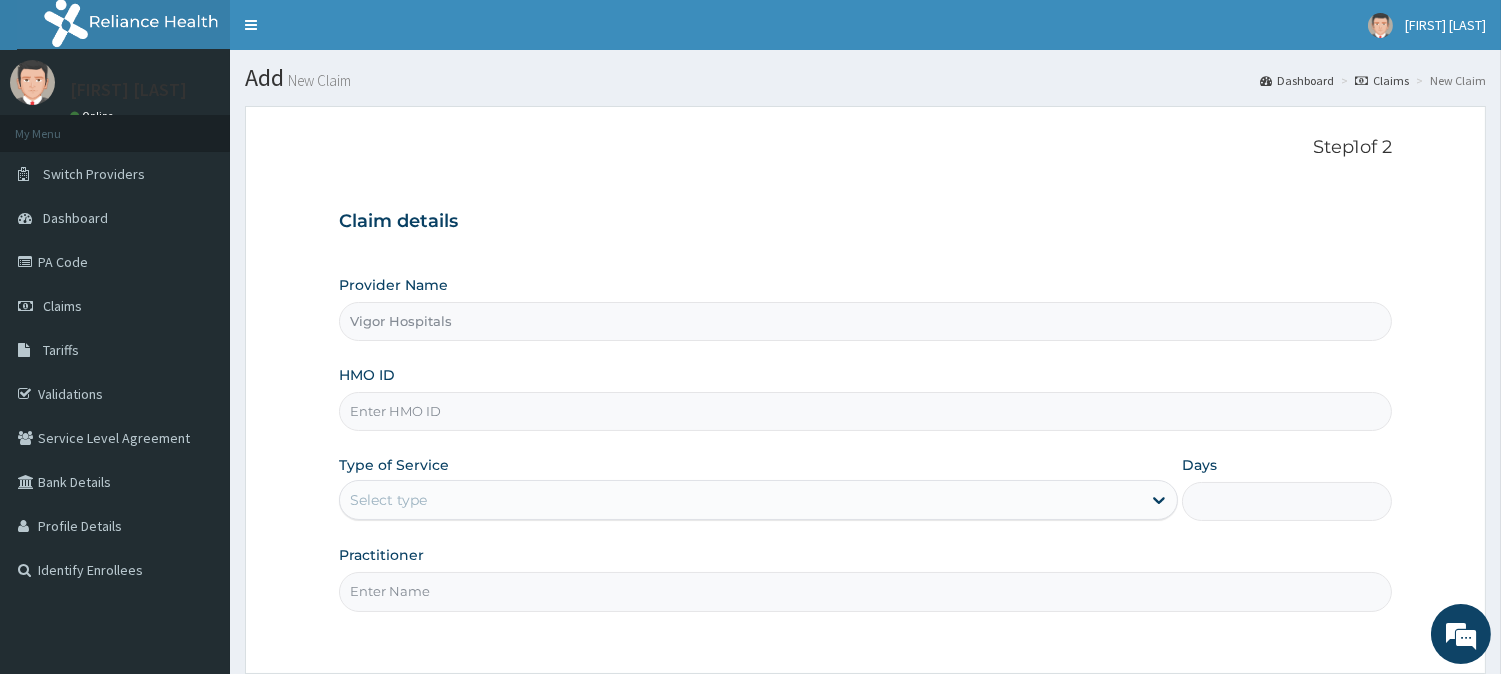 paste on "cer/10016/b" 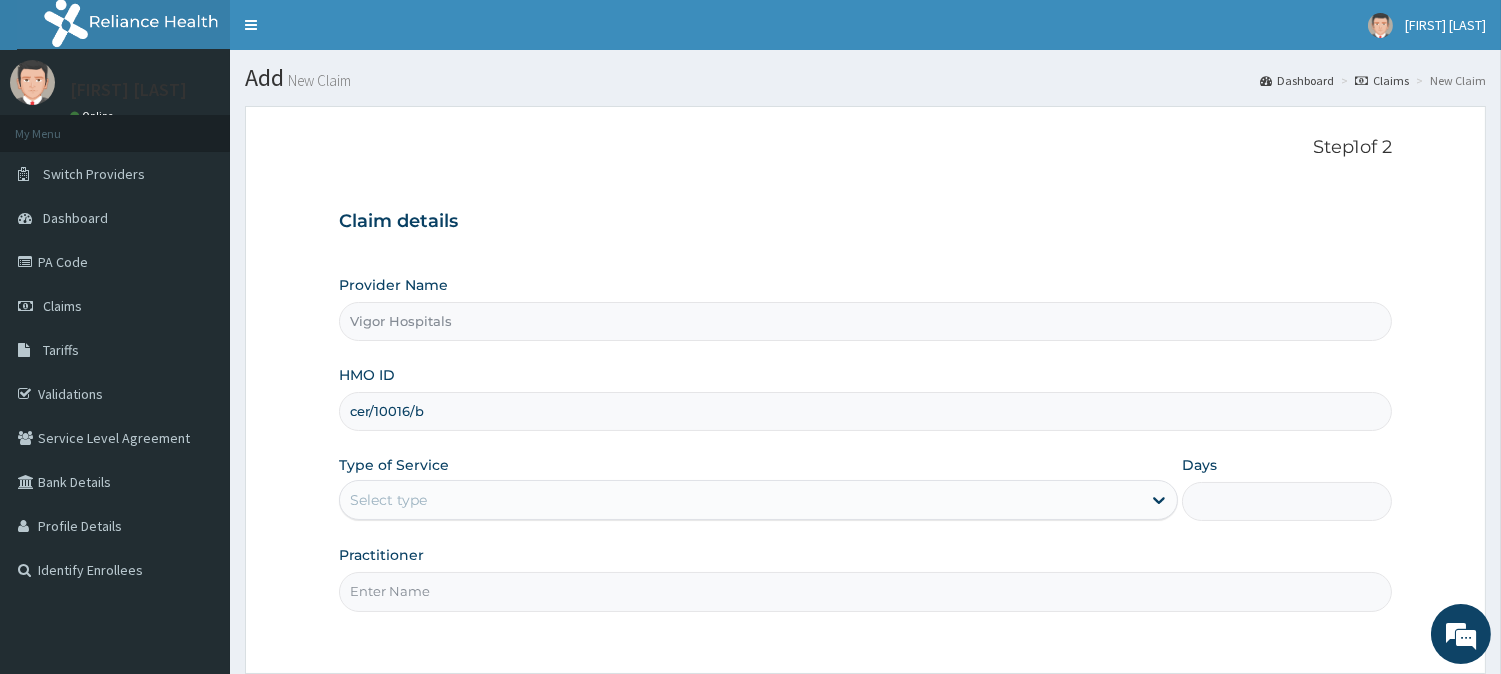 type on "cer/10016/b" 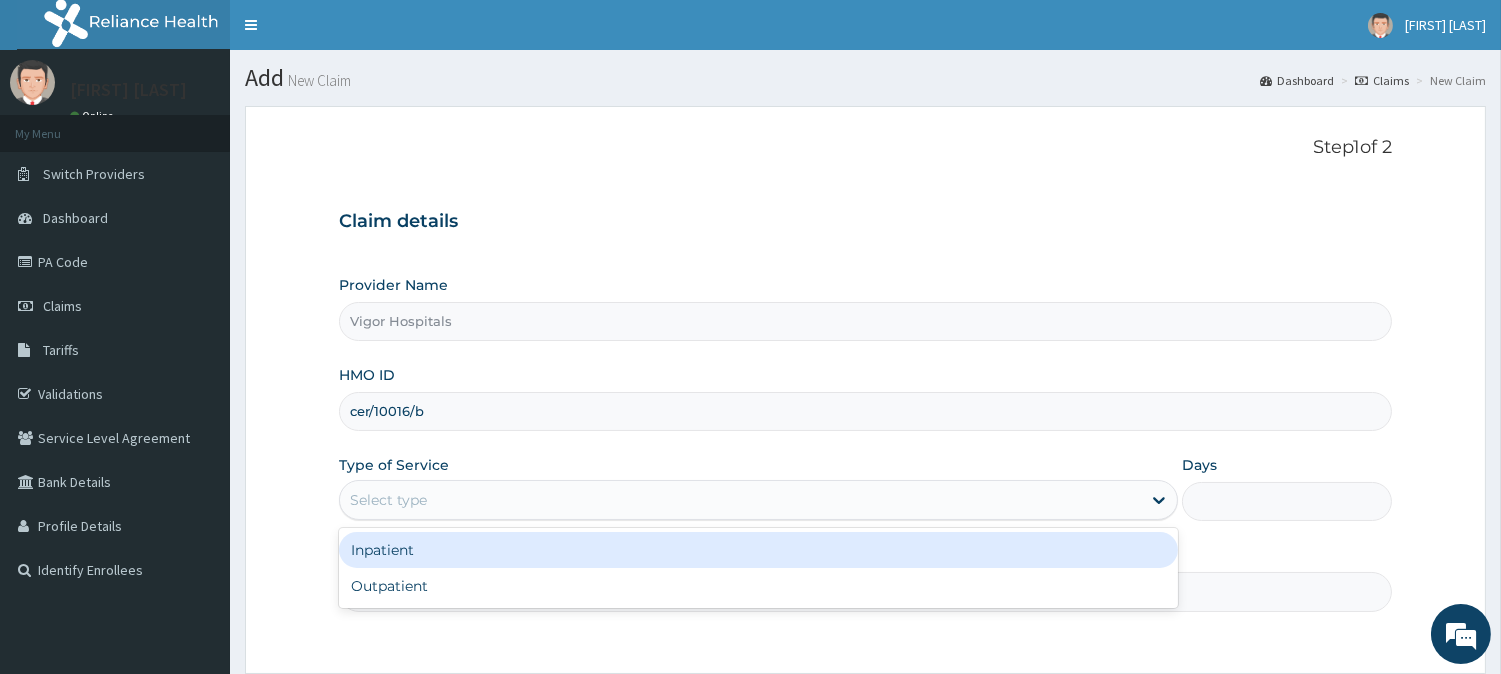 click on "Select type" at bounding box center (388, 500) 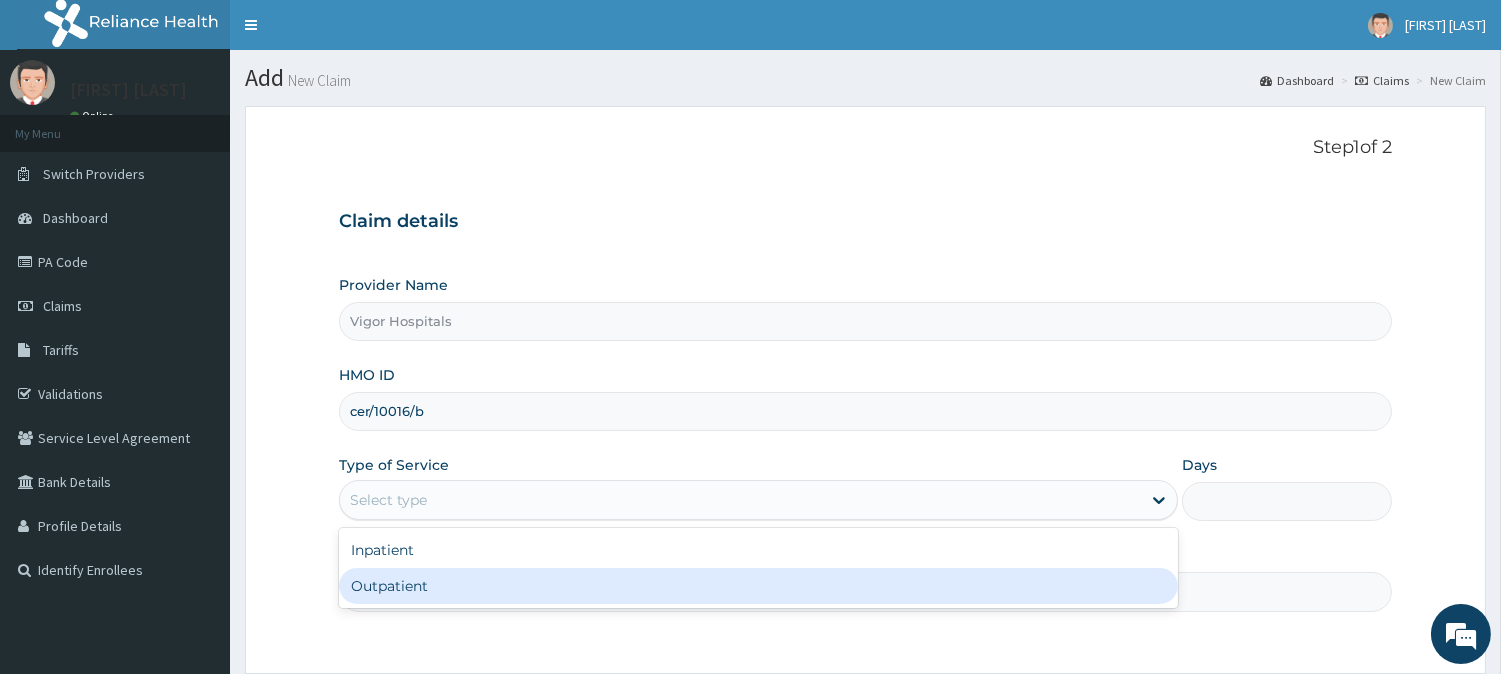 click on "Outpatient" at bounding box center [758, 586] 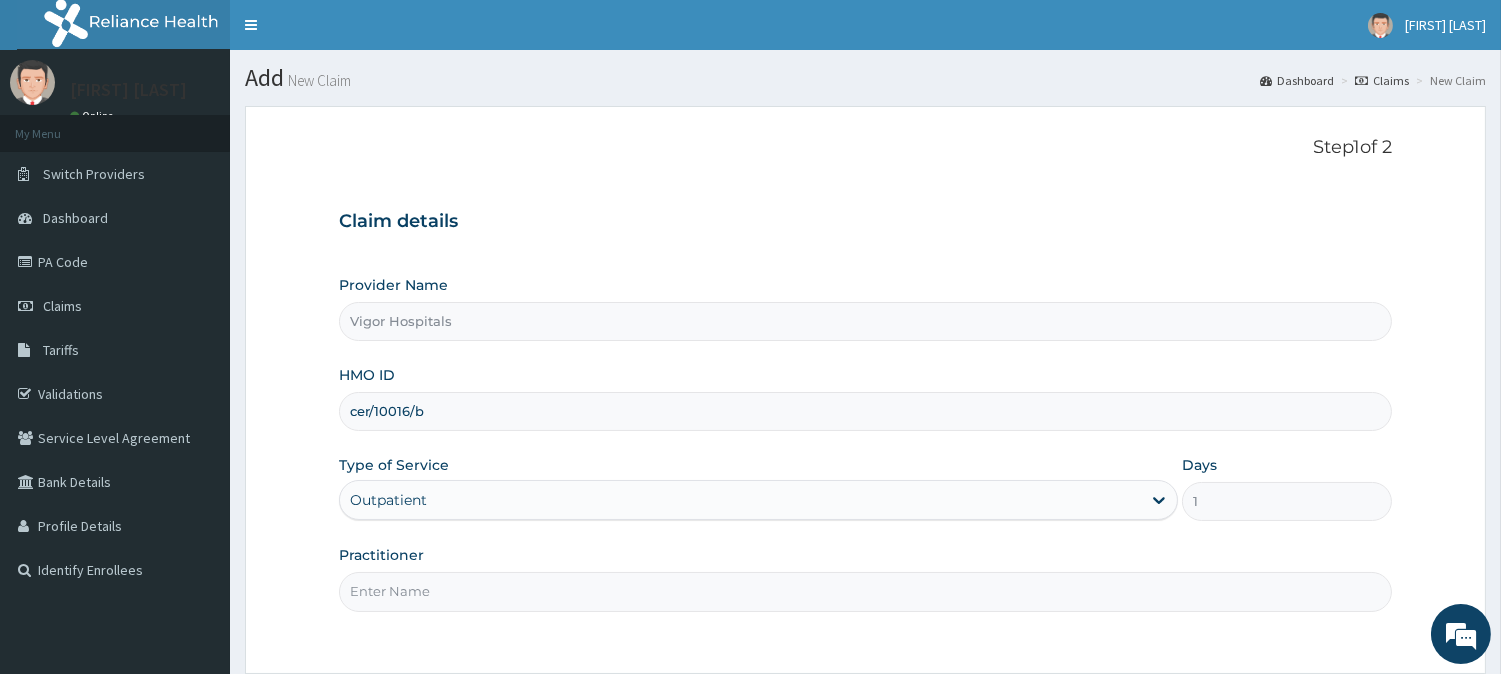 click on "Practitioner" at bounding box center [865, 591] 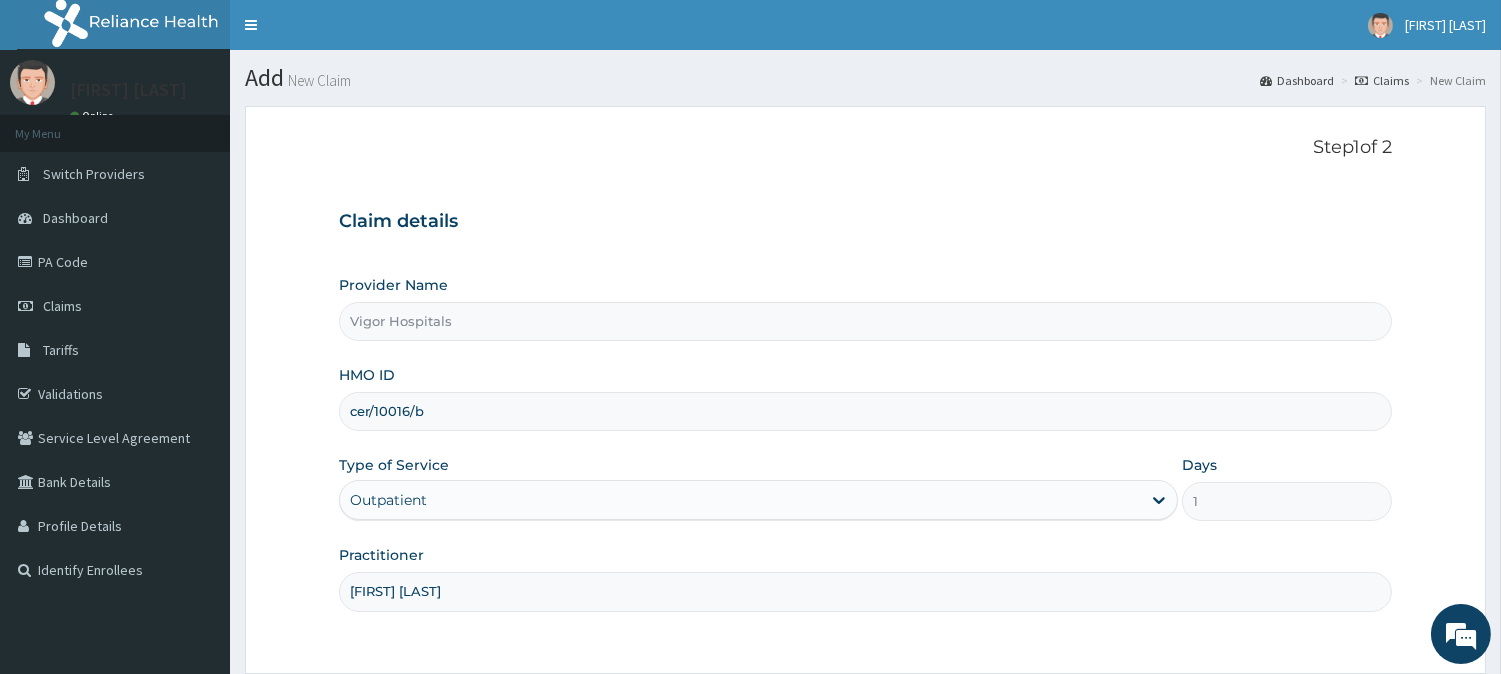 scroll, scrollTop: 178, scrollLeft: 0, axis: vertical 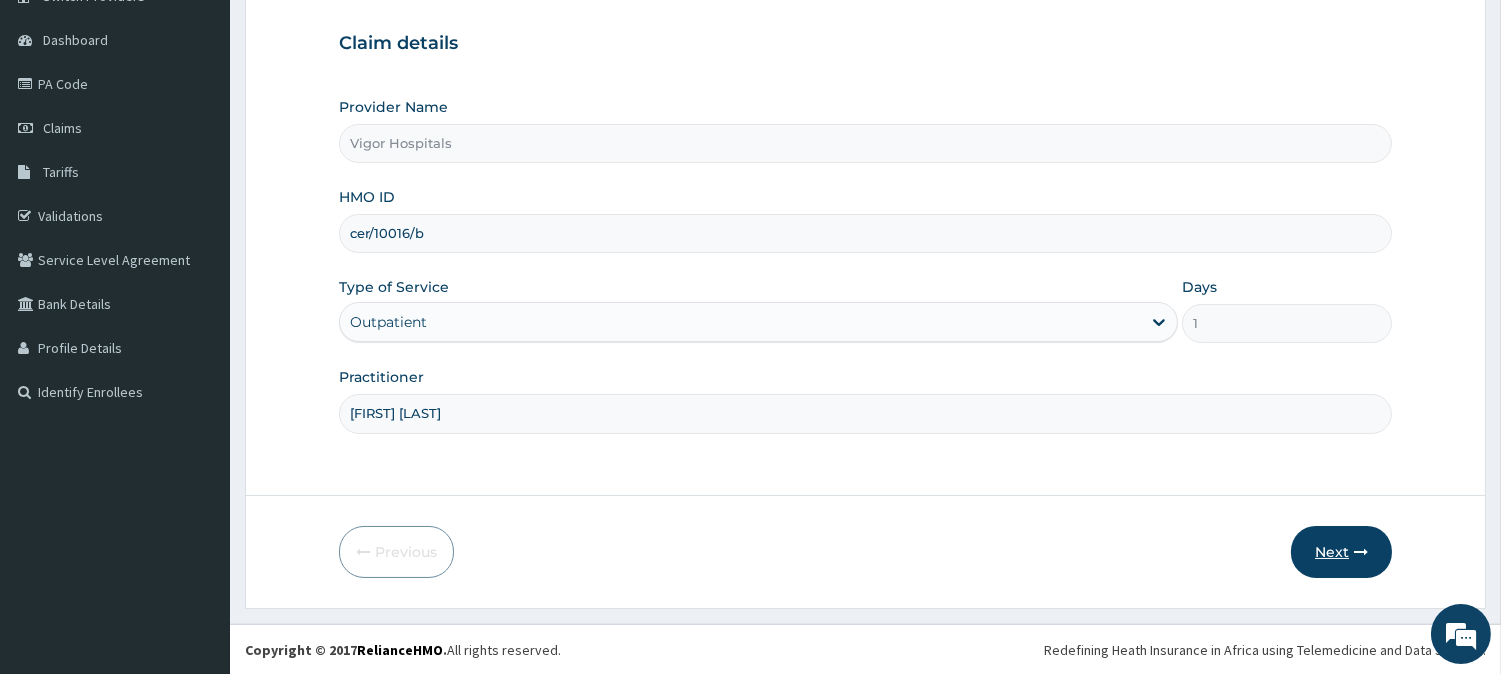 click on "Next" at bounding box center [1341, 552] 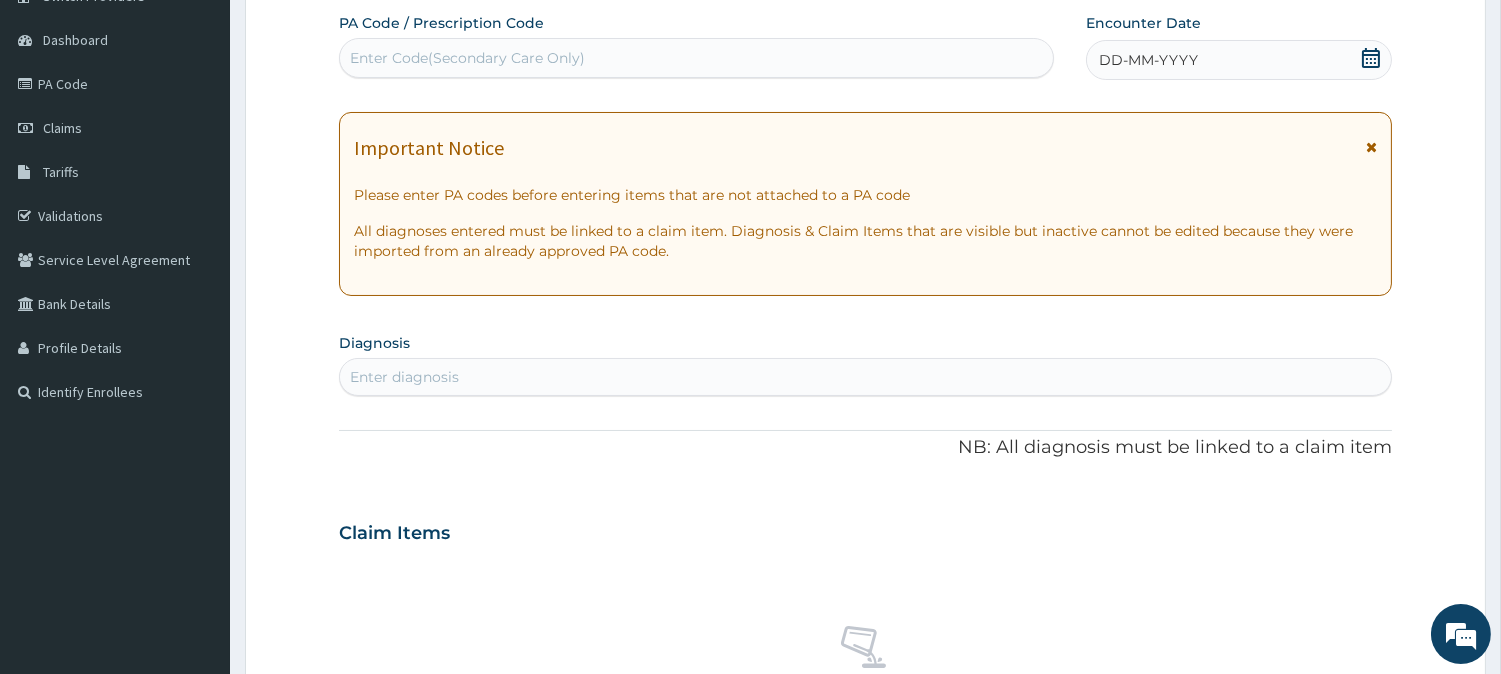 drag, startPoint x: 1164, startPoint y: 56, endPoint x: 1161, endPoint y: 72, distance: 16.27882 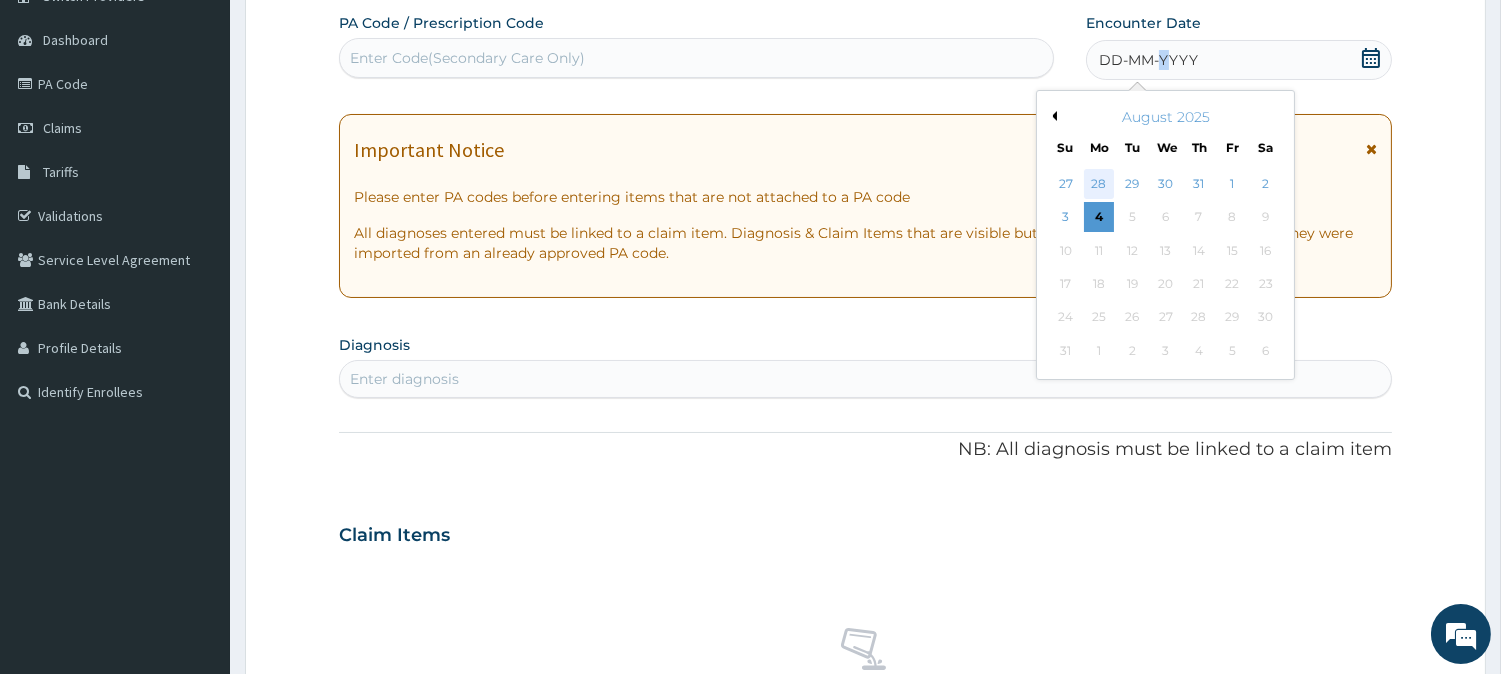 scroll, scrollTop: 0, scrollLeft: 0, axis: both 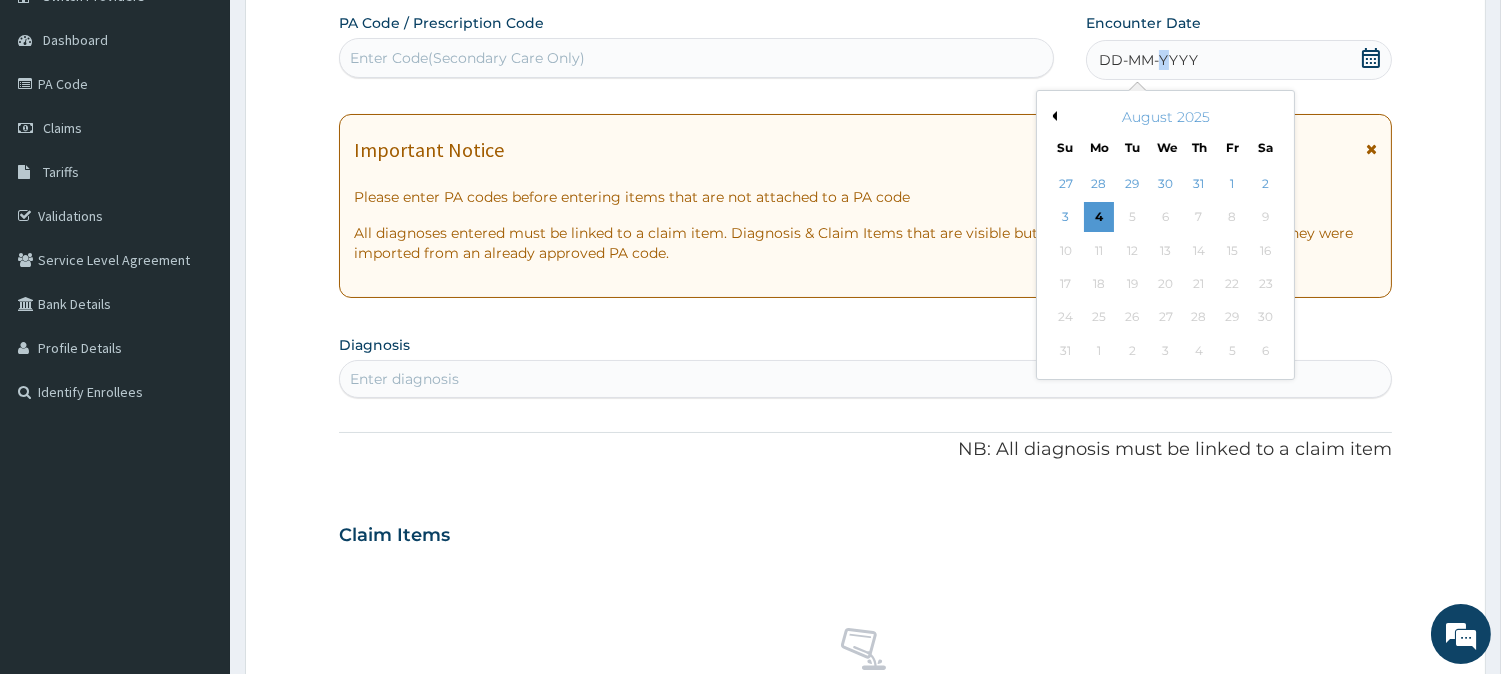 click on "Previous Month" at bounding box center [1052, 116] 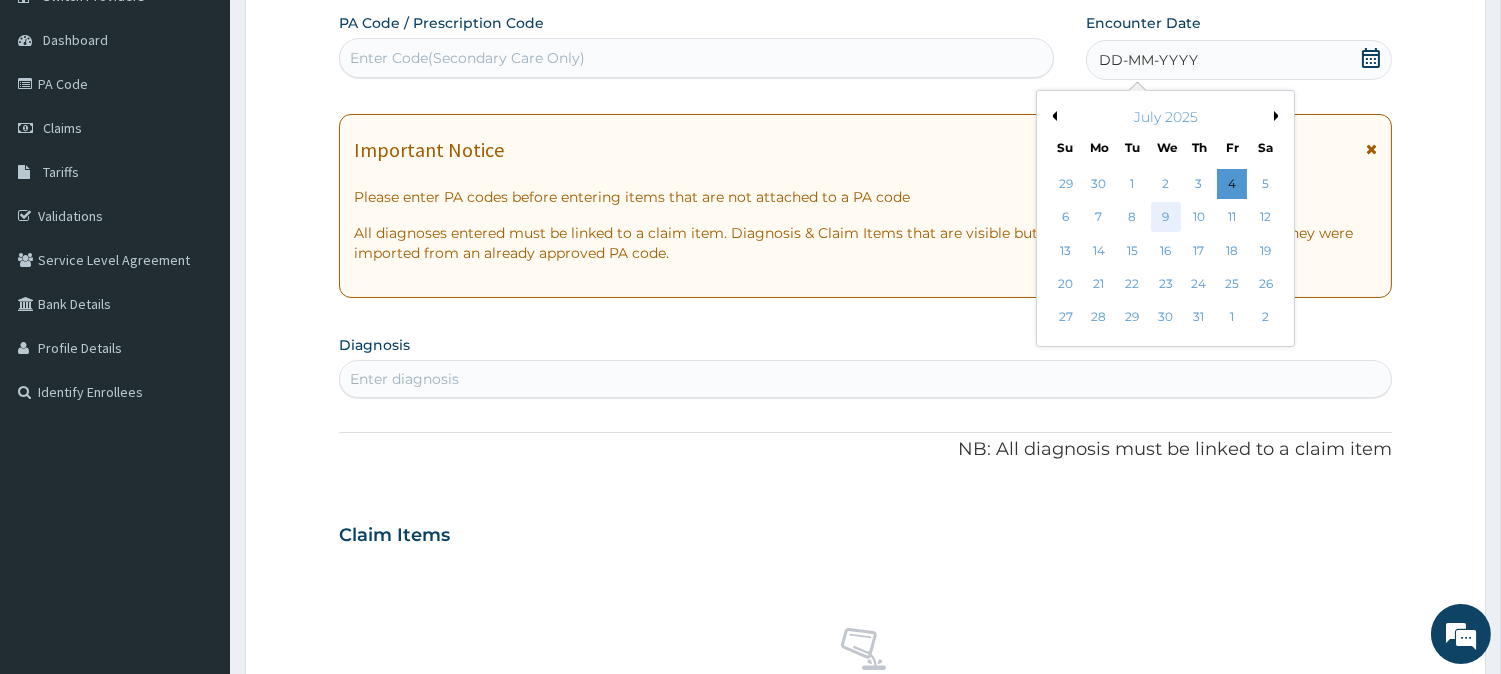 click on "9" at bounding box center (1165, 218) 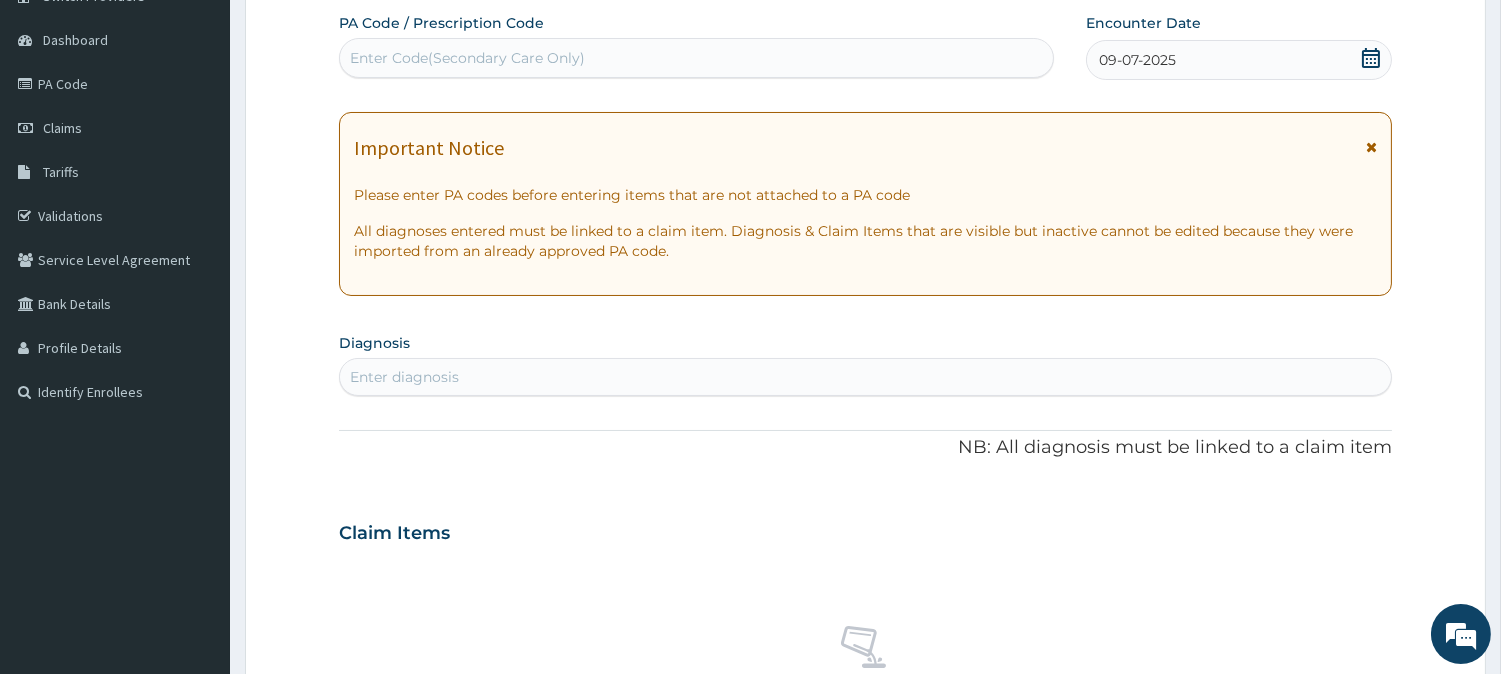 click on "Enter diagnosis" at bounding box center (865, 377) 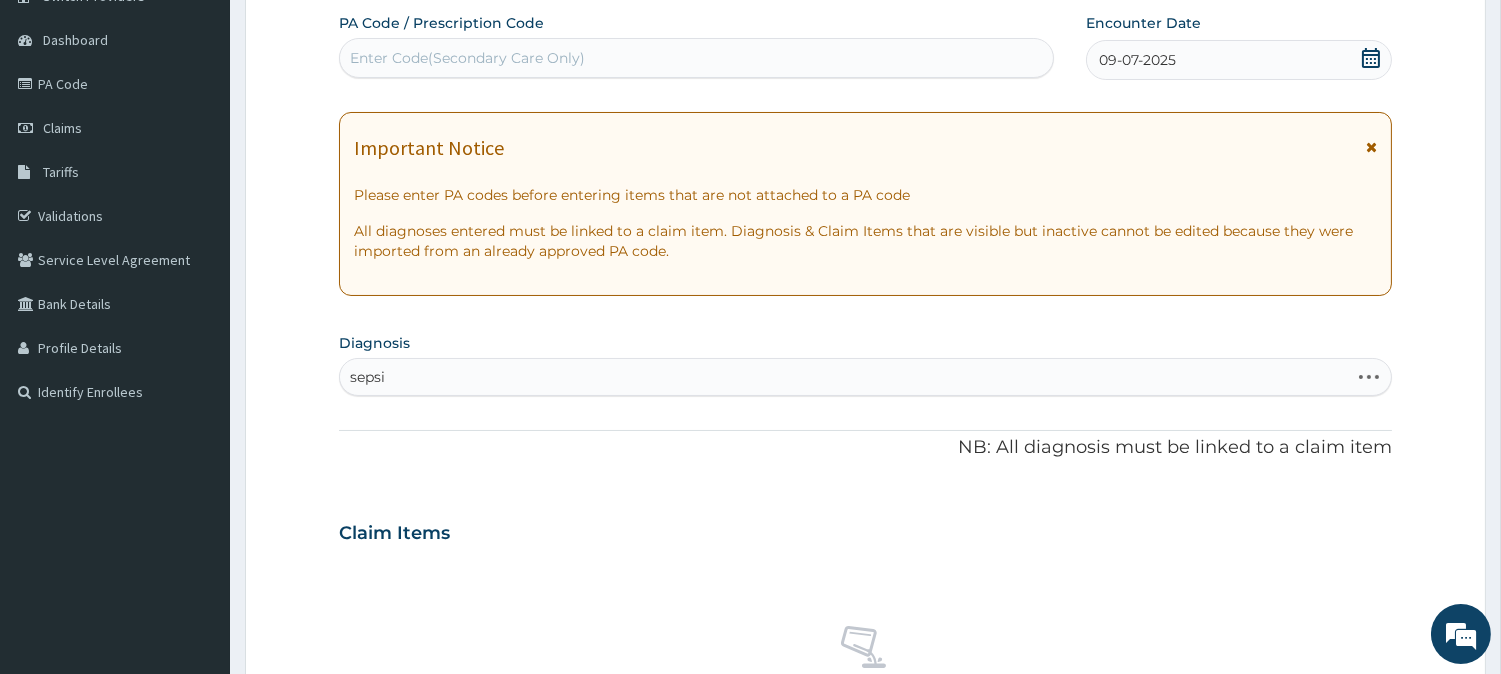 type on "sepsis" 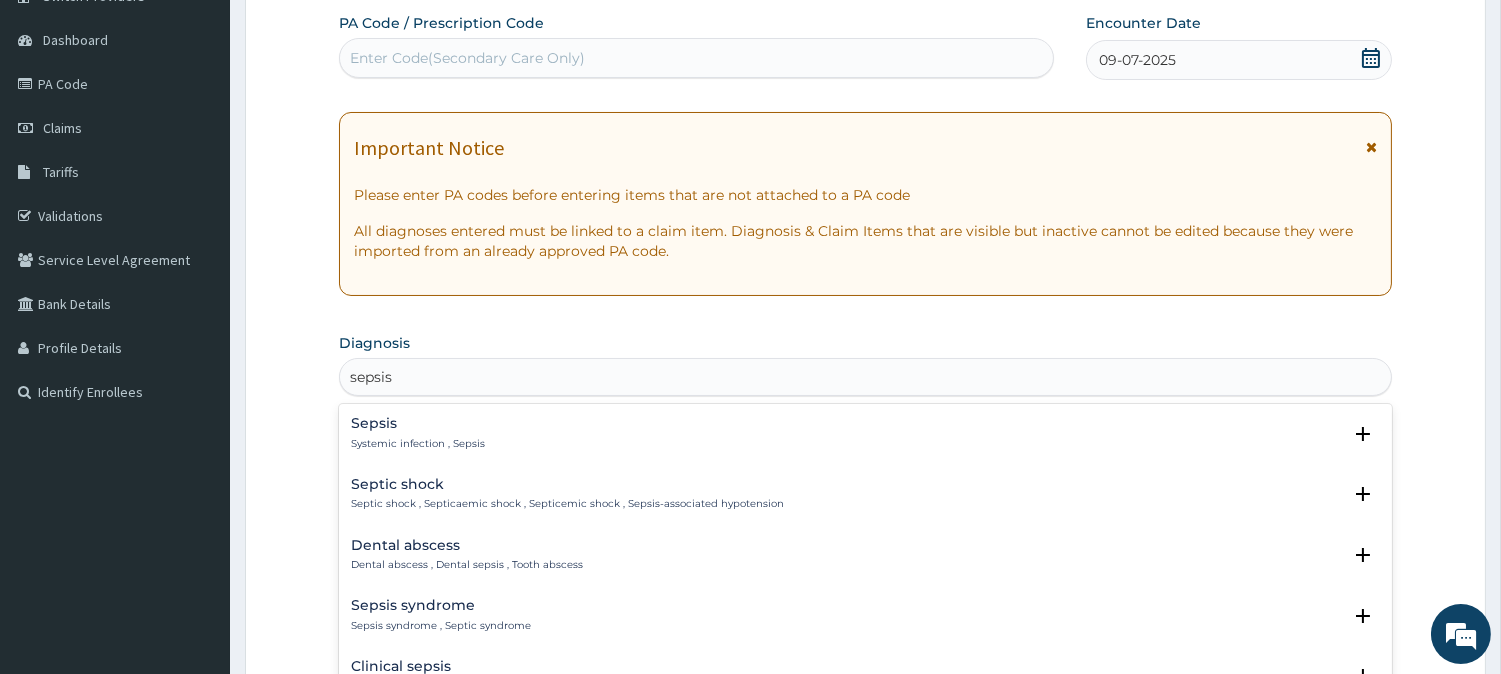 click on "Sepsis" at bounding box center (418, 423) 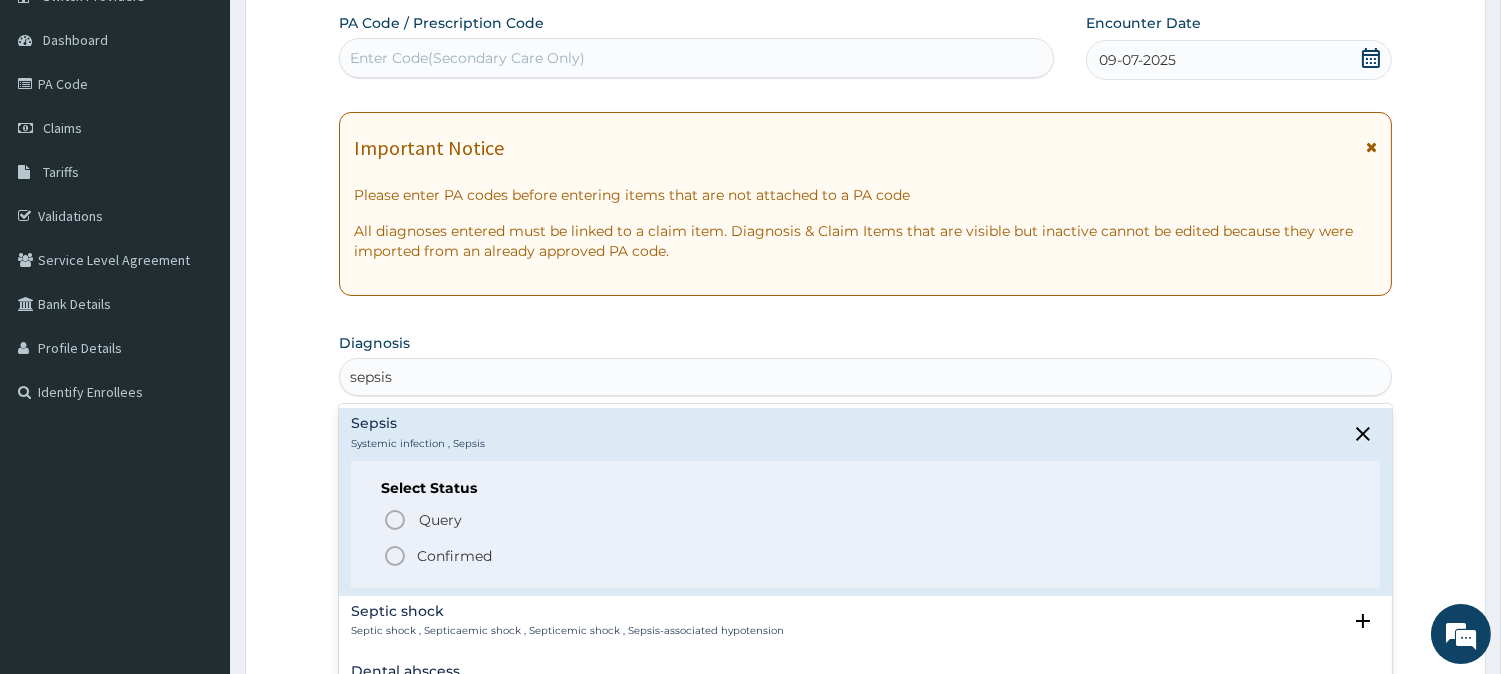 click 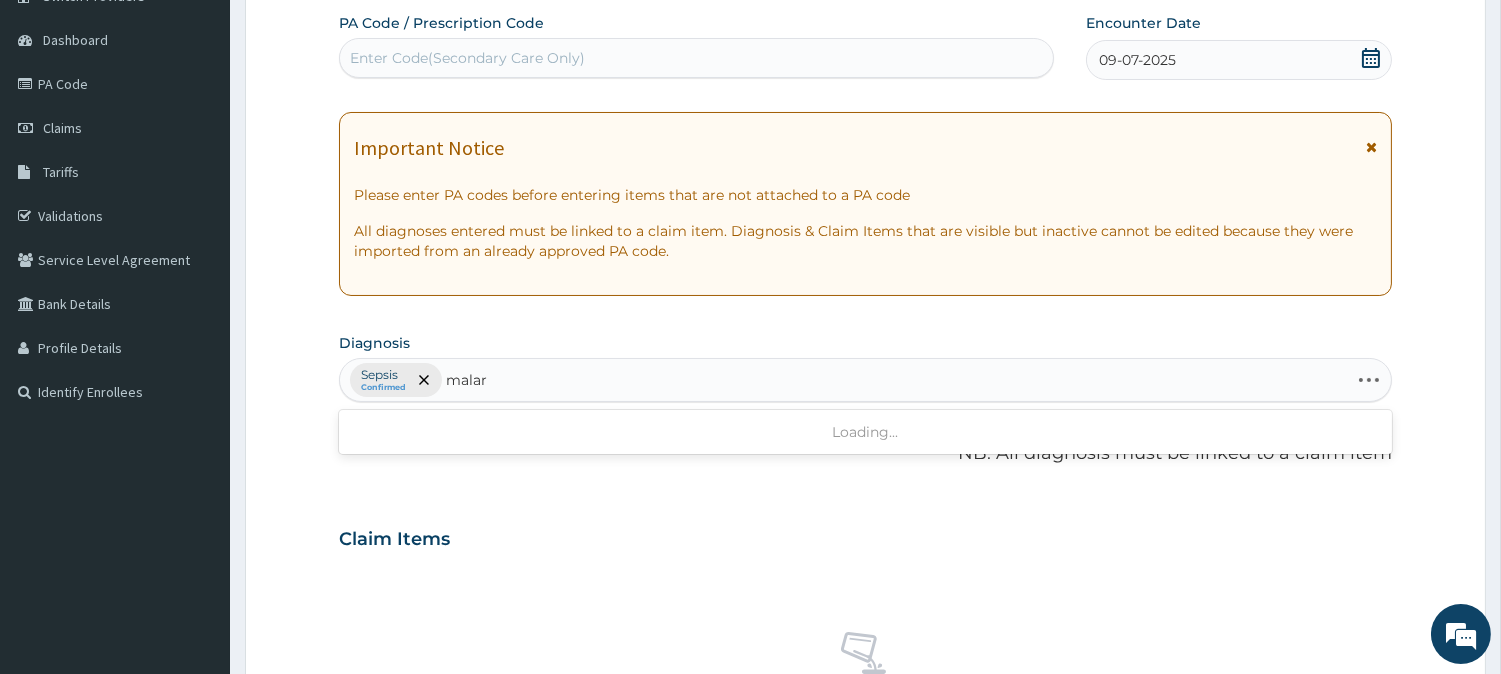 type on "malari" 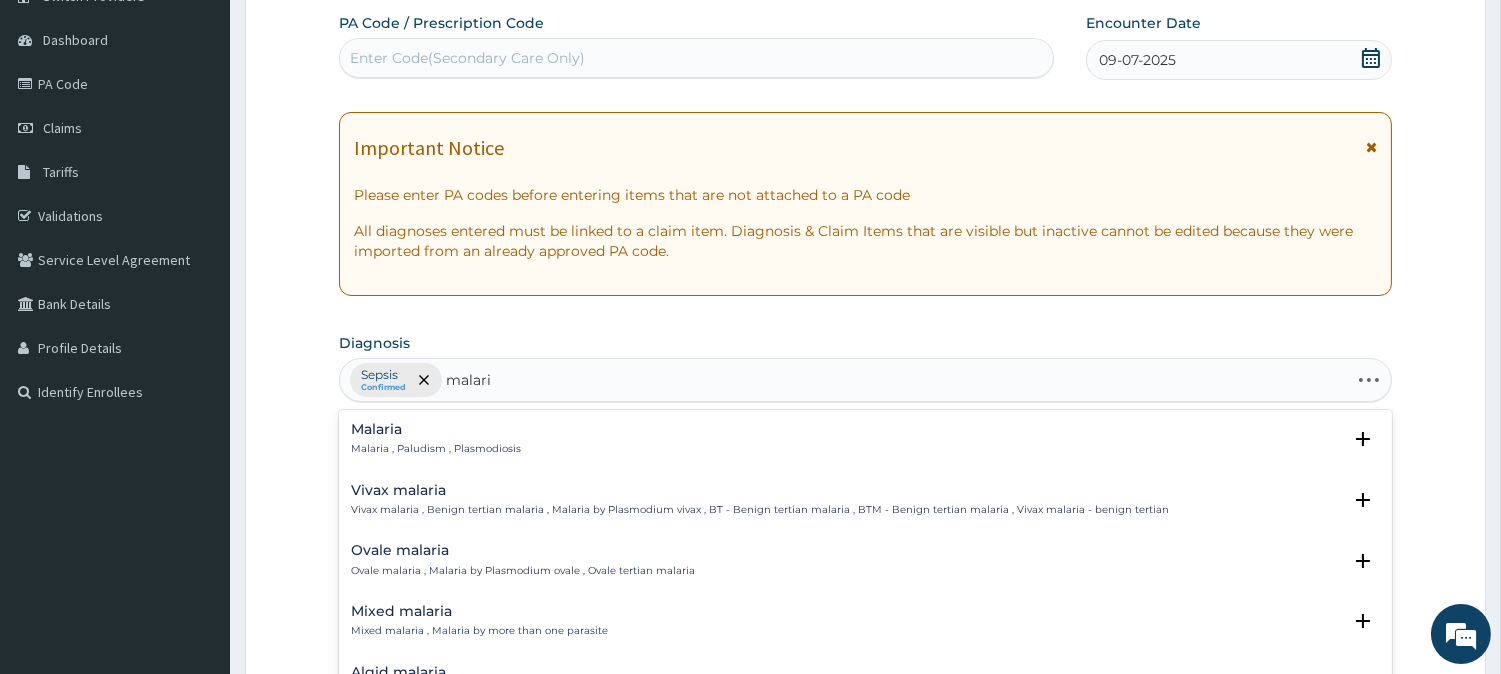 click on "Malaria , Paludism , Plasmodiosis" at bounding box center [436, 449] 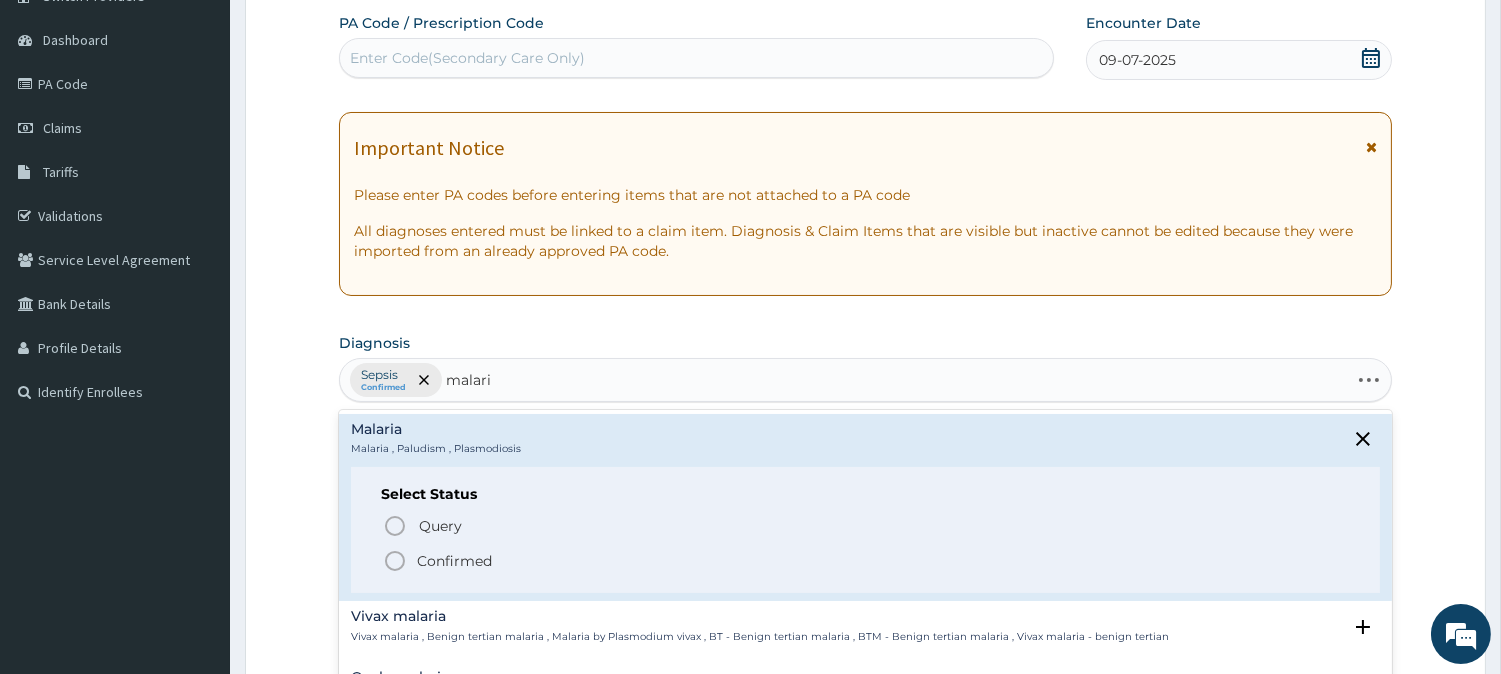 click 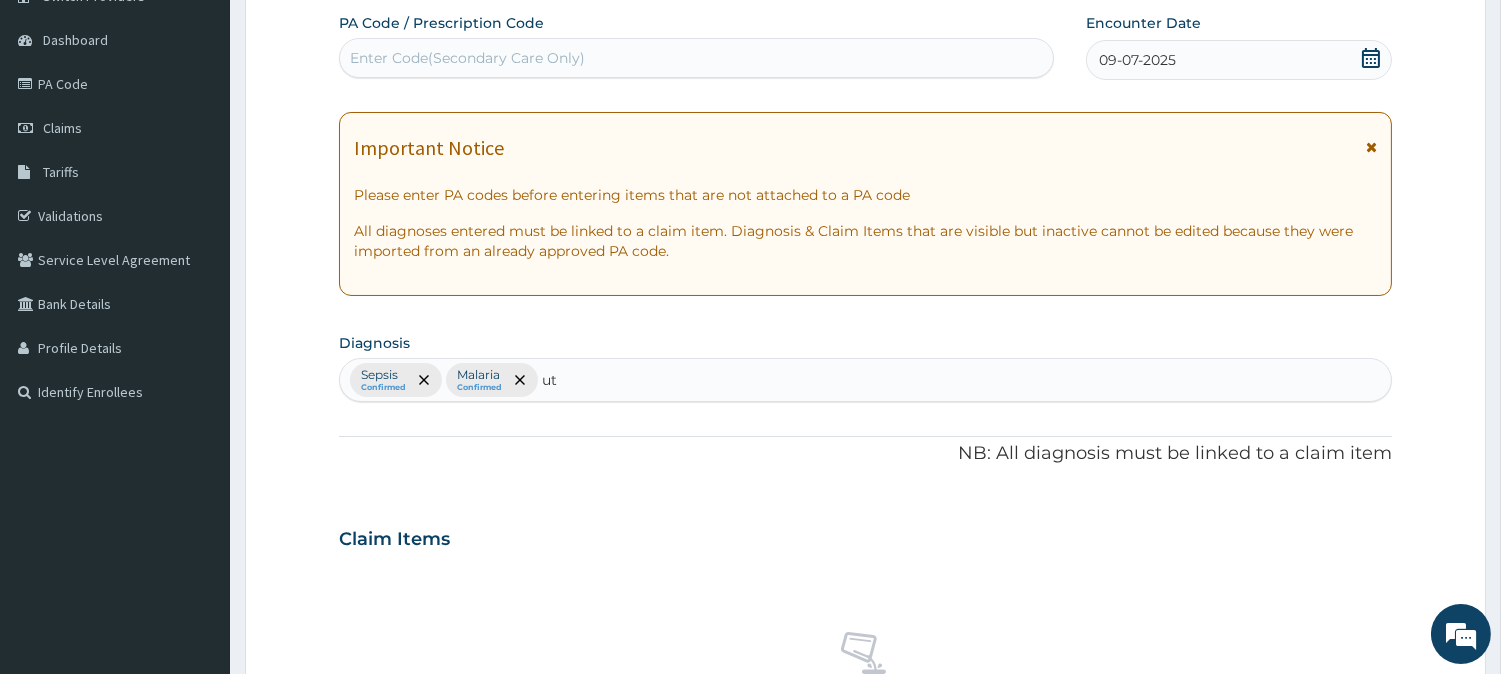 type on "uti" 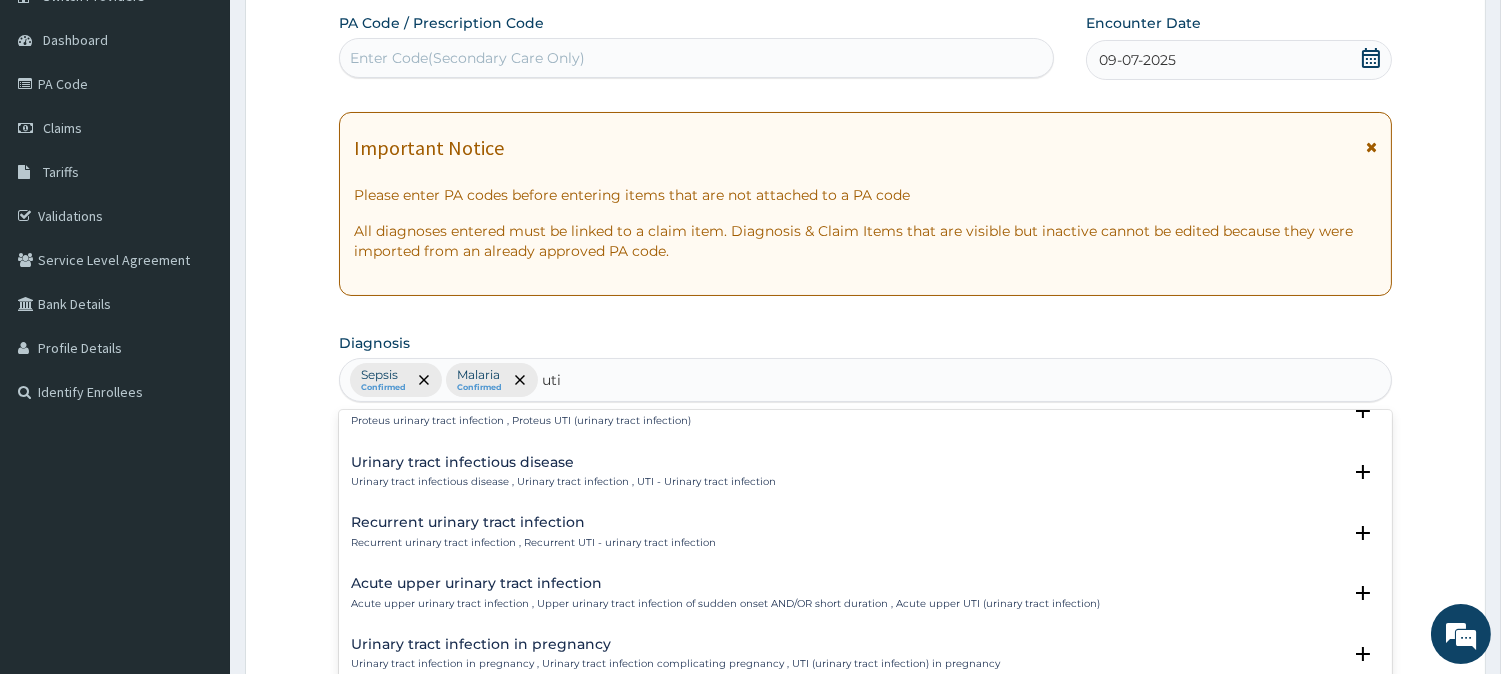 scroll, scrollTop: 222, scrollLeft: 0, axis: vertical 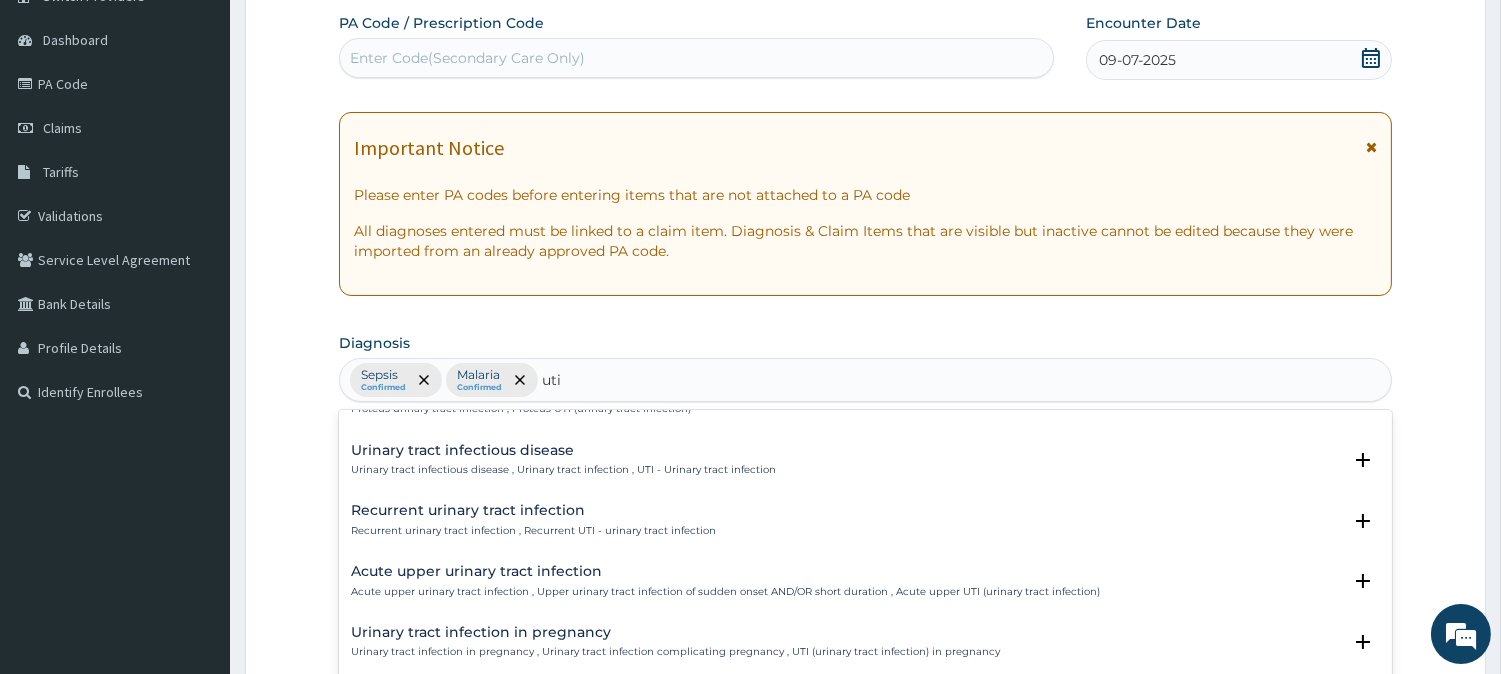 click on "Urinary tract infectious disease" at bounding box center [563, 450] 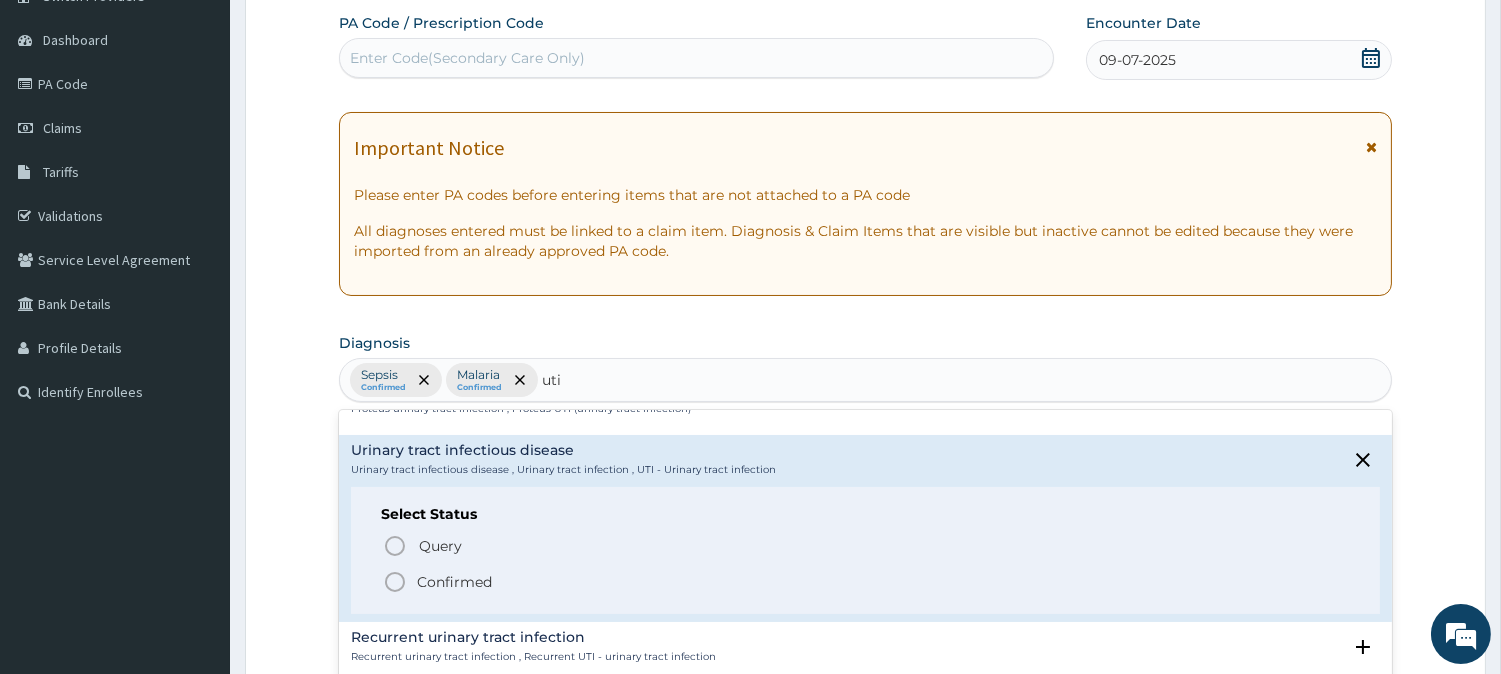 click 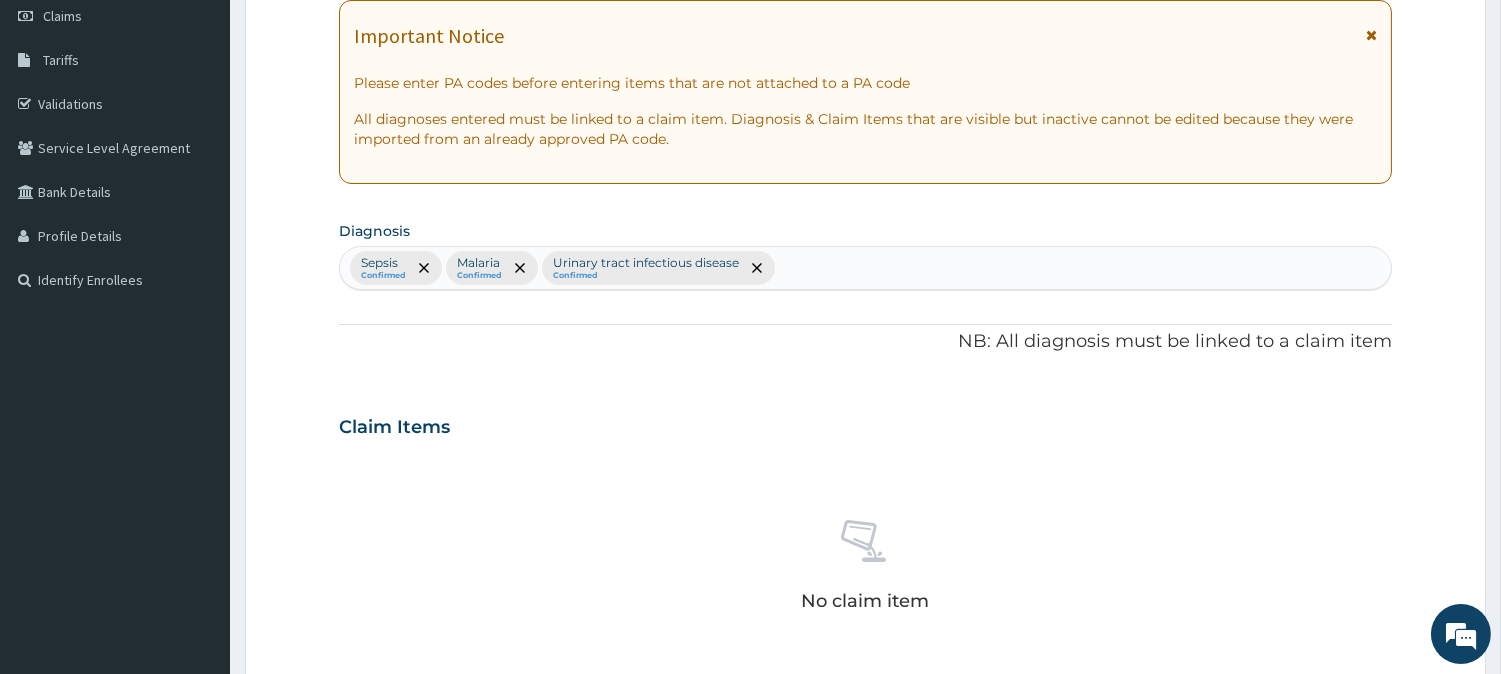 scroll, scrollTop: 767, scrollLeft: 0, axis: vertical 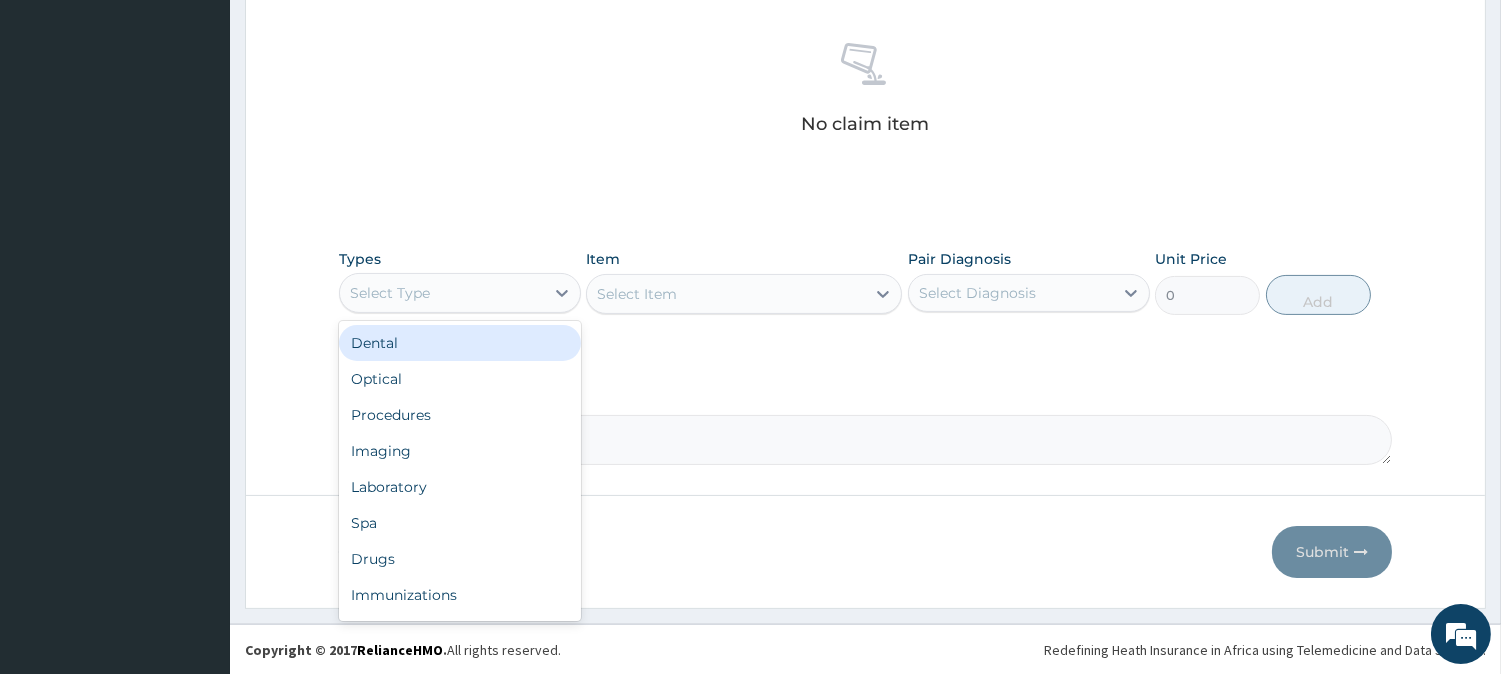 click on "Select Type" at bounding box center (442, 293) 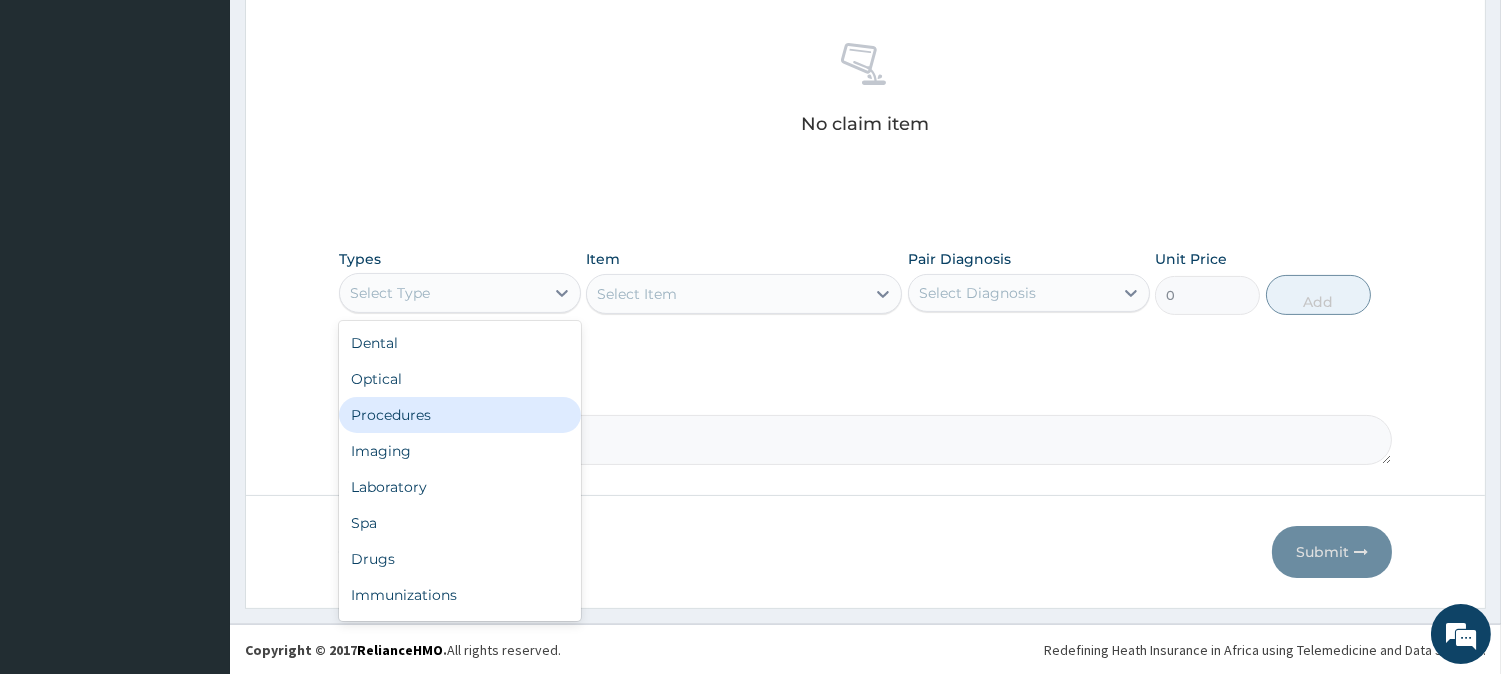click on "Procedures" at bounding box center [460, 415] 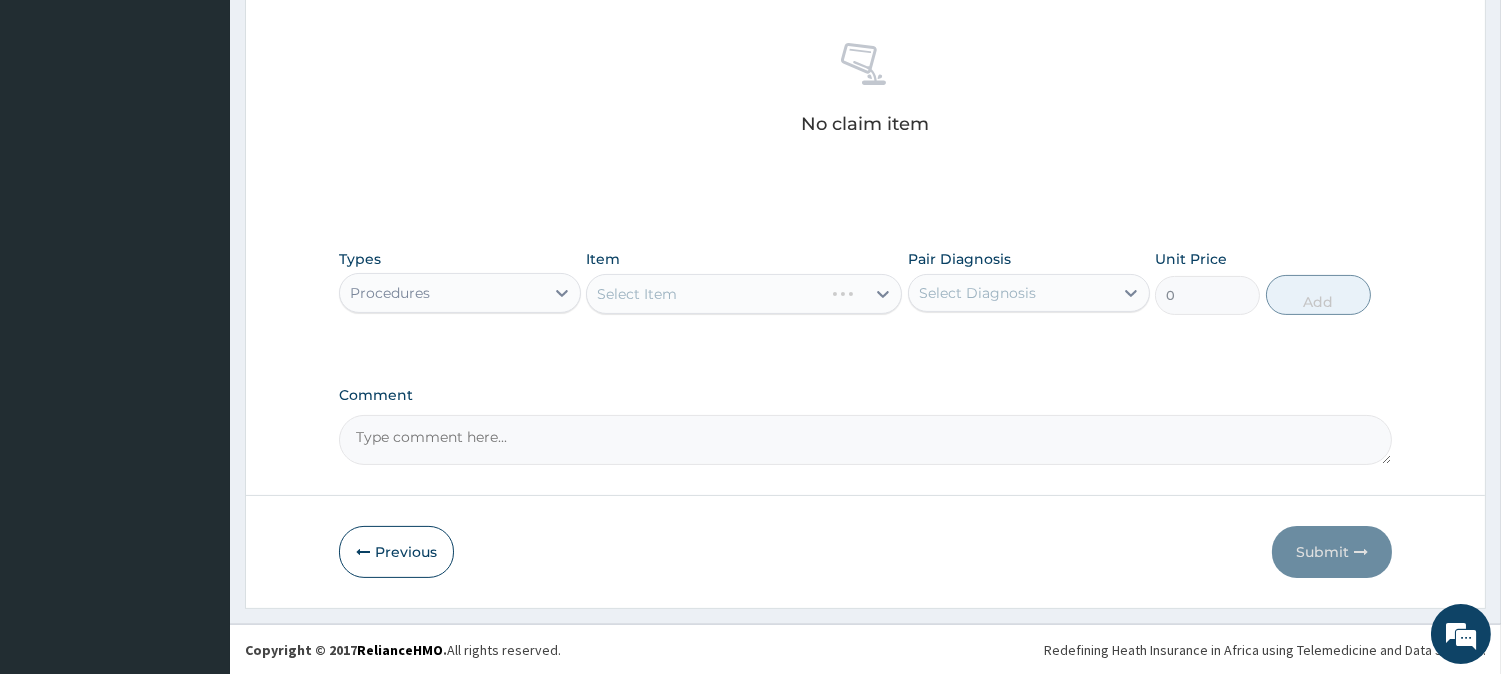 click on "Select Diagnosis" at bounding box center (1011, 293) 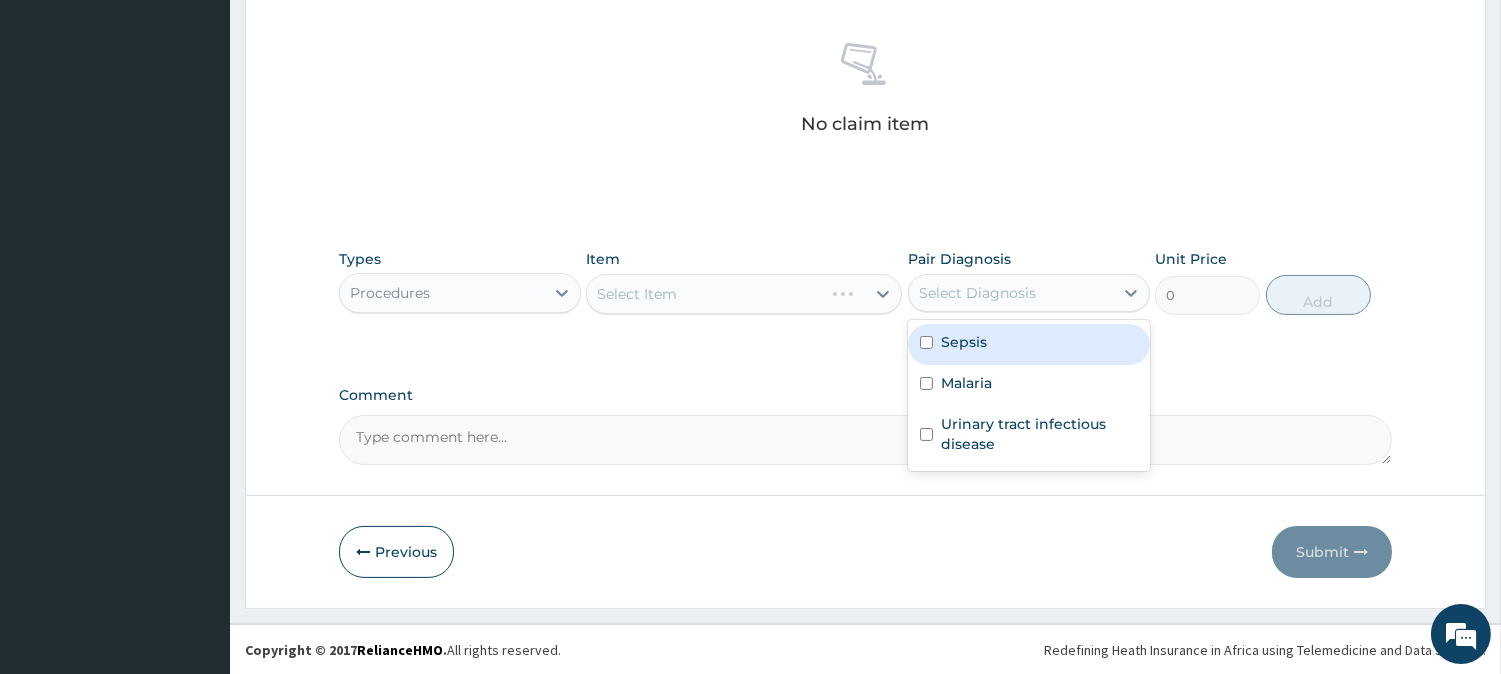 click on "Sepsis" at bounding box center (1029, 344) 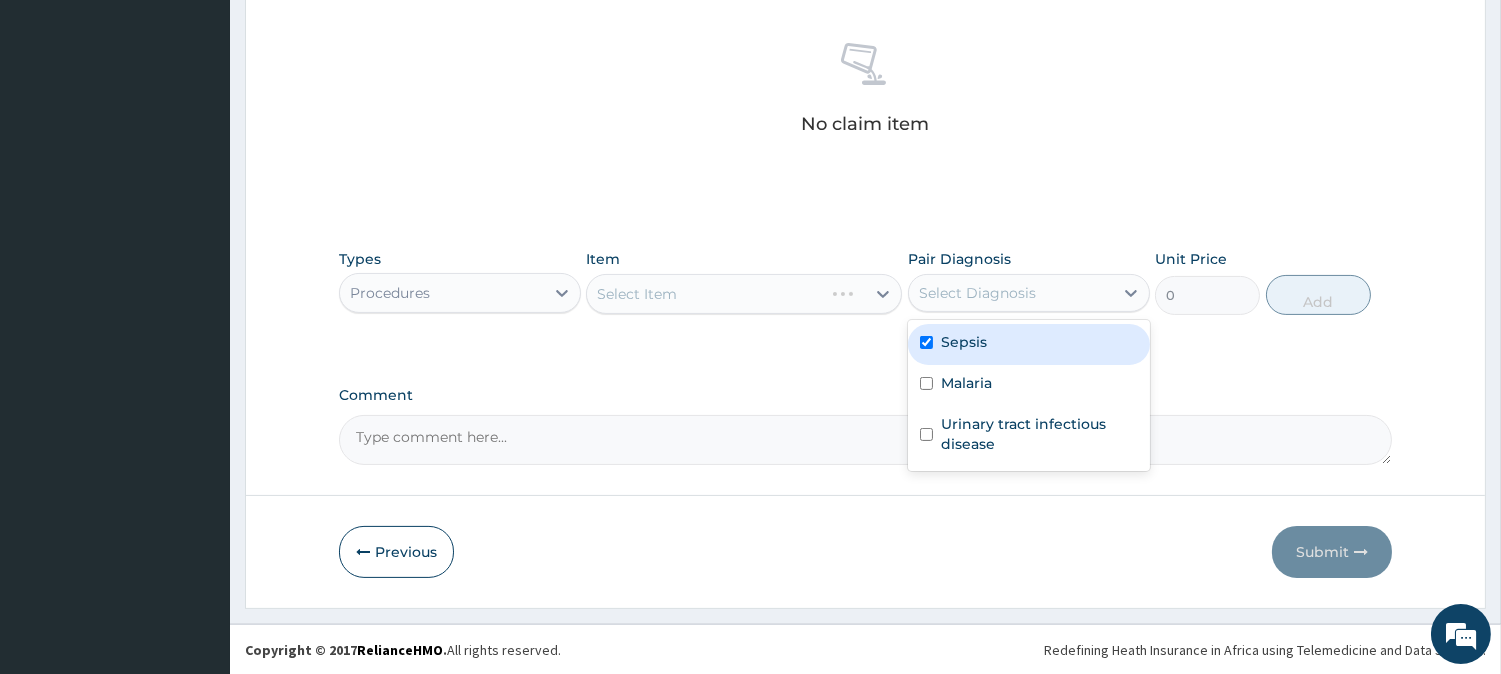checkbox on "true" 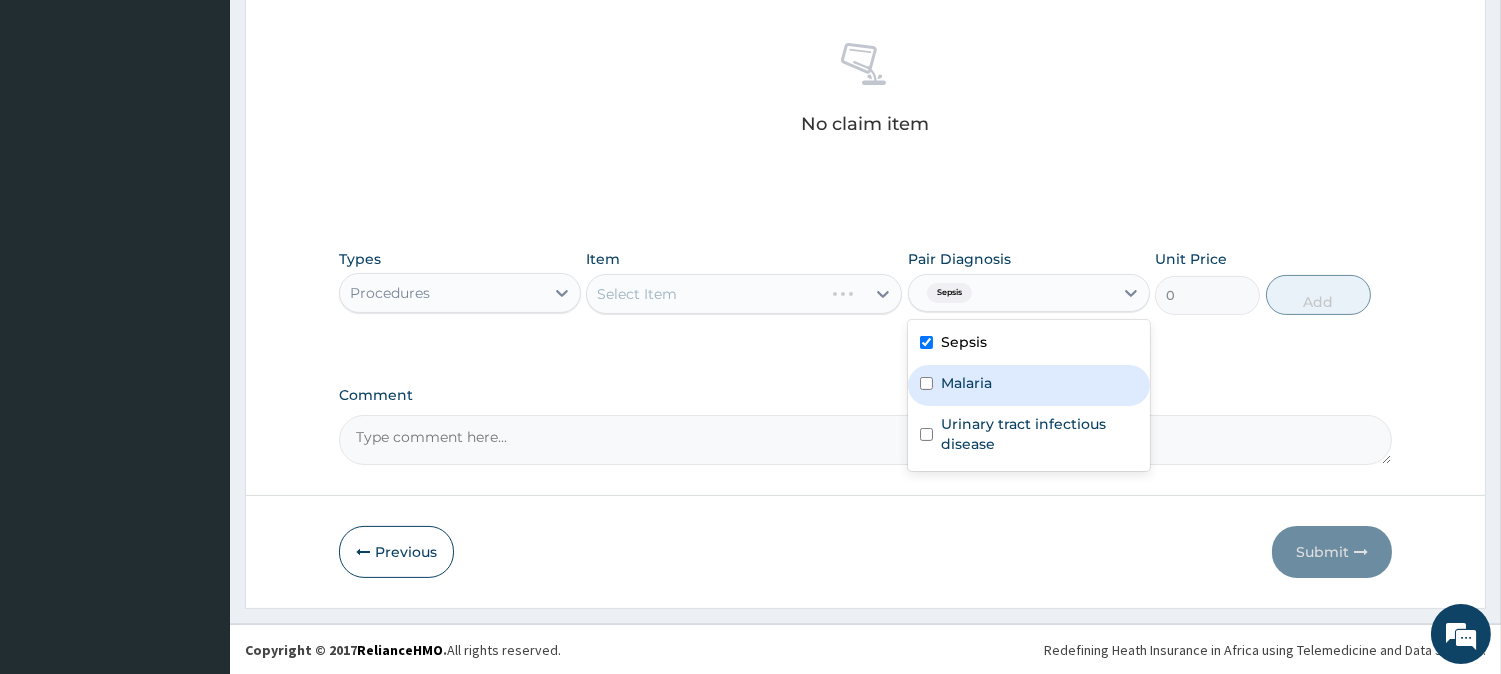 click on "Malaria" at bounding box center (1029, 385) 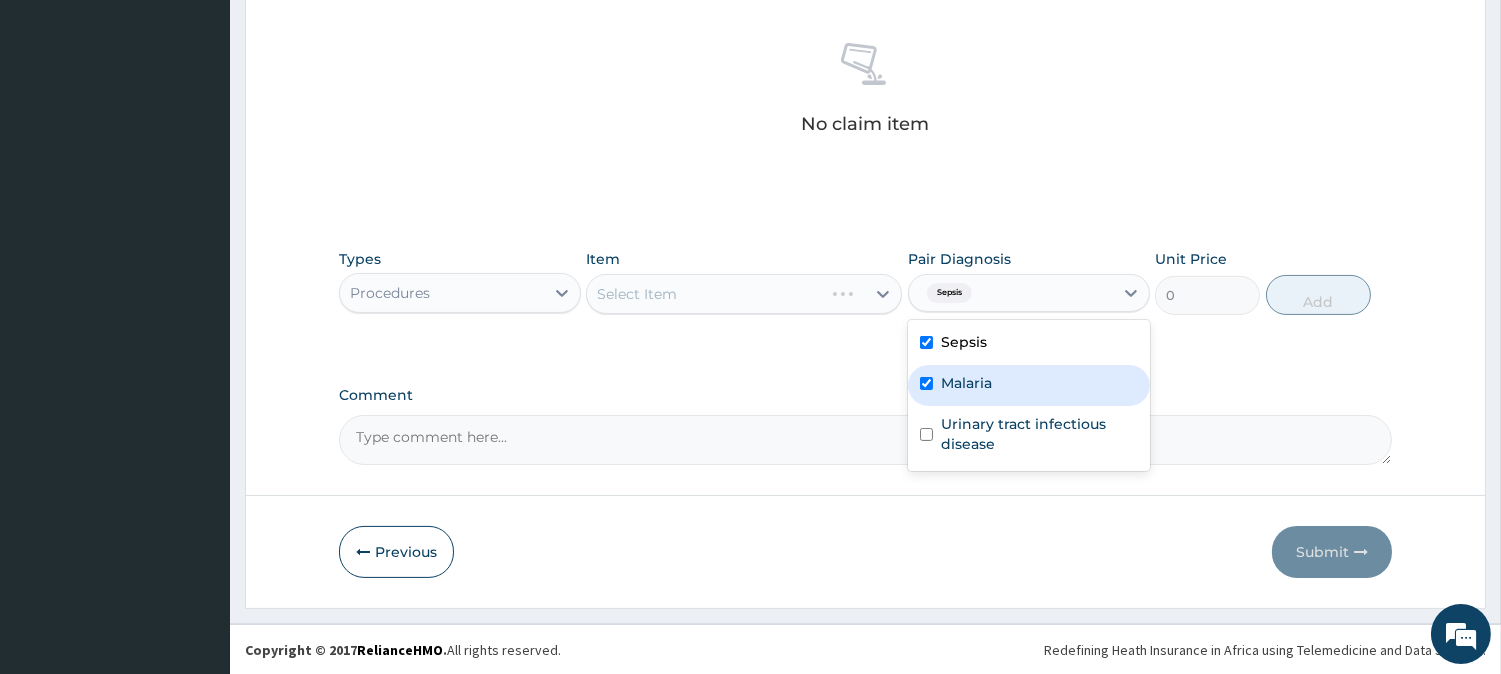 checkbox on "true" 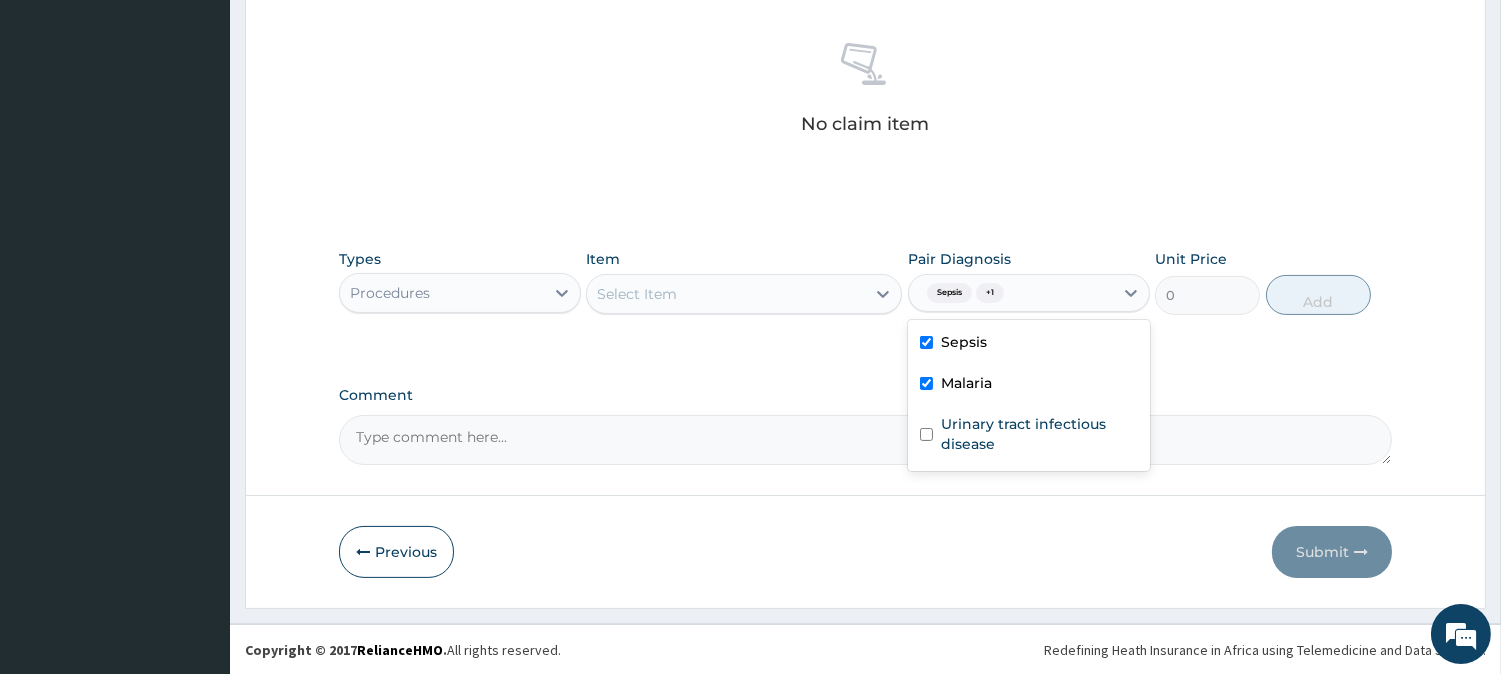 click on "Select Item" at bounding box center [726, 294] 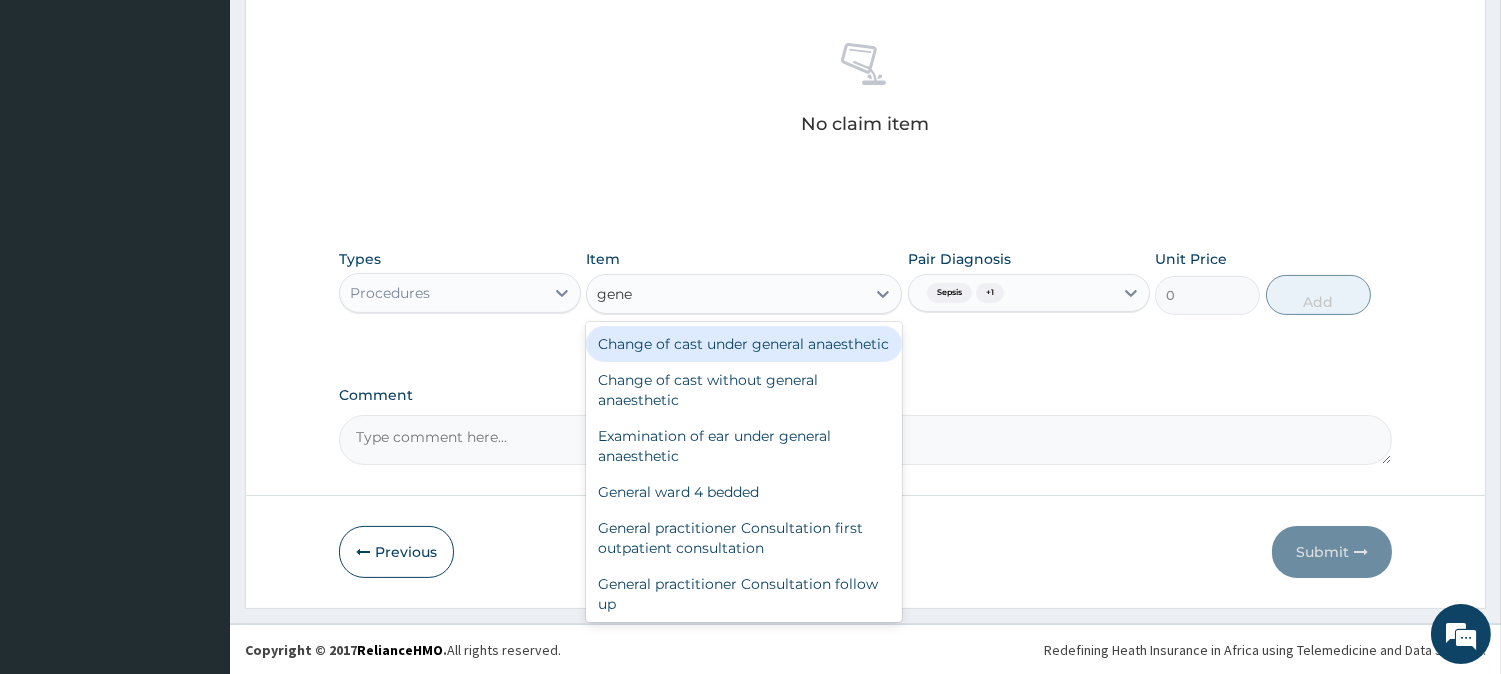 type on "gener" 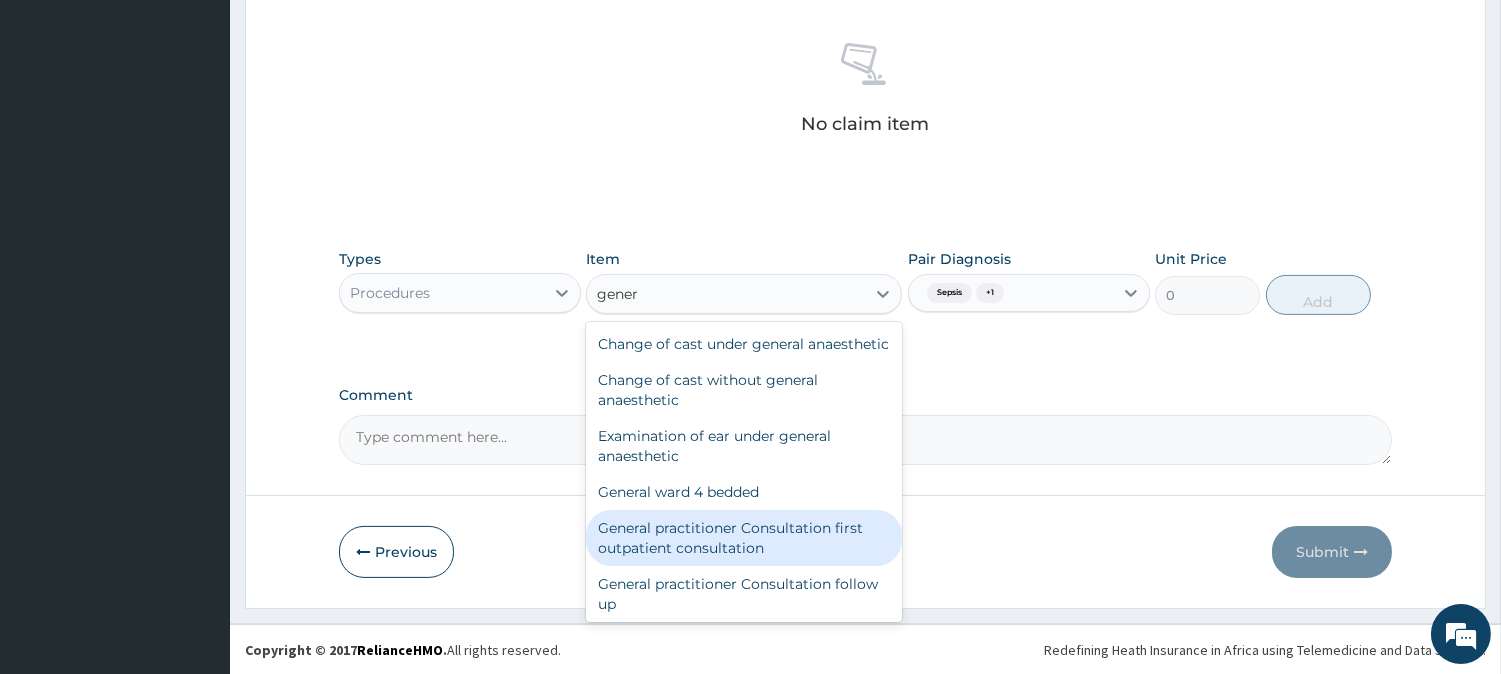 click on "General practitioner Consultation first outpatient consultation" at bounding box center [744, 538] 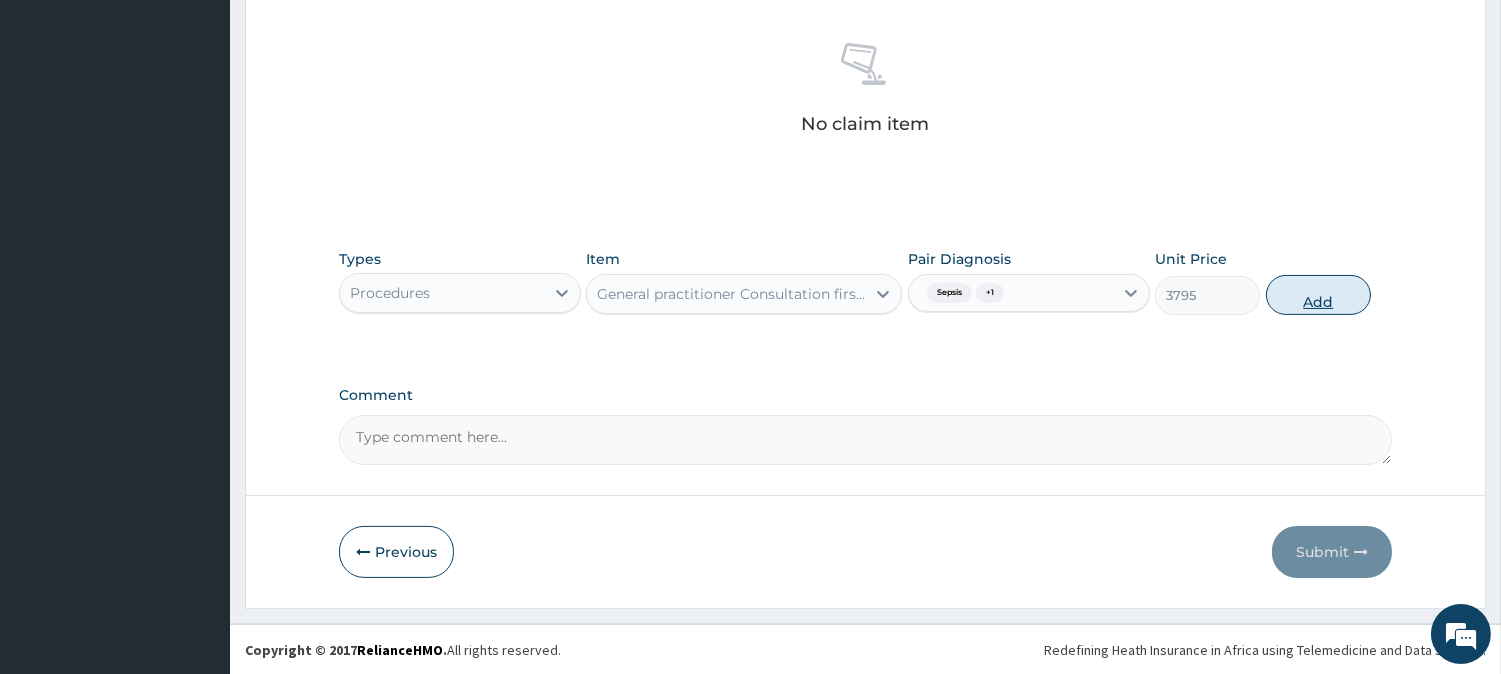click on "Add" at bounding box center [1318, 295] 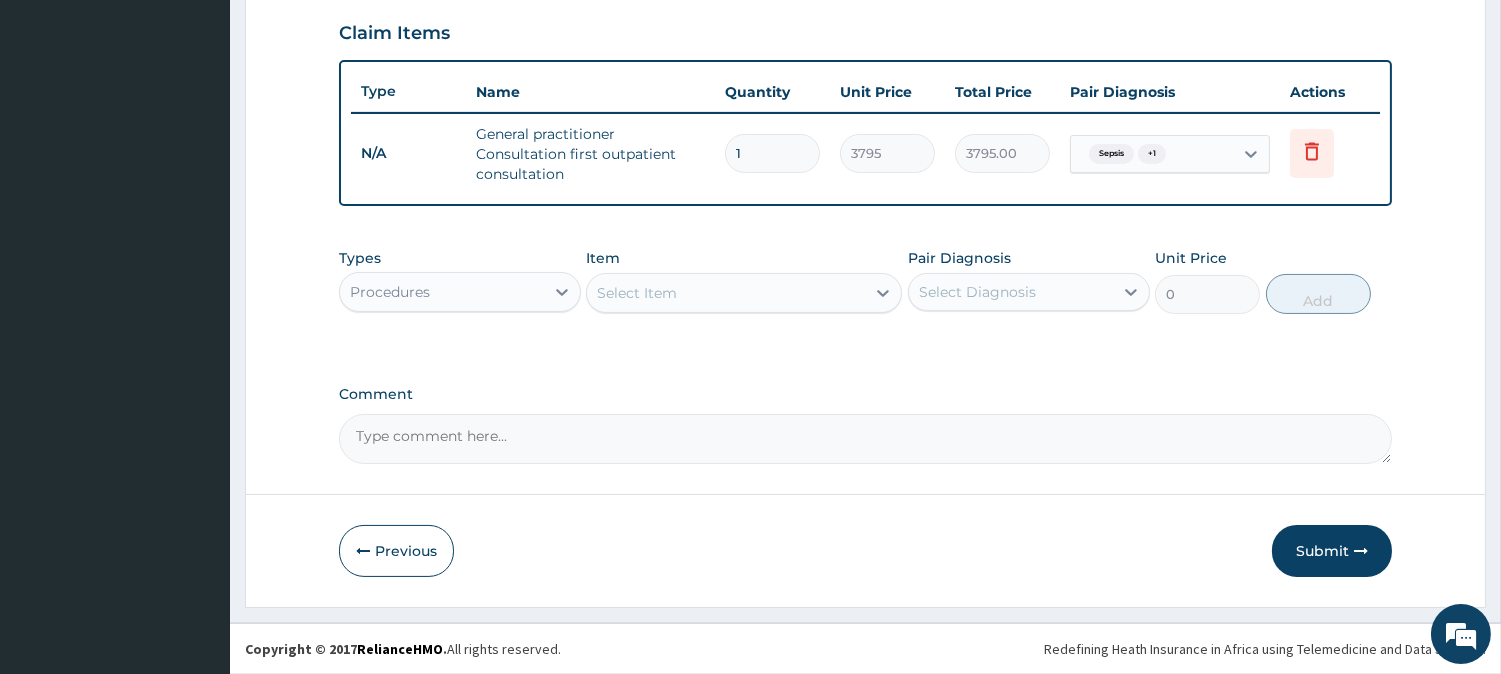 scroll, scrollTop: 681, scrollLeft: 0, axis: vertical 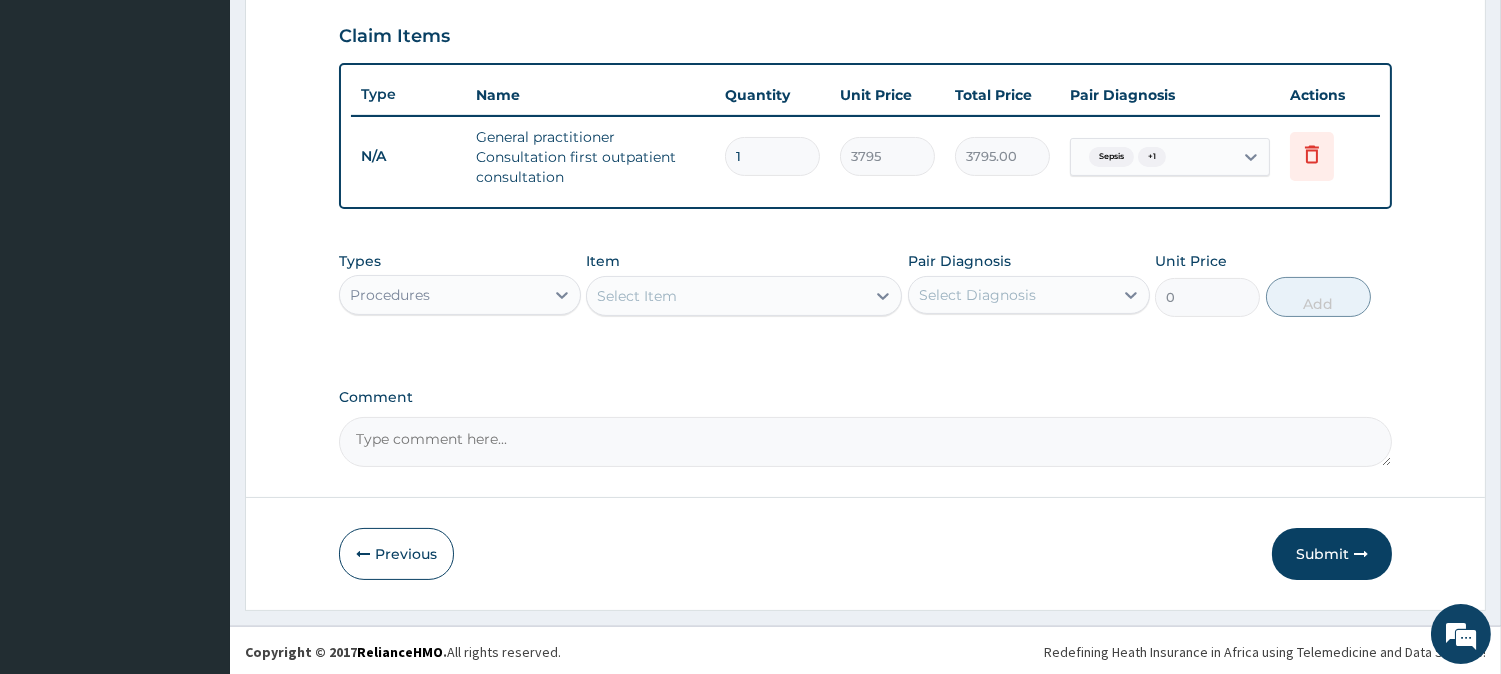 click on "Types Procedures" at bounding box center [460, 284] 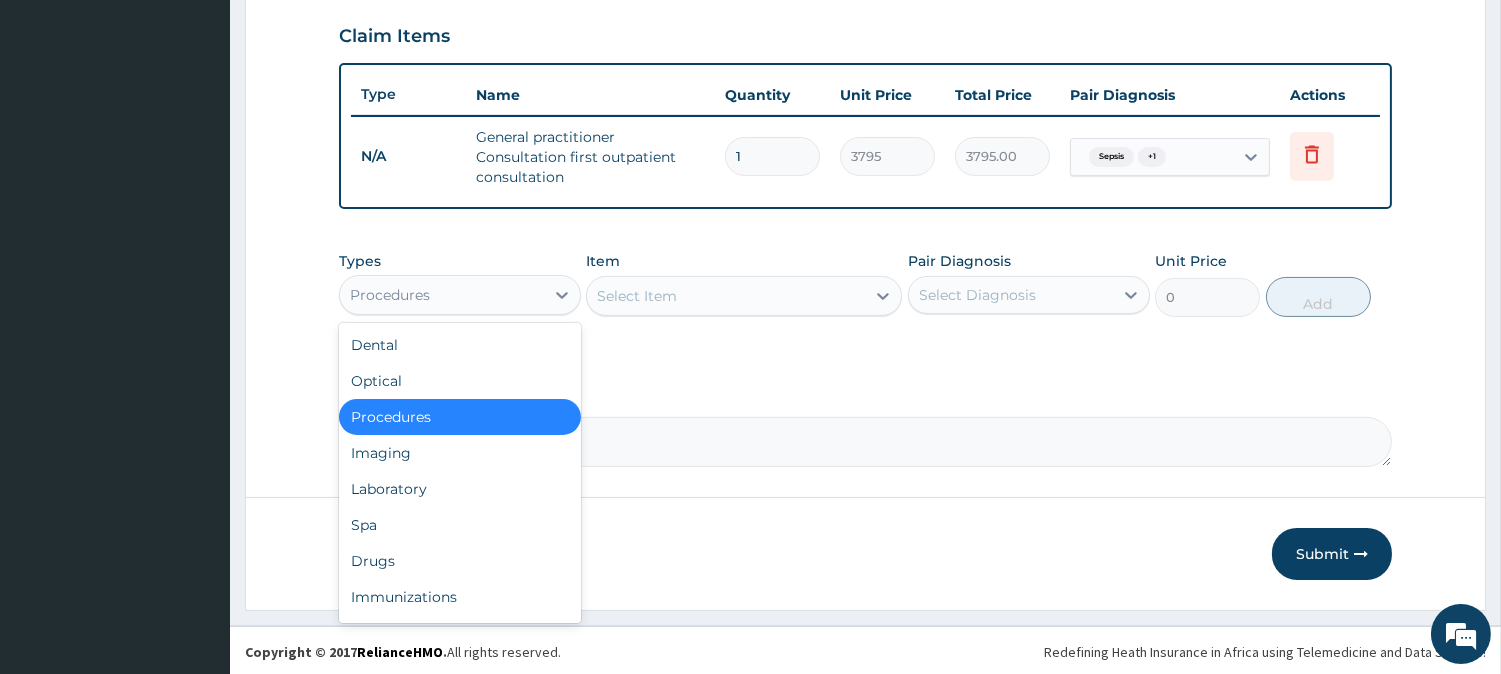 click on "Procedures" at bounding box center [460, 295] 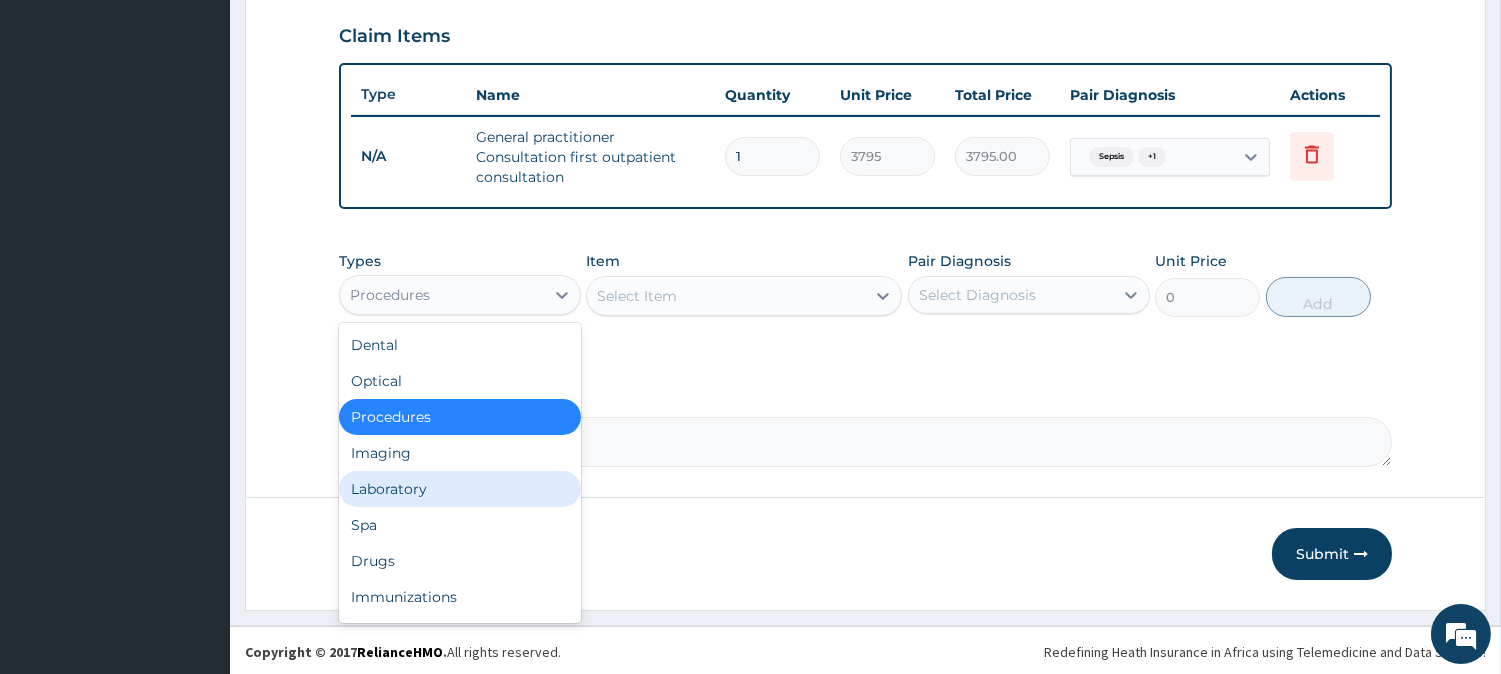 click on "Laboratory" at bounding box center [460, 489] 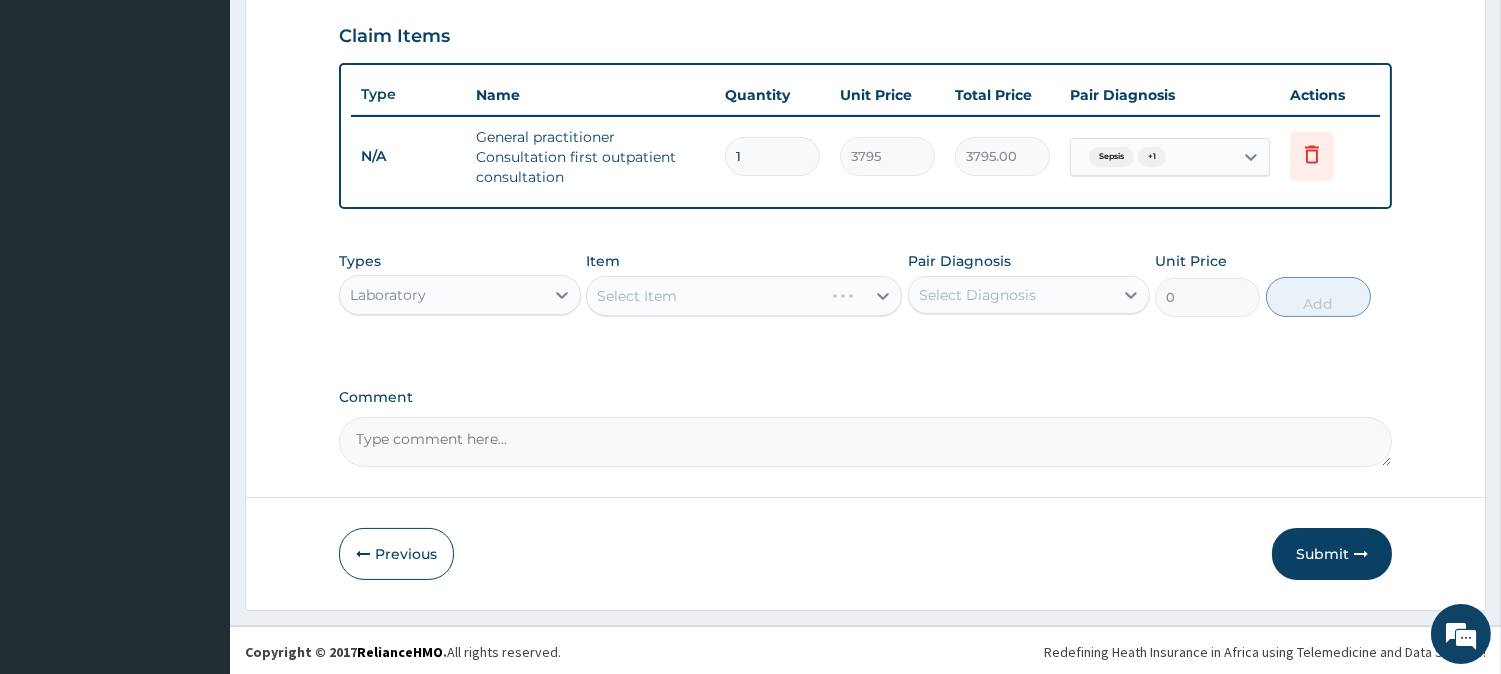 click on "Select Diagnosis" at bounding box center (1029, 295) 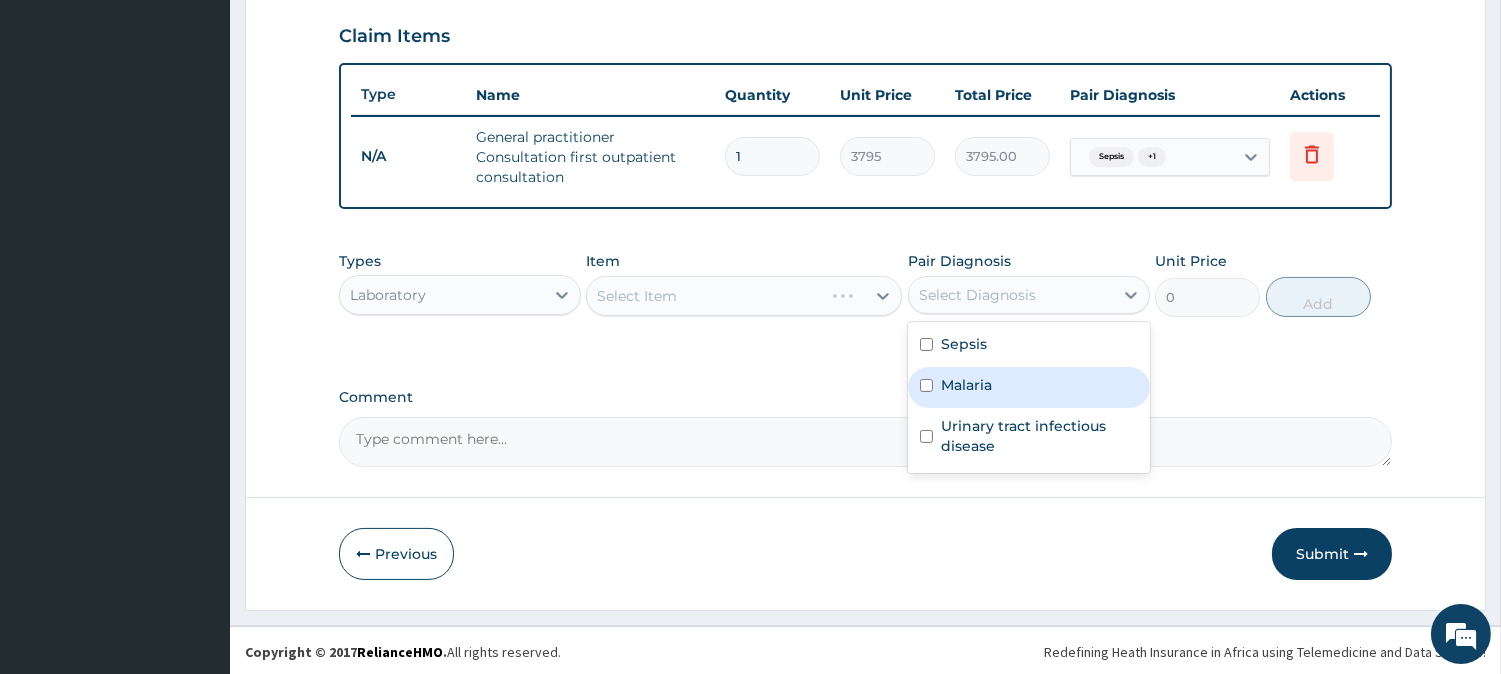 click on "Malaria" at bounding box center [1029, 387] 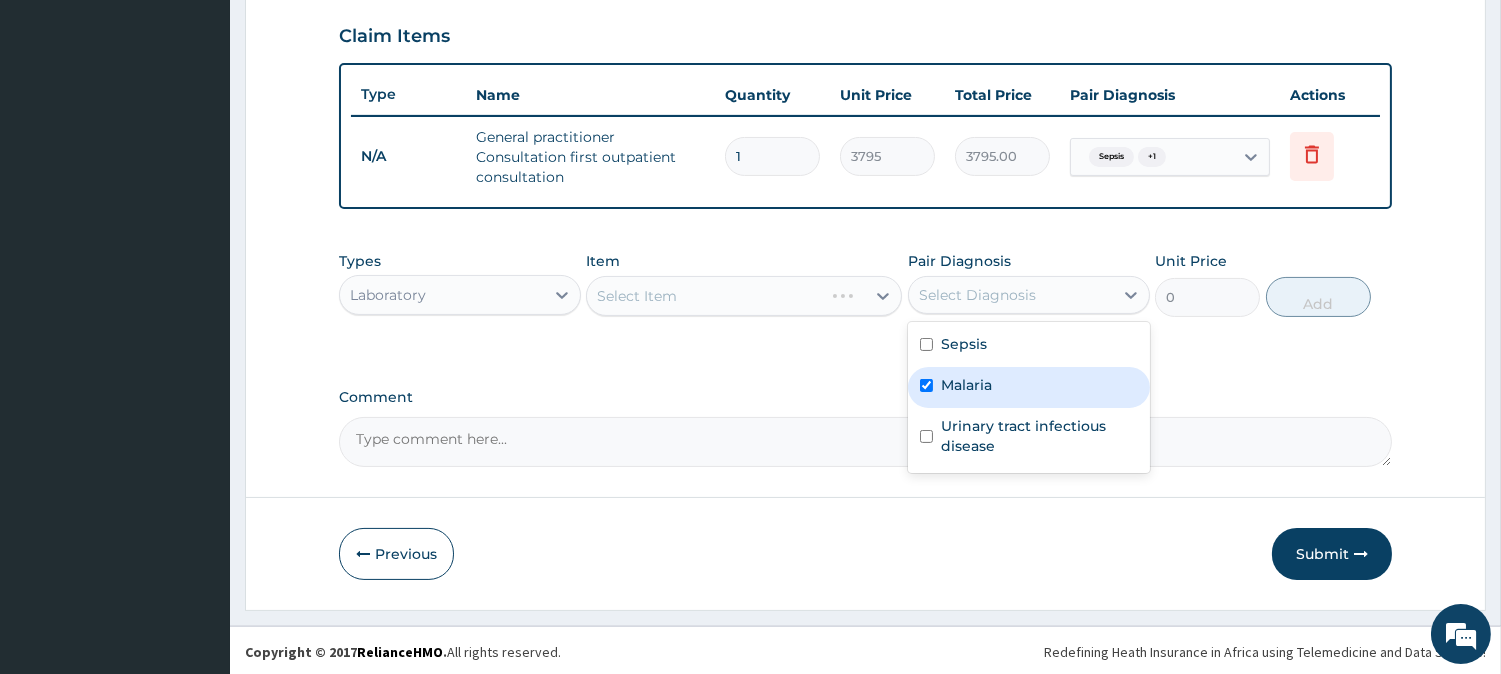 checkbox on "true" 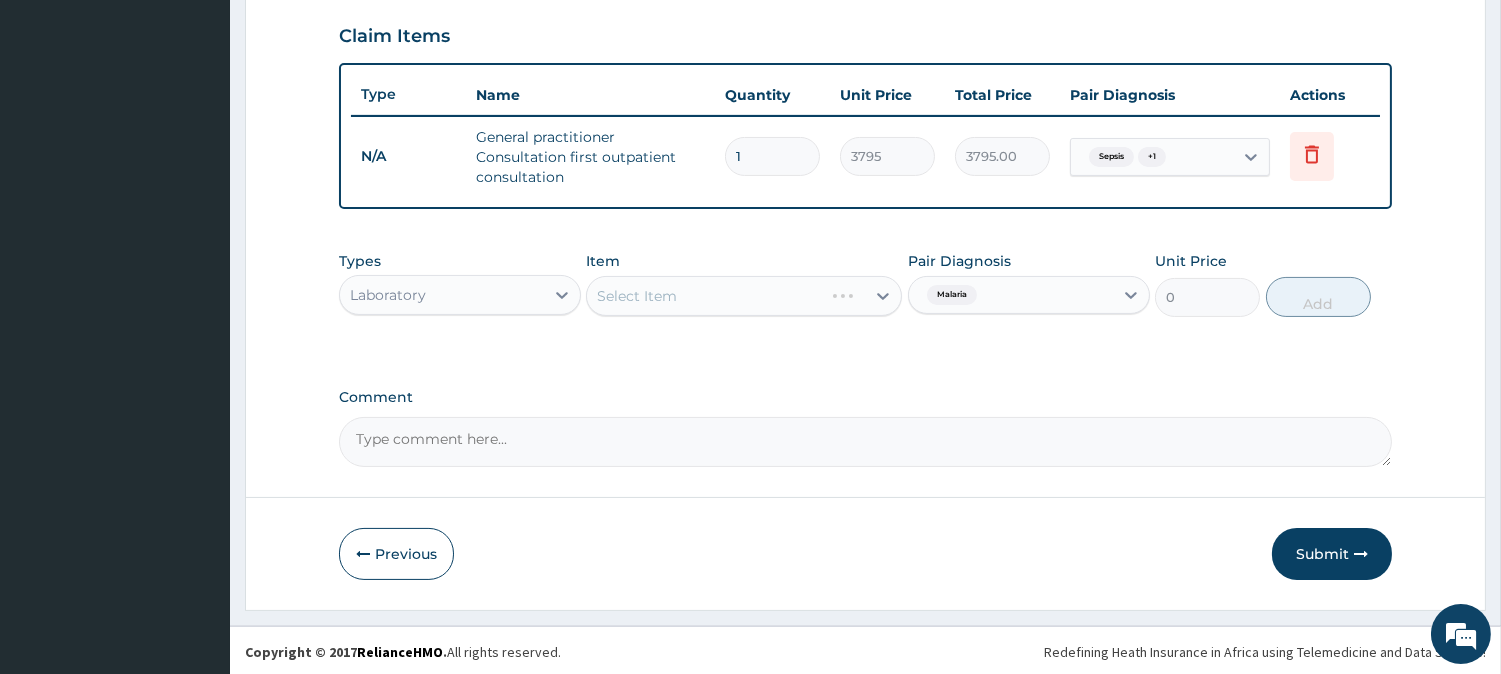 click on "Select Item" at bounding box center [744, 296] 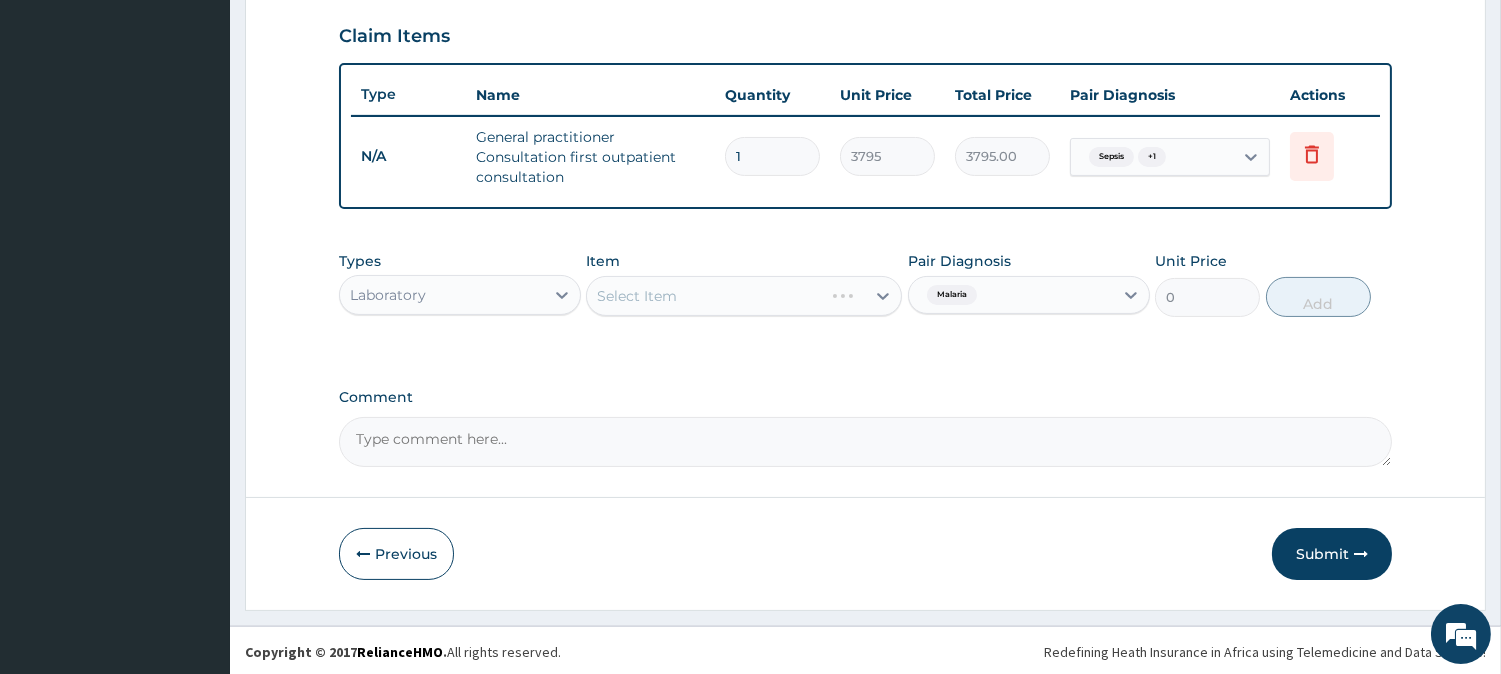 click on "Select Item" at bounding box center [744, 296] 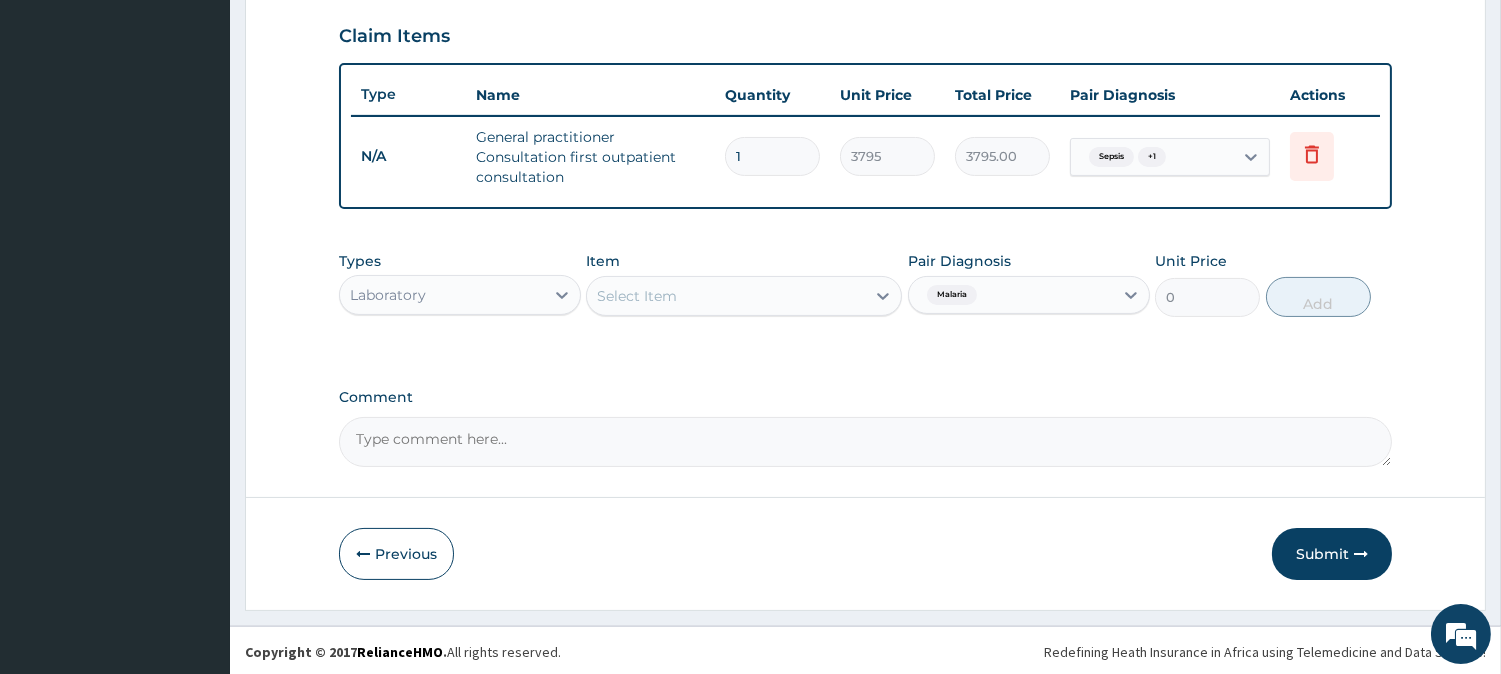 click on "Select Item" at bounding box center [726, 296] 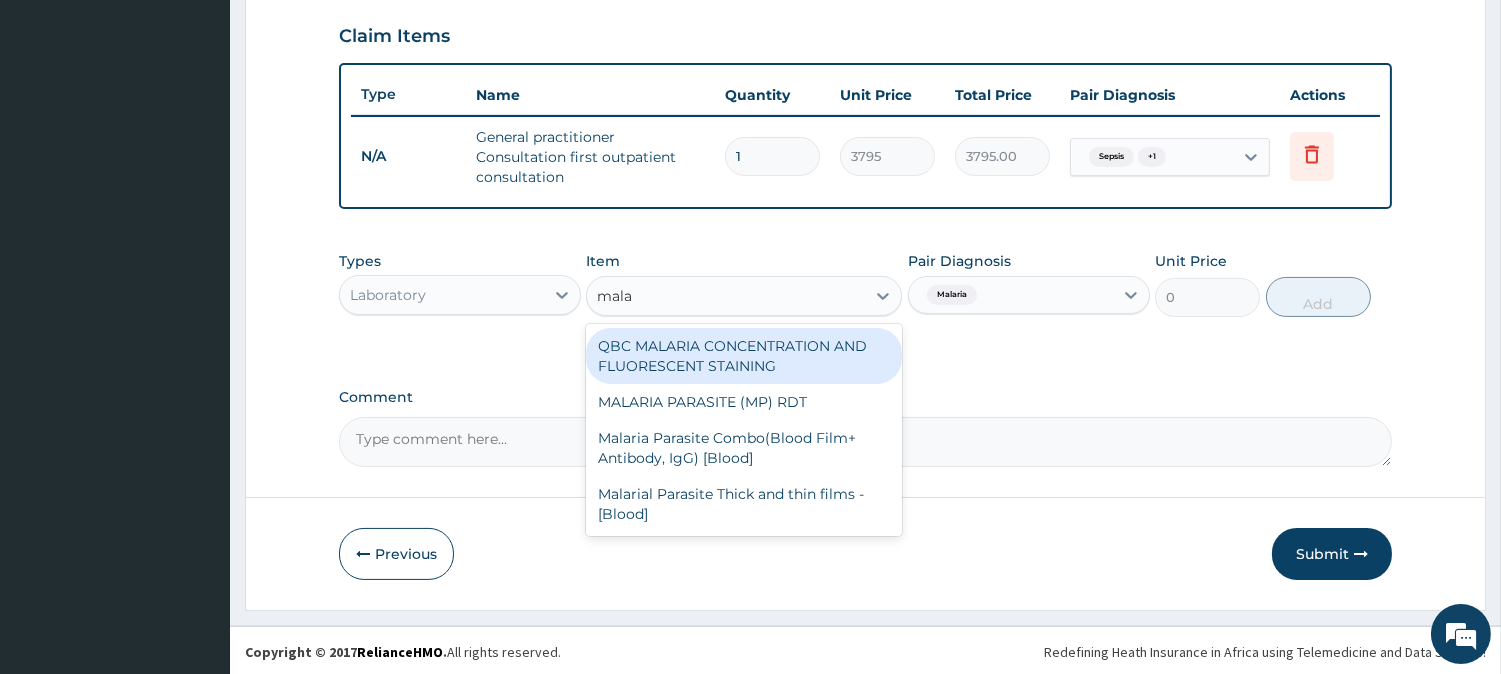 type on "malar" 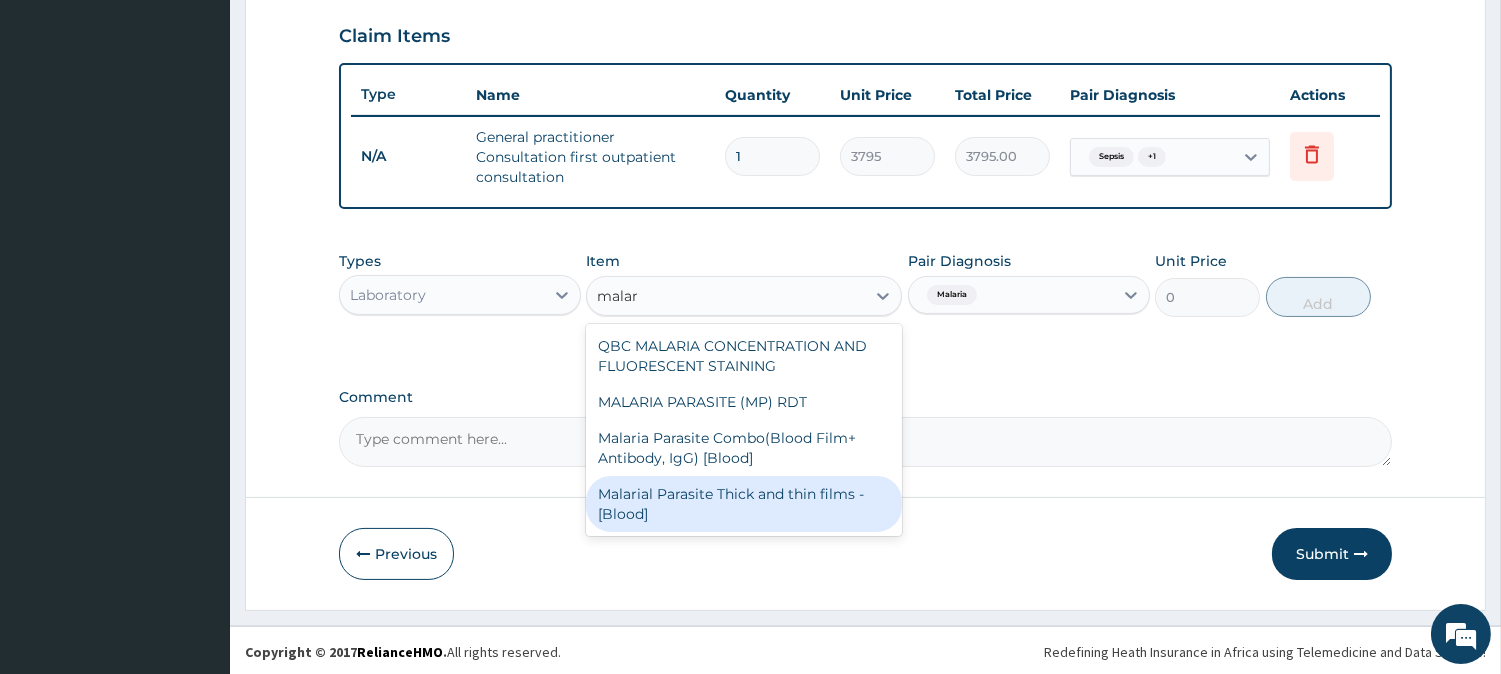 click on "Malarial Parasite Thick and thin films - [Blood]" at bounding box center [744, 504] 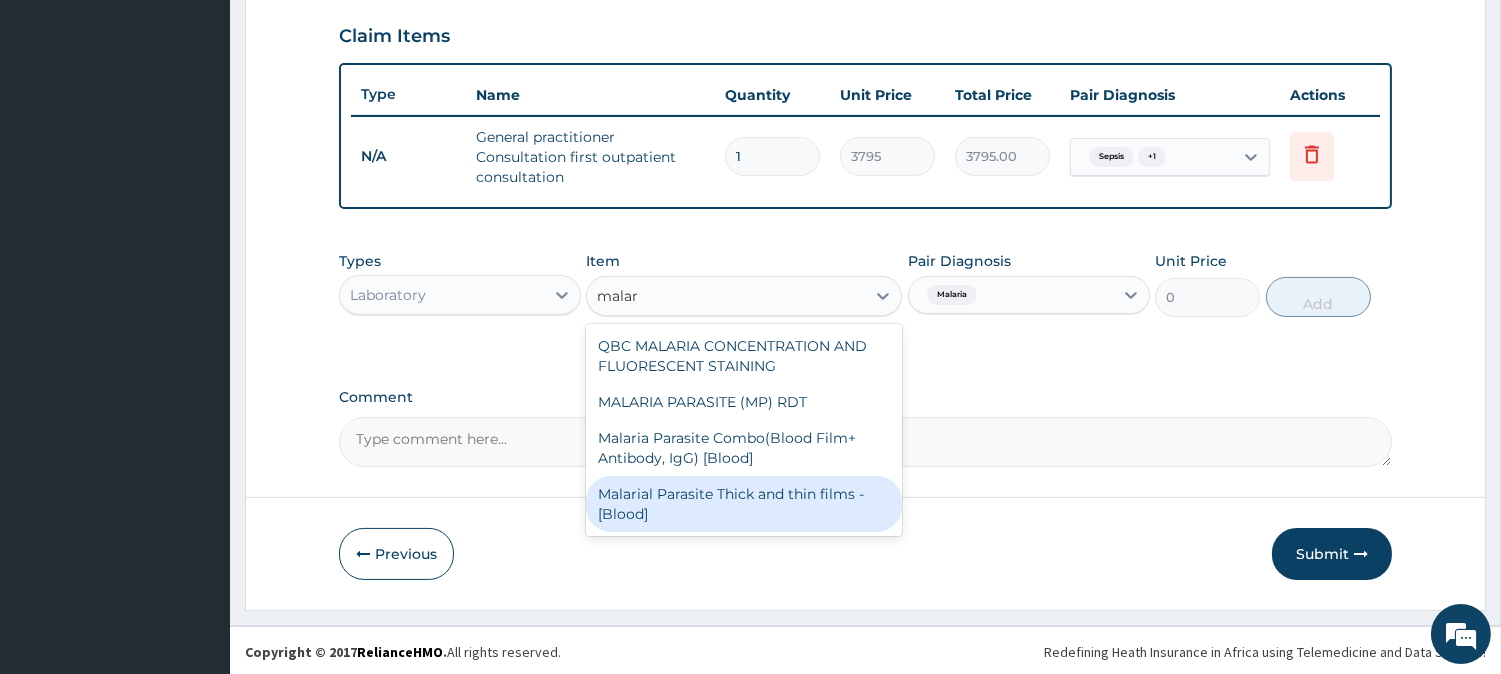type 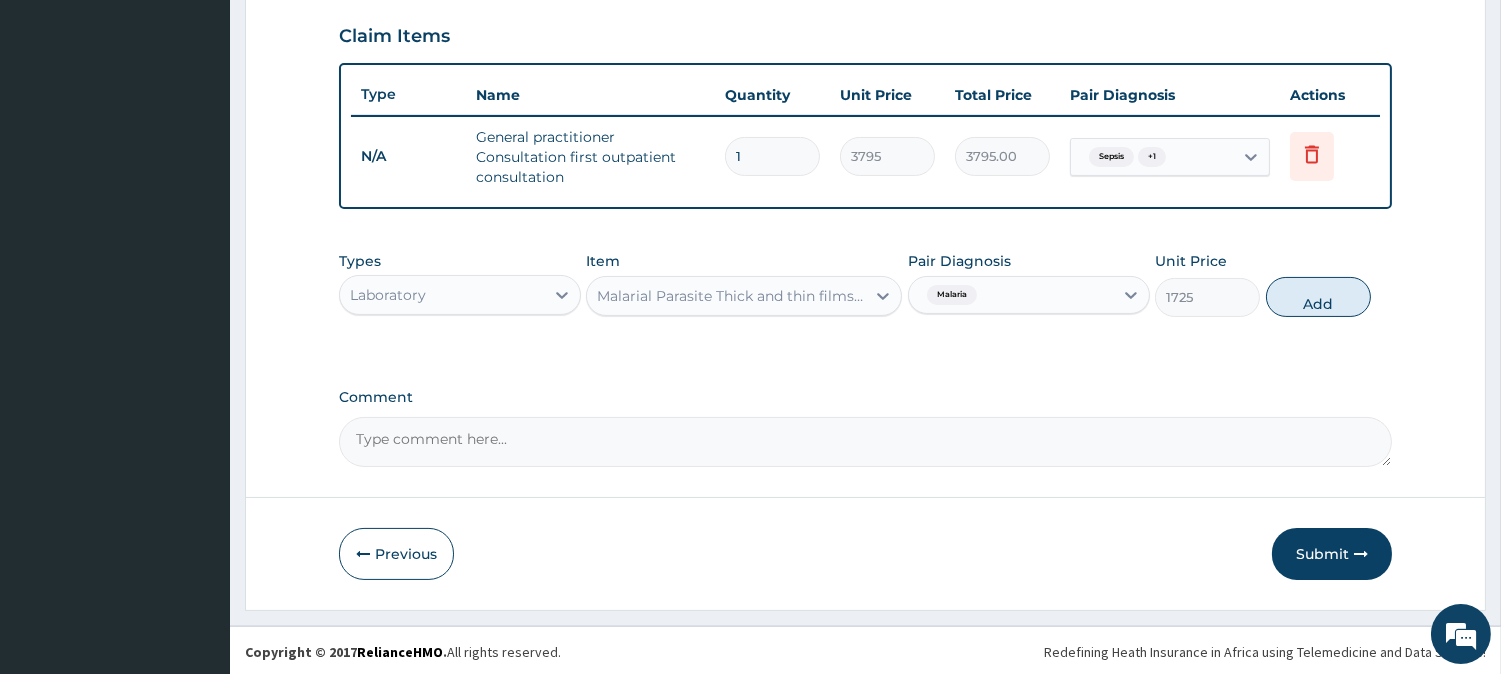 click on "PA Code / Prescription Code Enter Code(Secondary Care Only) Encounter Date 09-07-2025 Important Notice Please enter PA codes before entering items that are not attached to a PA code   All diagnoses entered must be linked to a claim item. Diagnosis & Claim Items that are visible but inactive cannot be edited because they were imported from an already approved PA code. Diagnosis Sepsis Confirmed Malaria Confirmed Urinary tract infectious disease Confirmed NB: All diagnosis must be linked to a claim item Claim Items Type Name Quantity Unit Price Total Price Pair Diagnosis Actions N/A General practitioner Consultation first outpatient consultation 1 3795 3795.00 Sepsis  + 1 Delete Types Laboratory Item option Malarial Parasite Thick and thin films - [Blood], selected.   Select is focused ,type to refine list, press Down to open the menu,  Malarial Parasite Thick and thin films - [Blood] Pair Diagnosis Malaria Unit Price 1725 Add Comment" at bounding box center [865, -12] 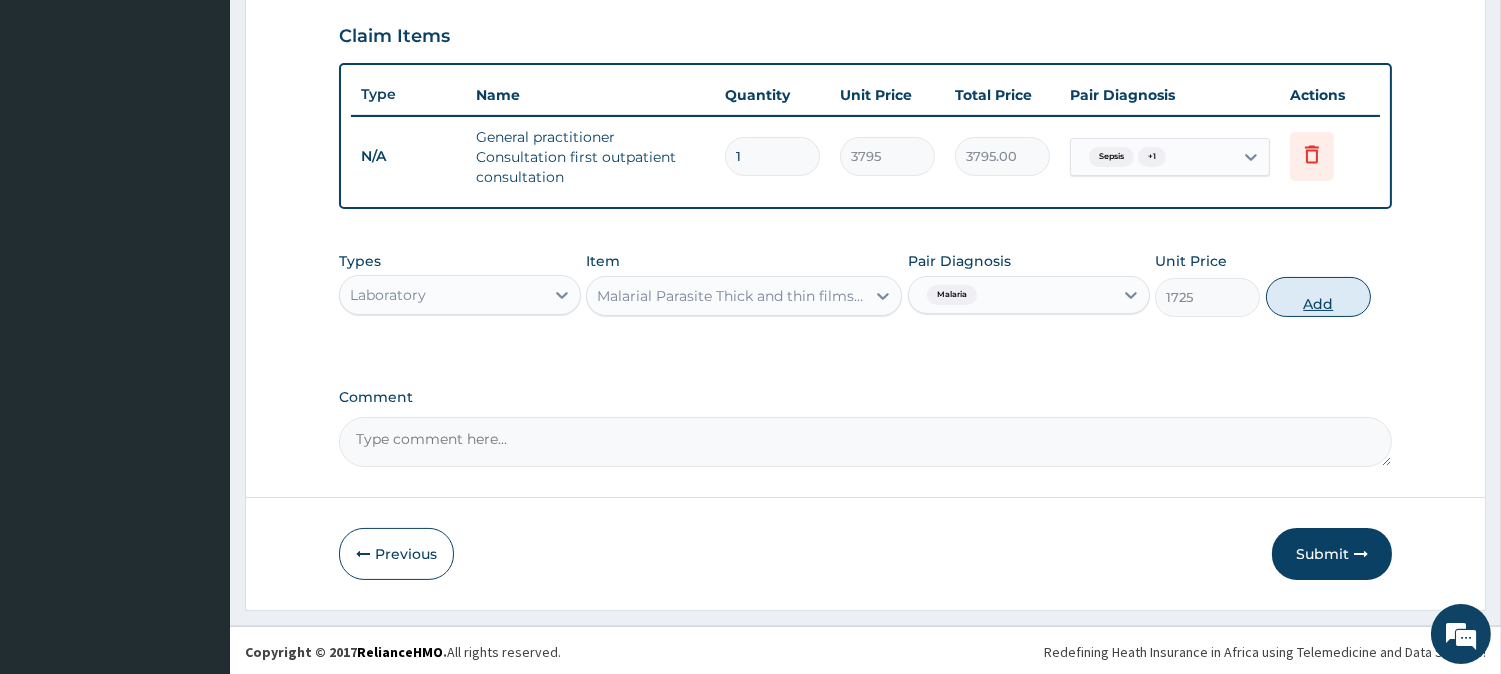 click on "Add" at bounding box center (1318, 297) 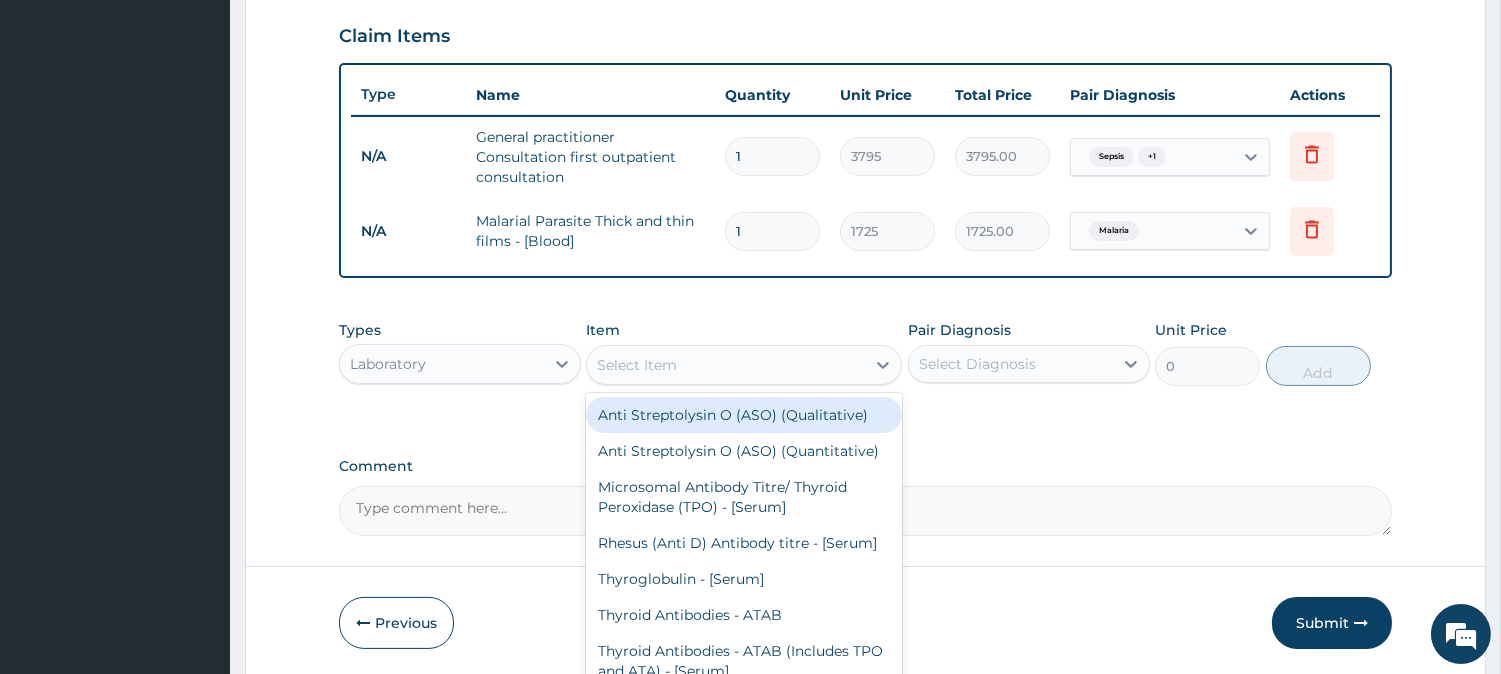 click on "Select Item" at bounding box center (726, 365) 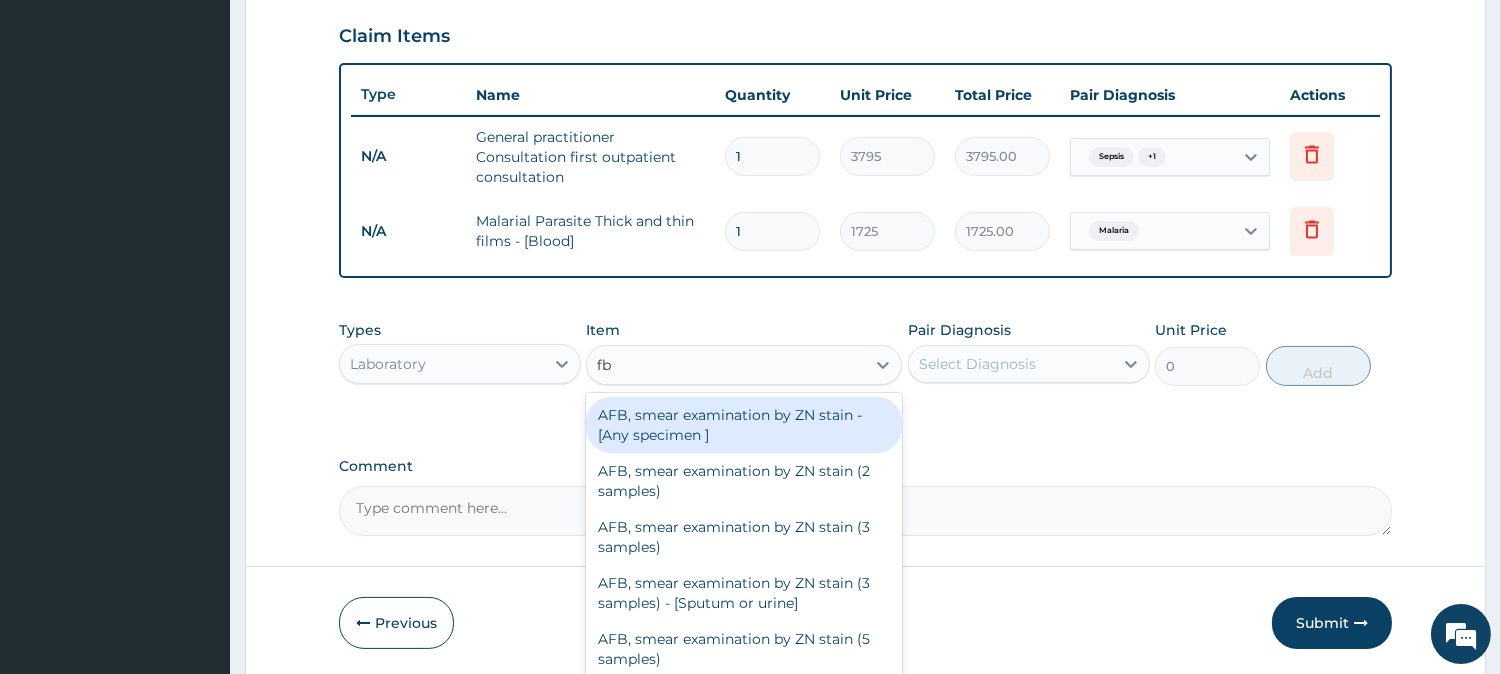 type on "fbc" 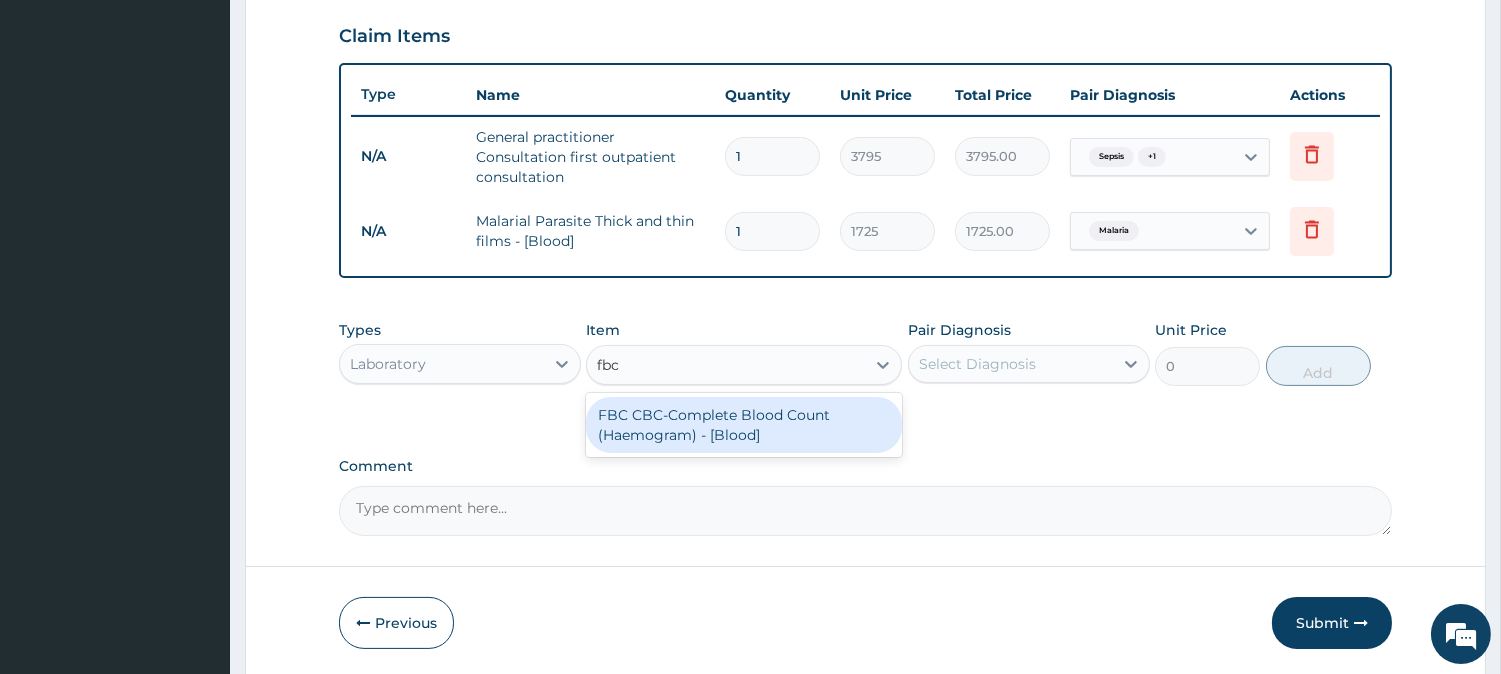 click on "FBC CBC-Complete Blood Count (Haemogram) - [Blood]" at bounding box center [744, 425] 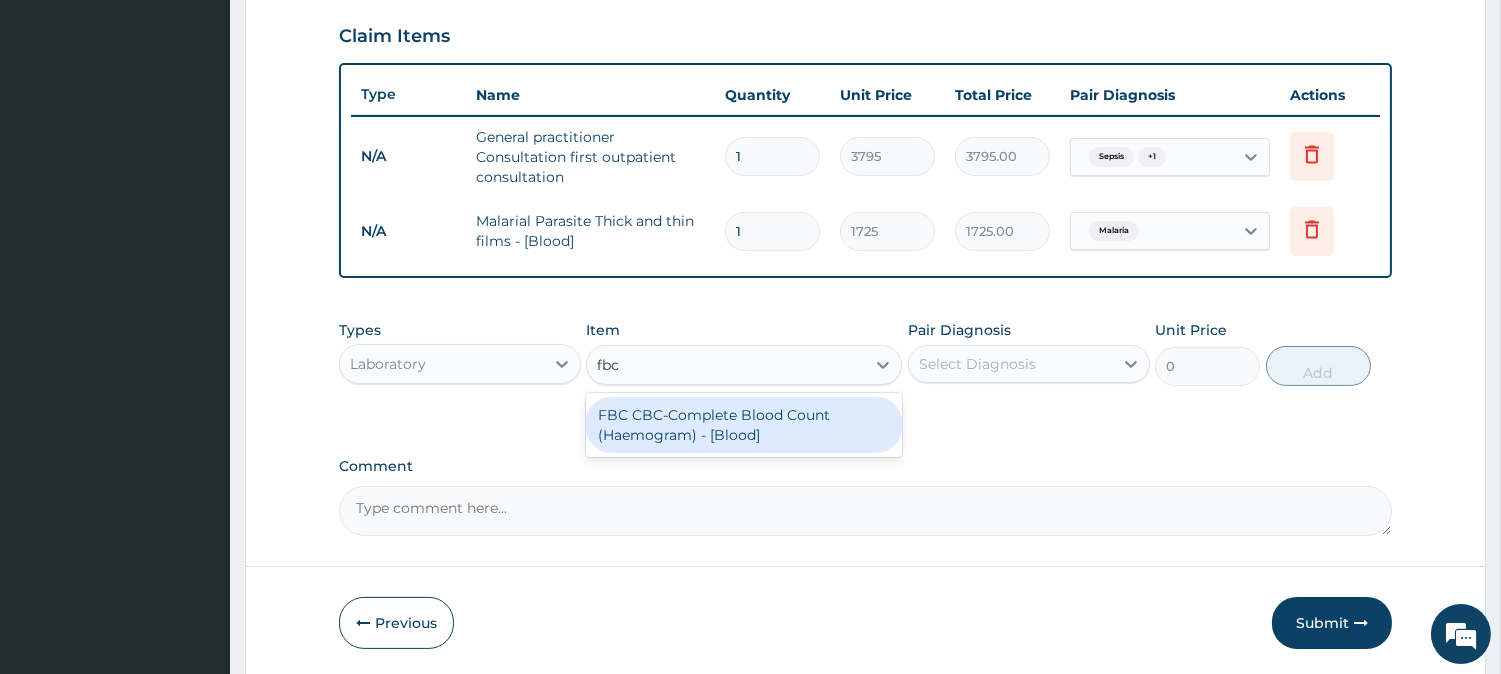 type 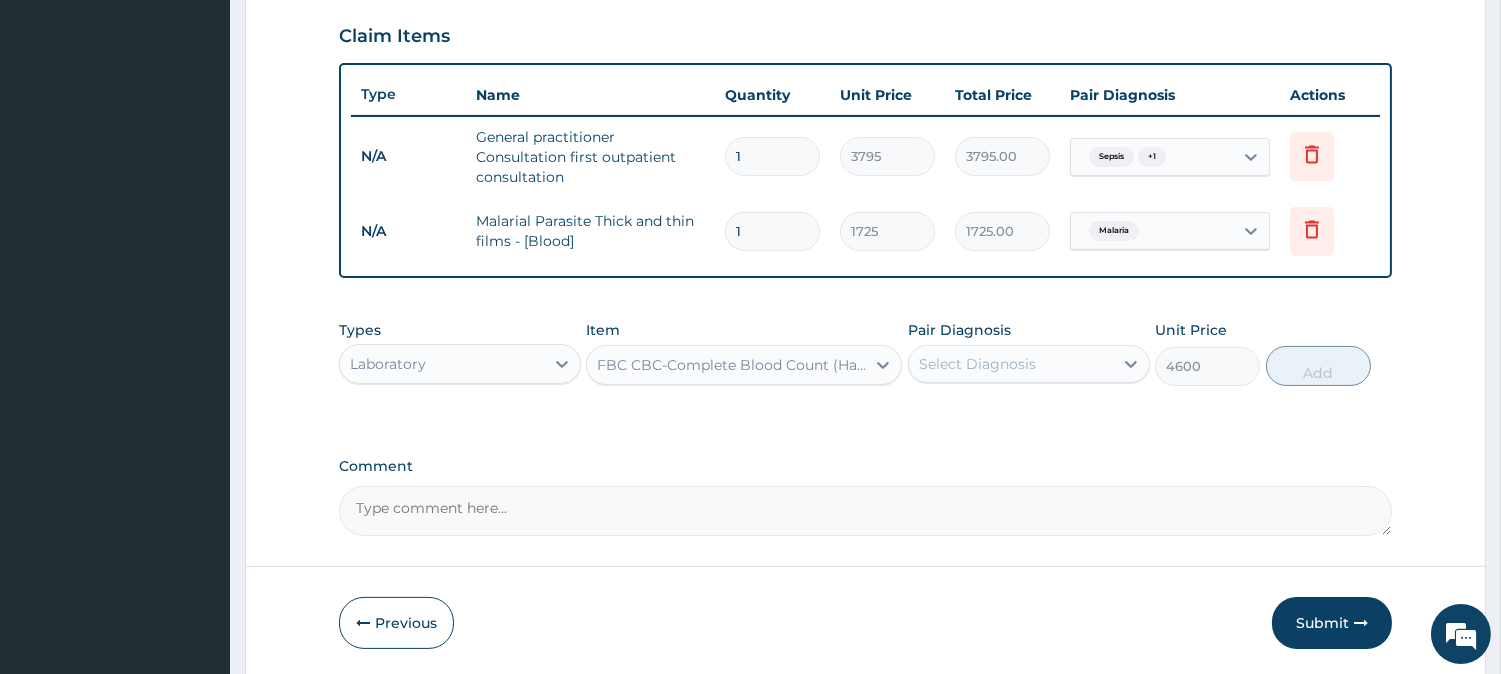click on "Pair Diagnosis Select Diagnosis" at bounding box center (1029, 353) 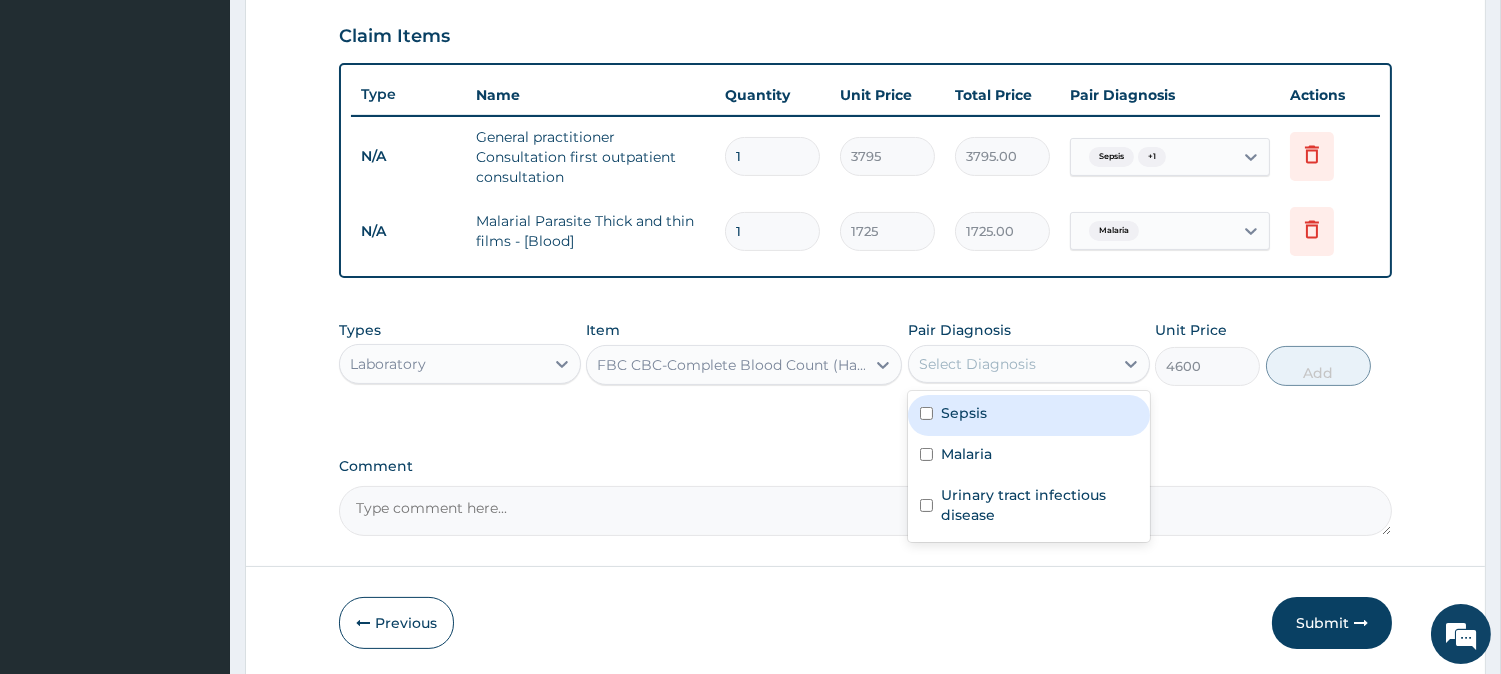 click on "Select Diagnosis" at bounding box center [977, 364] 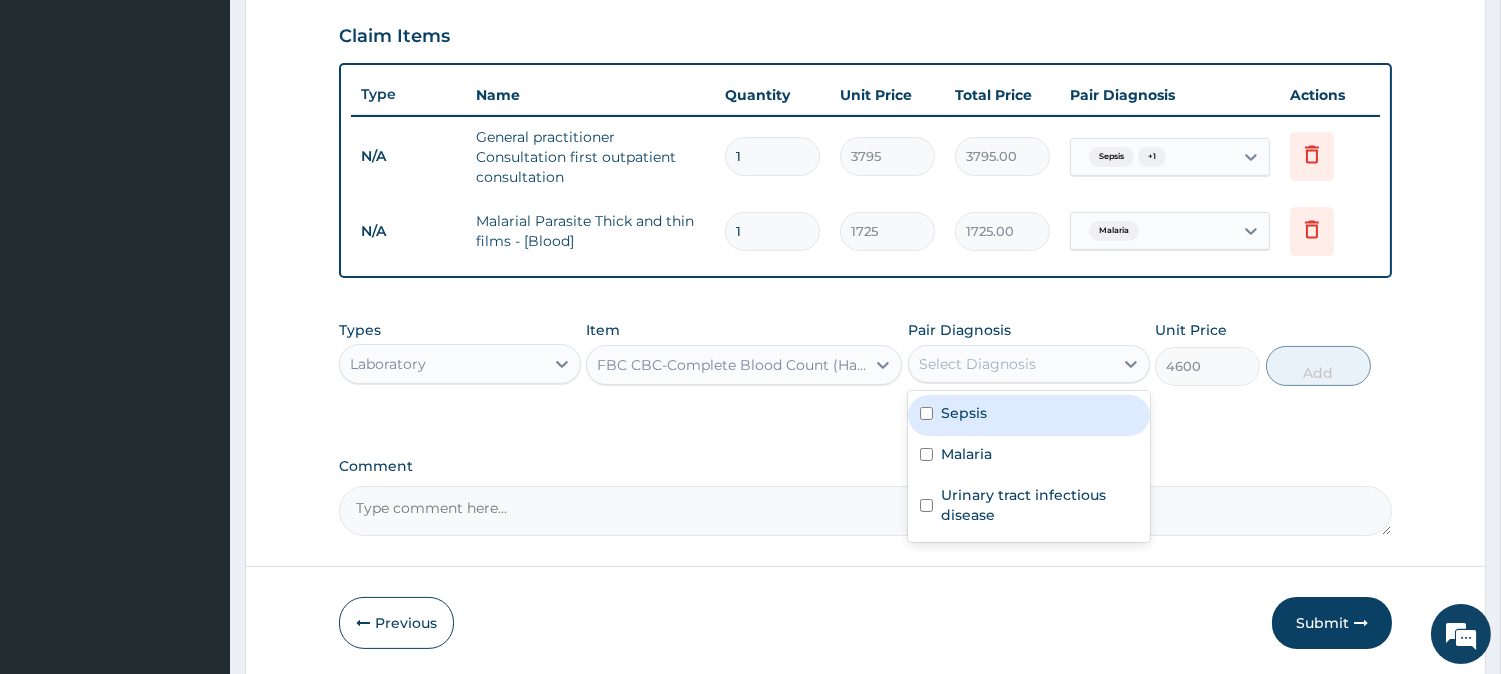click on "Sepsis" at bounding box center [1029, 415] 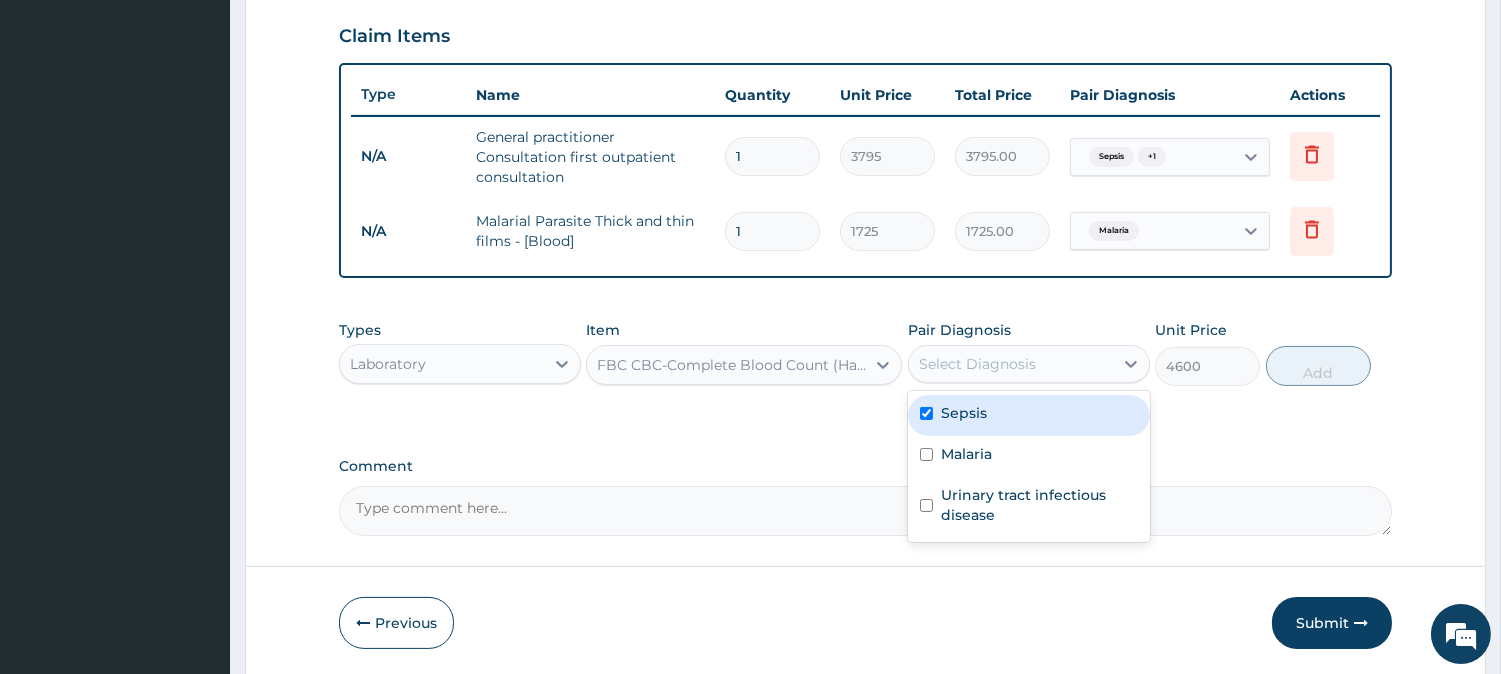 checkbox on "true" 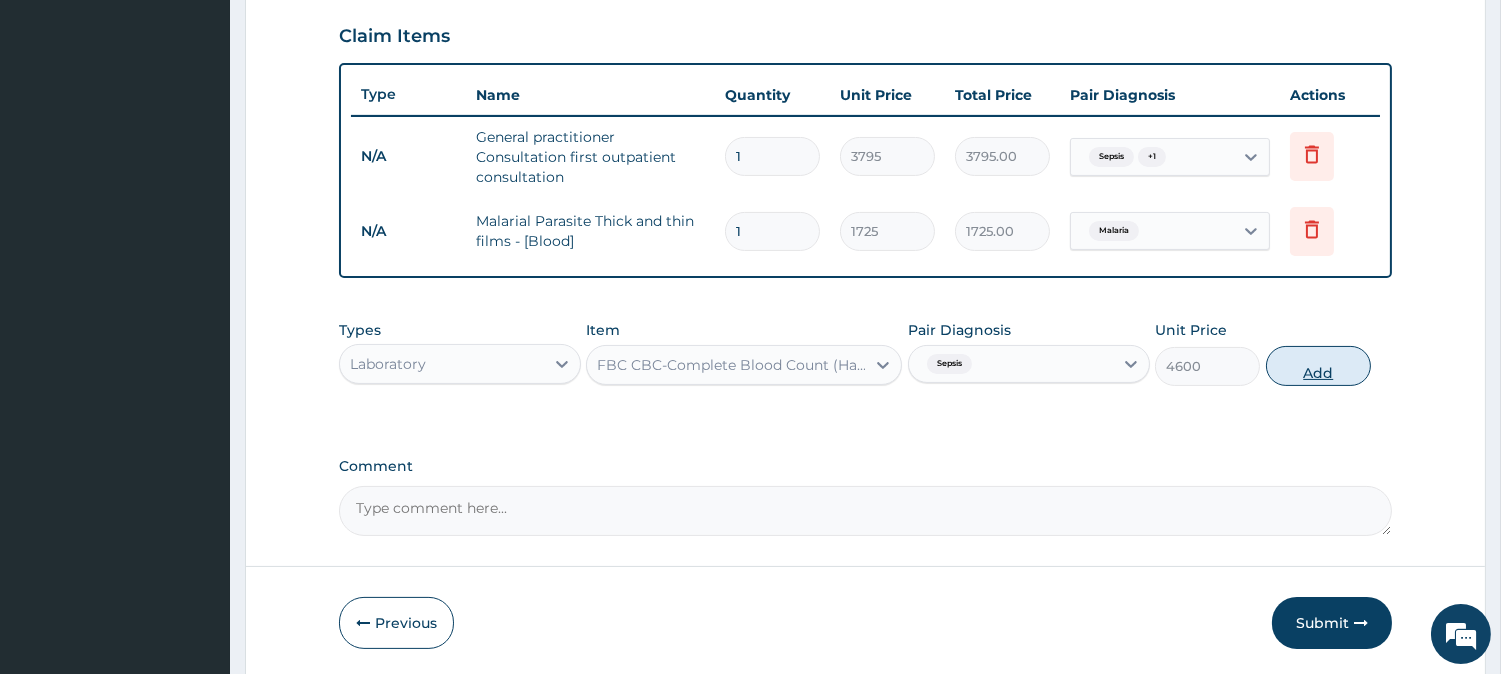 click on "Add" at bounding box center (1318, 366) 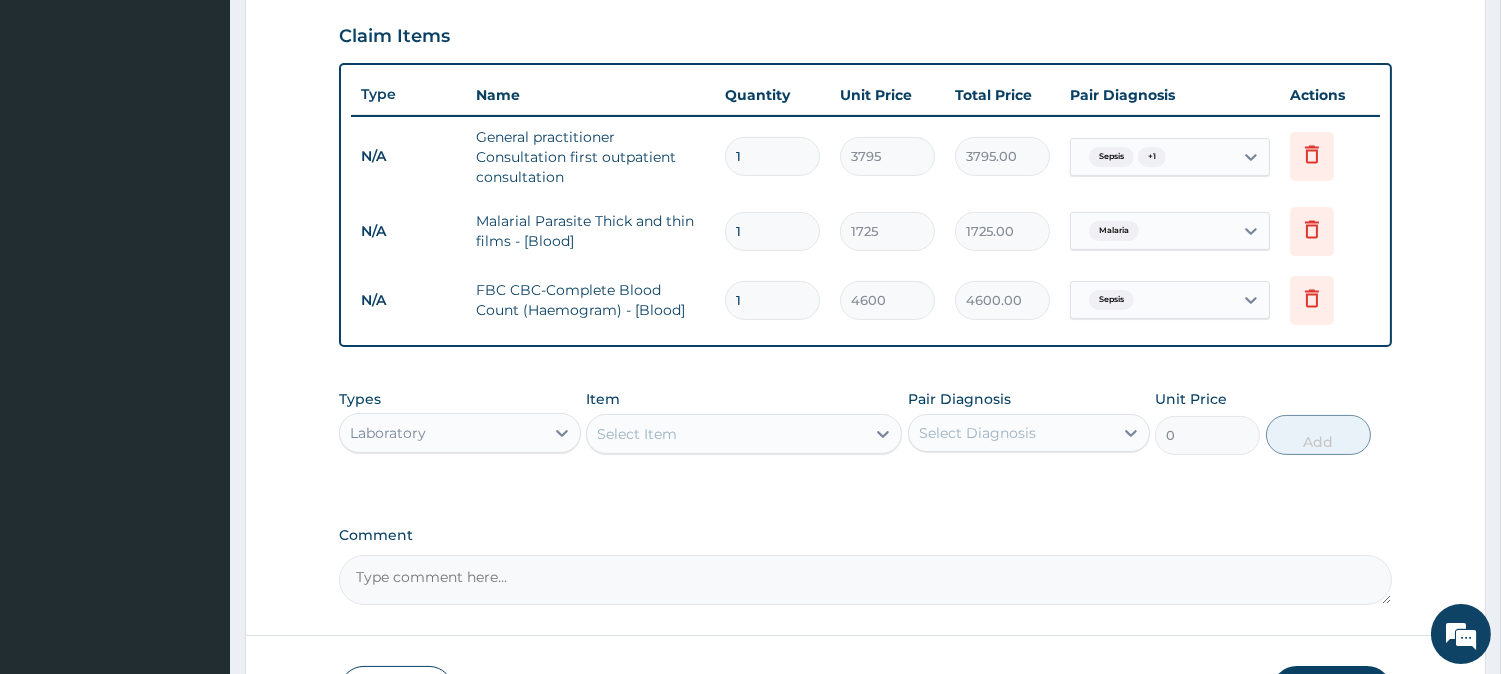 click on "Laboratory" at bounding box center (442, 433) 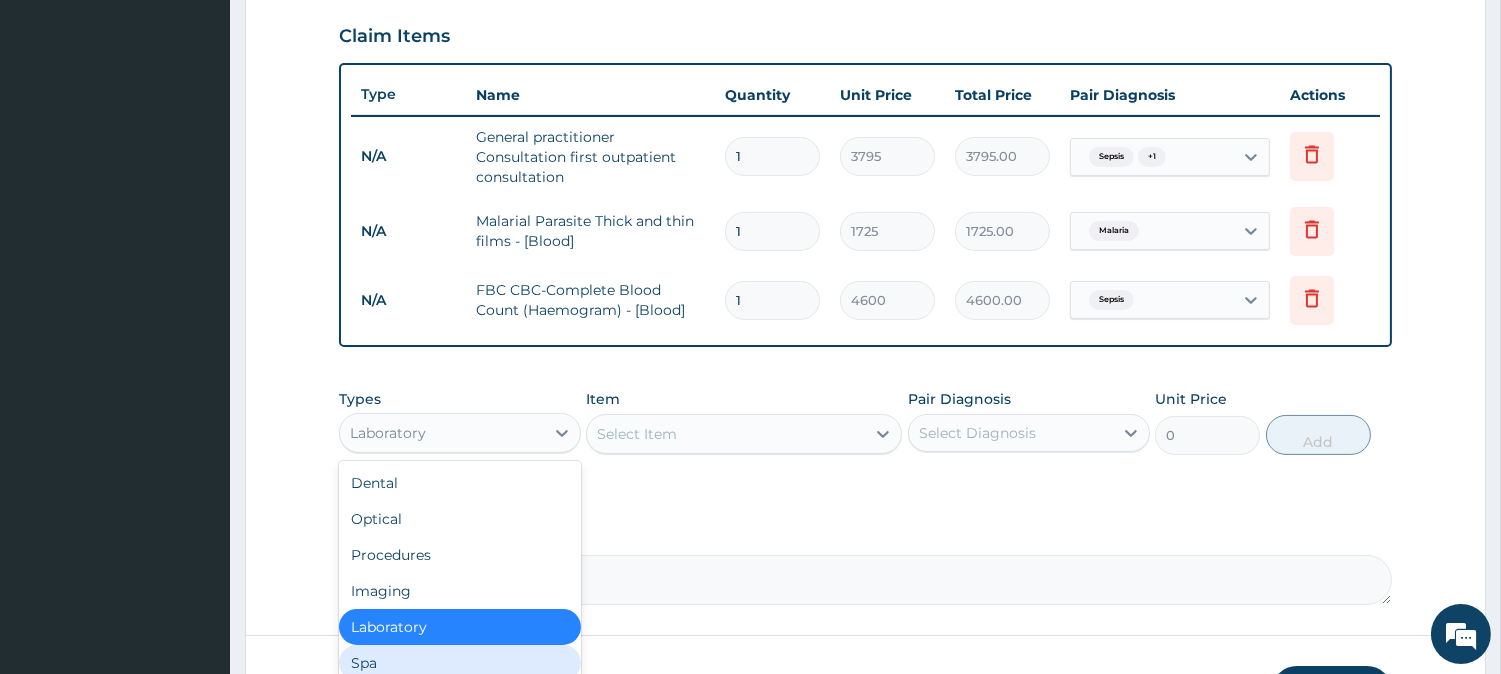 scroll, scrollTop: 820, scrollLeft: 0, axis: vertical 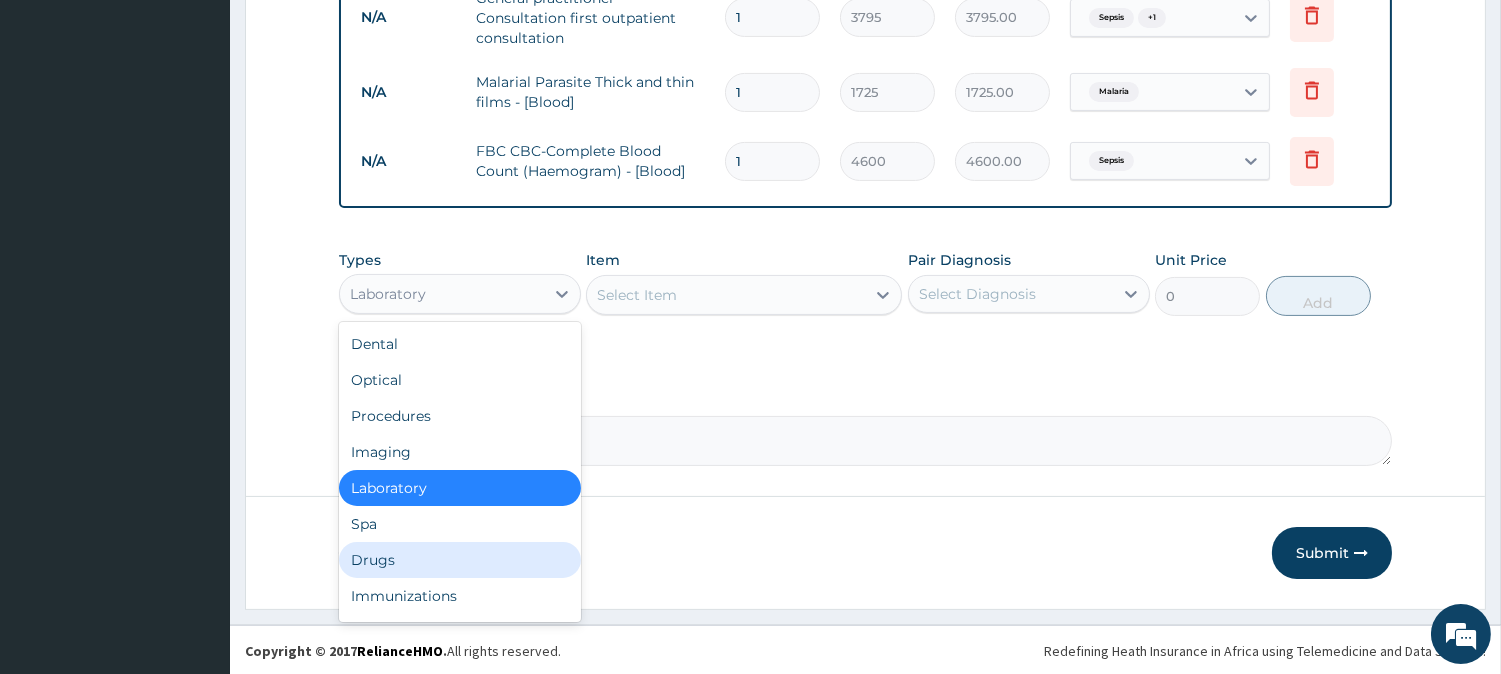 click on "Drugs" at bounding box center (460, 560) 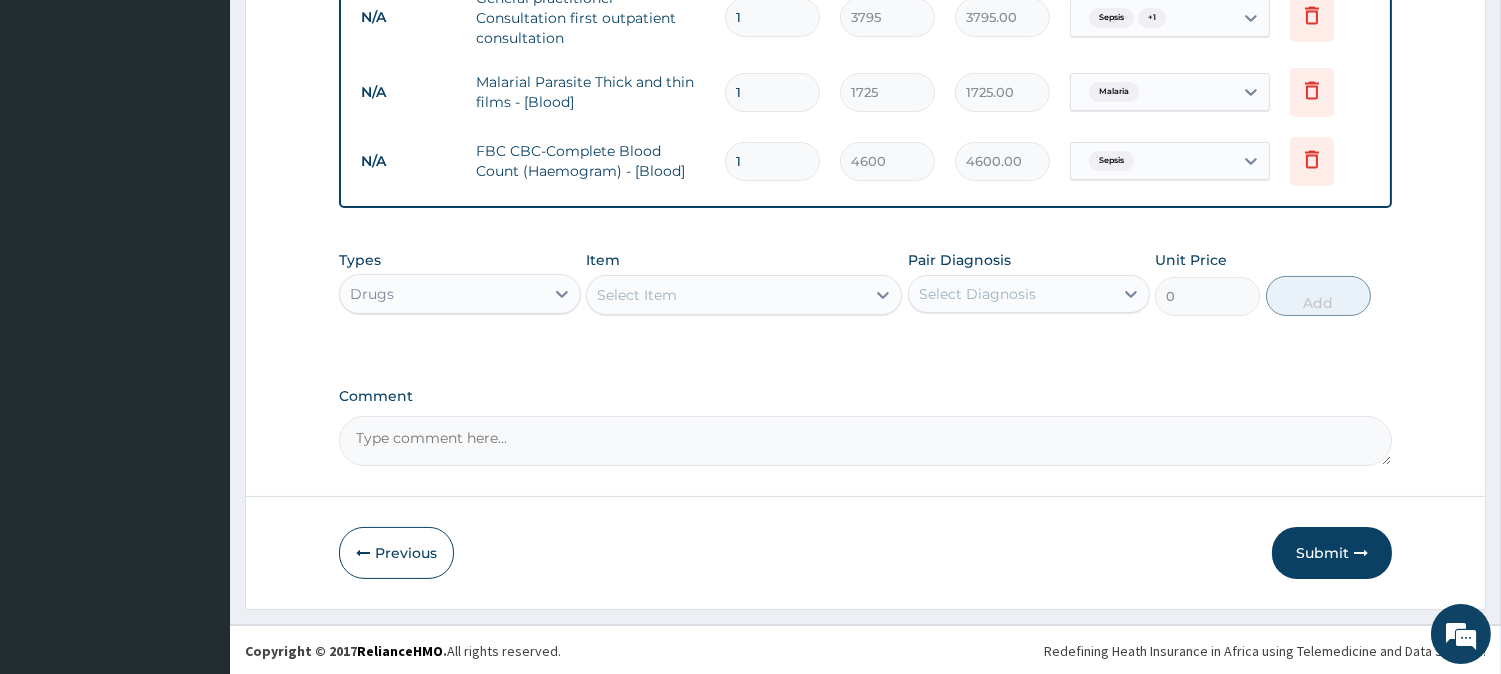 click on "Types Drugs Item Select Item Pair Diagnosis Select Diagnosis Unit Price 0 Add" at bounding box center [865, 283] 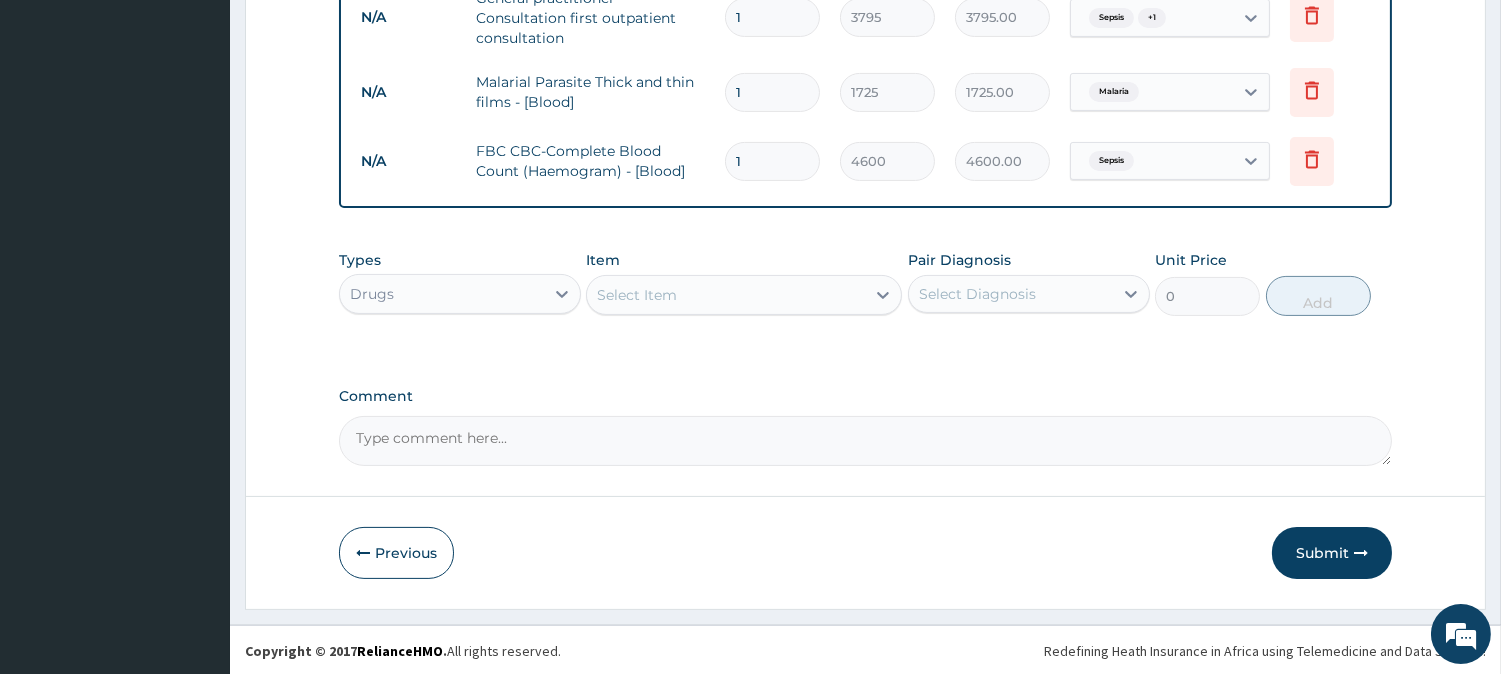 click on "Select Diagnosis" at bounding box center (1011, 294) 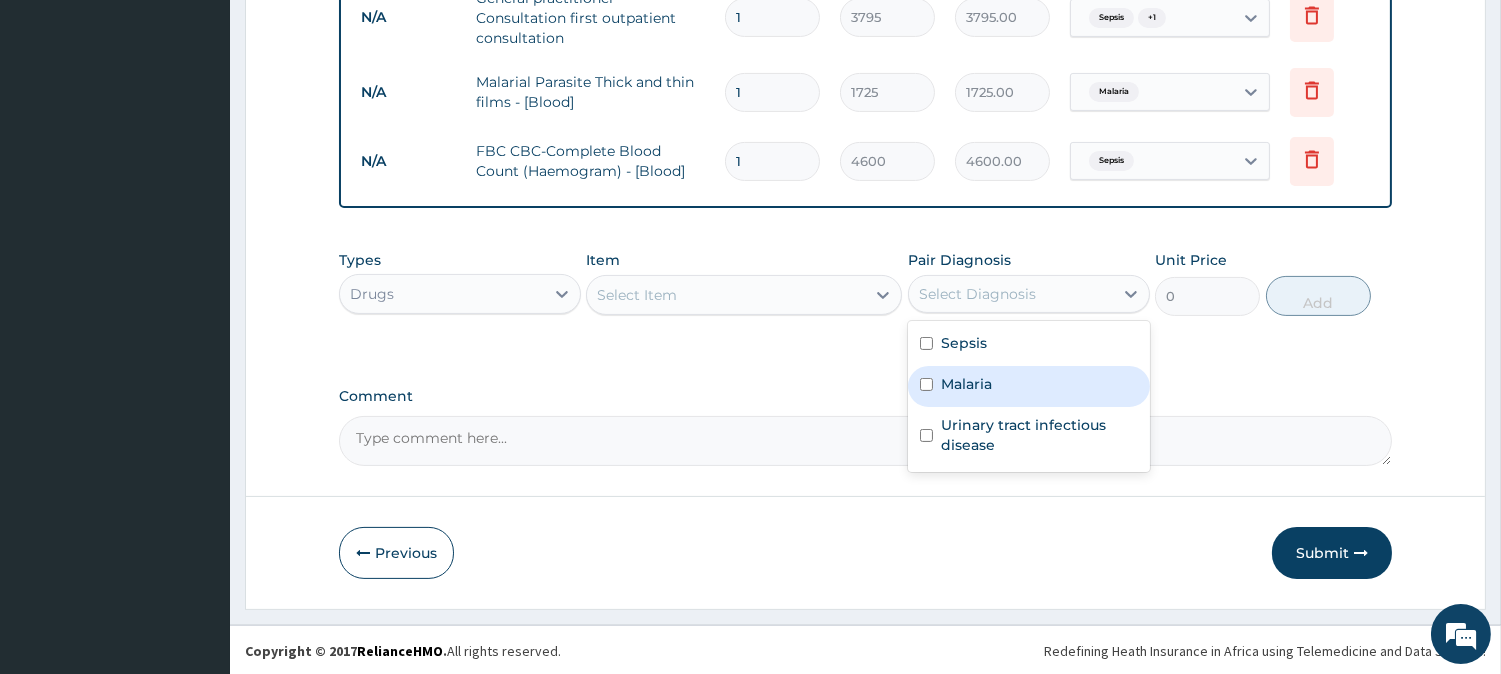 click on "Malaria" at bounding box center [966, 384] 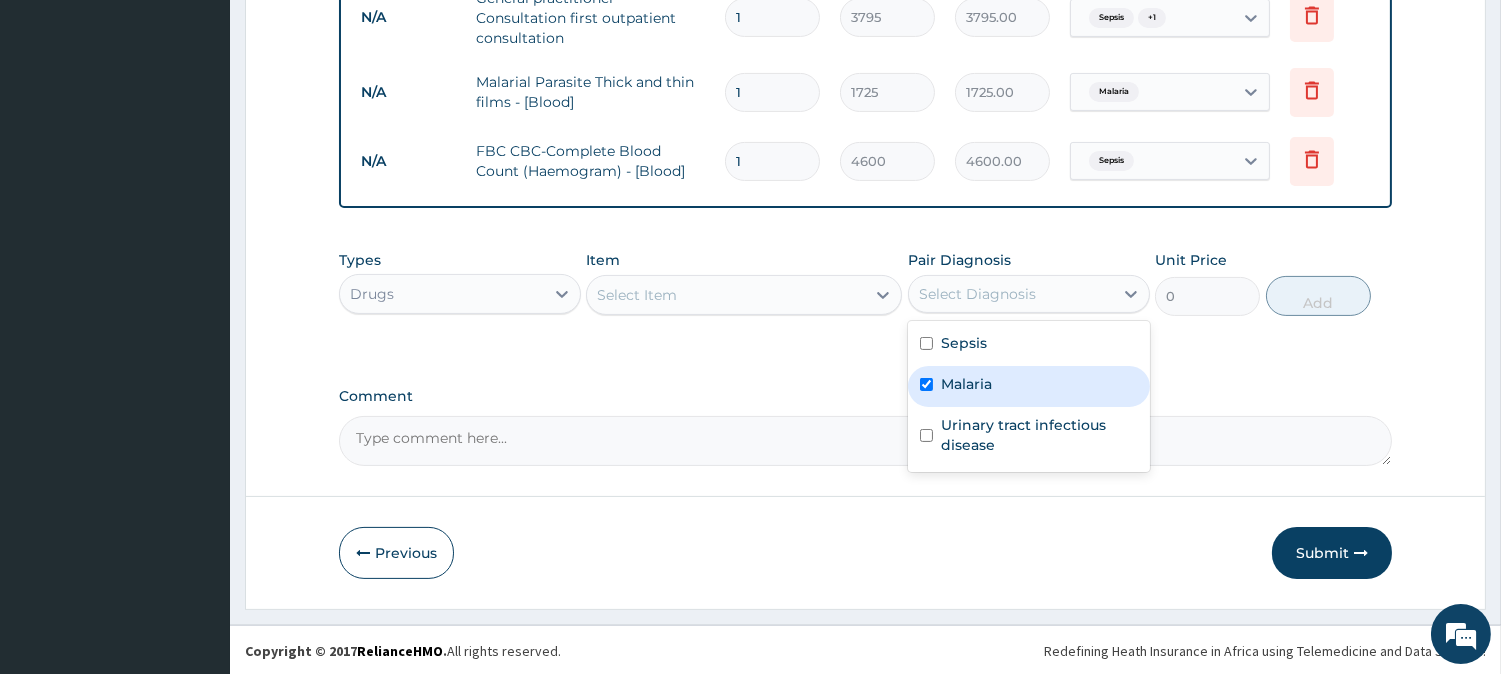 checkbox on "true" 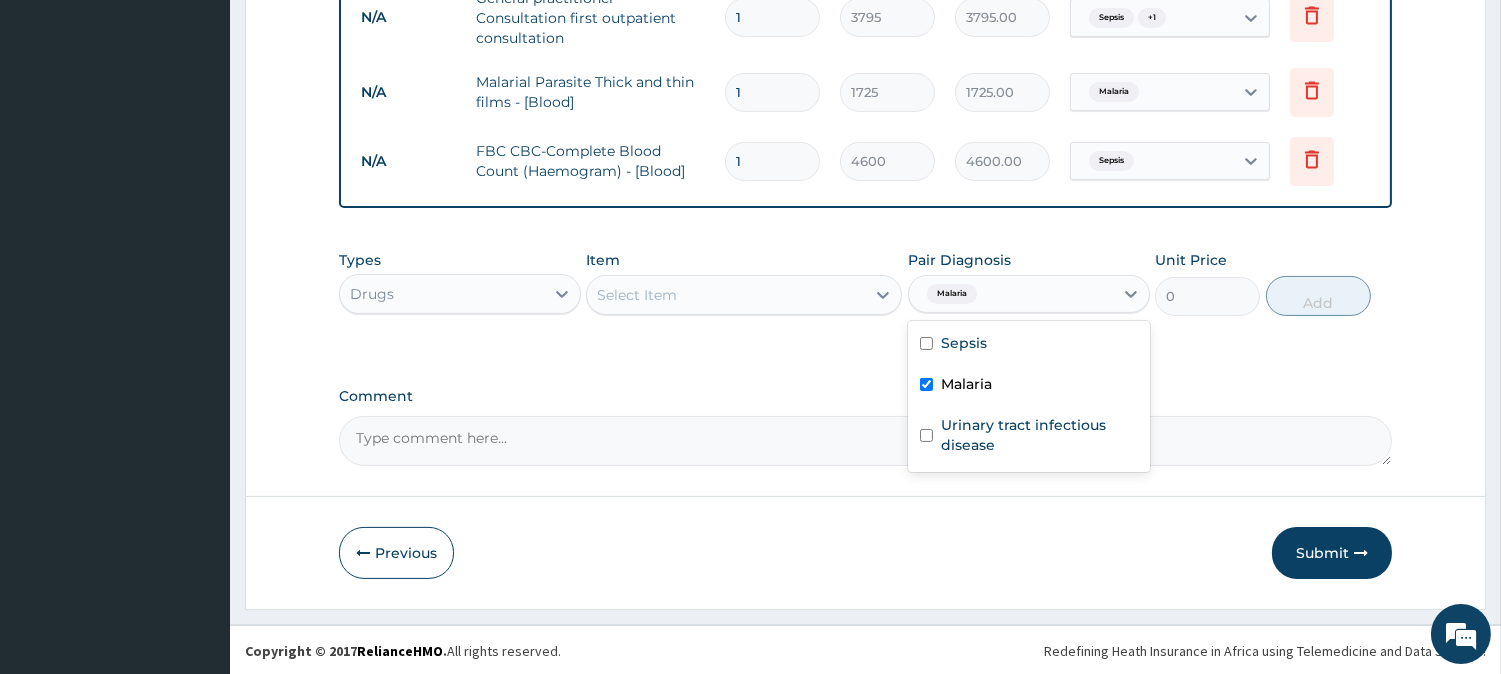 click on "Select Item" at bounding box center (637, 295) 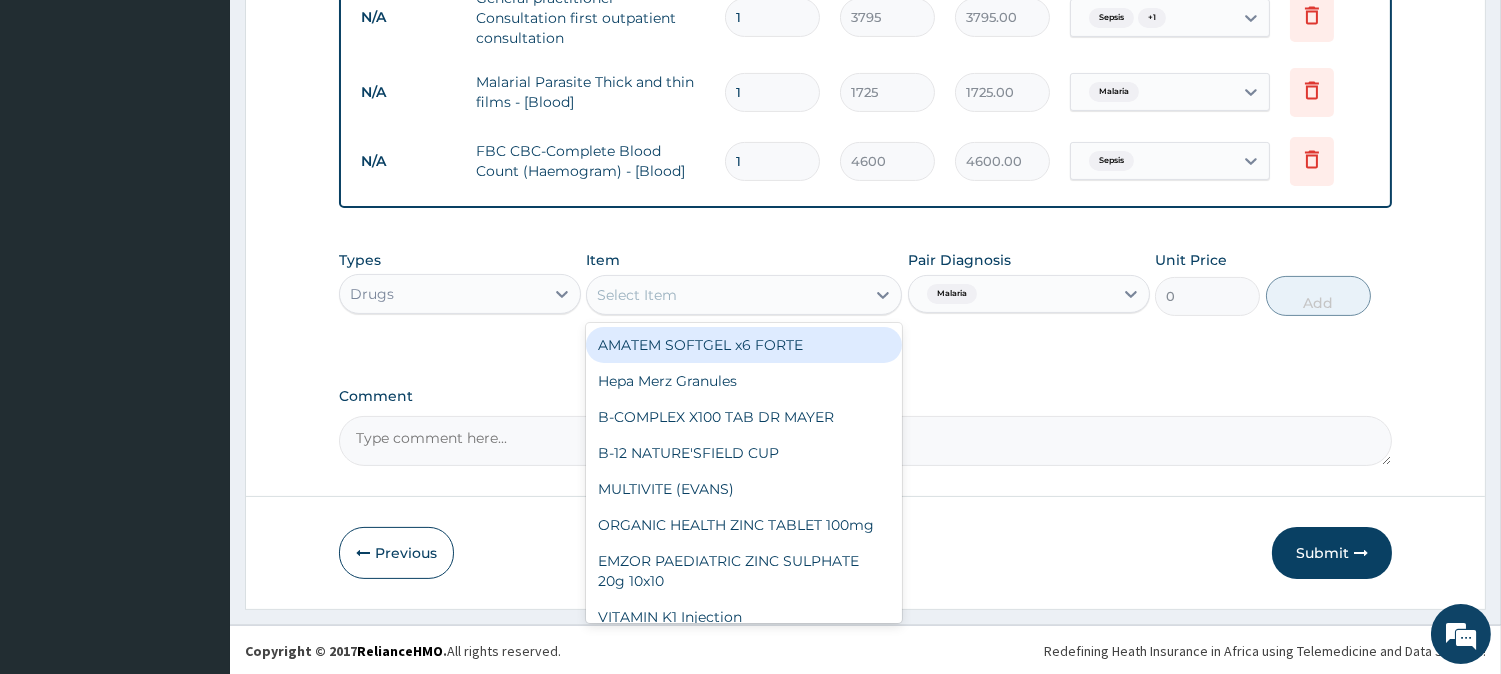 click on "AMATEM SOFTGEL x6 FORTE" at bounding box center [744, 345] 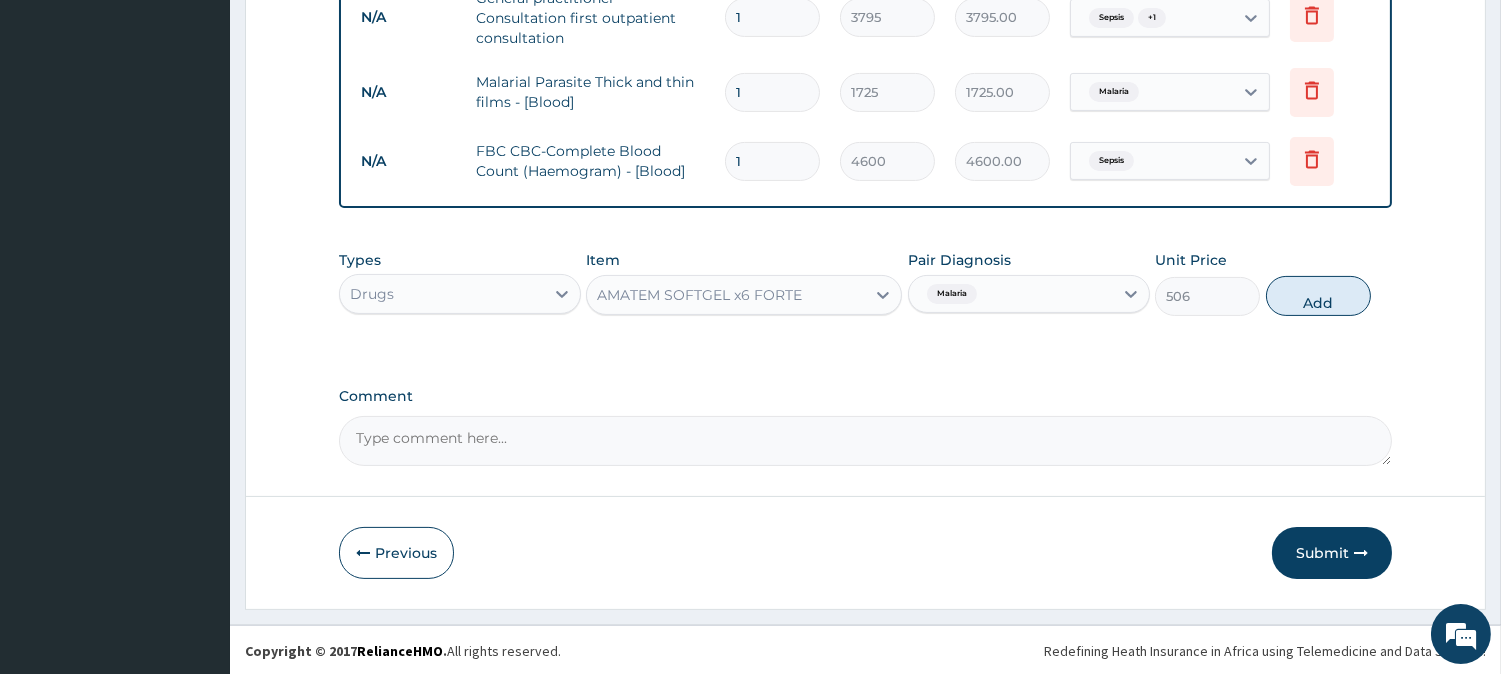 click on "Types Drugs Item AMATEM SOFTGEL x6 FORTE Pair Diagnosis Malaria Unit Price 506 Add" at bounding box center (865, 283) 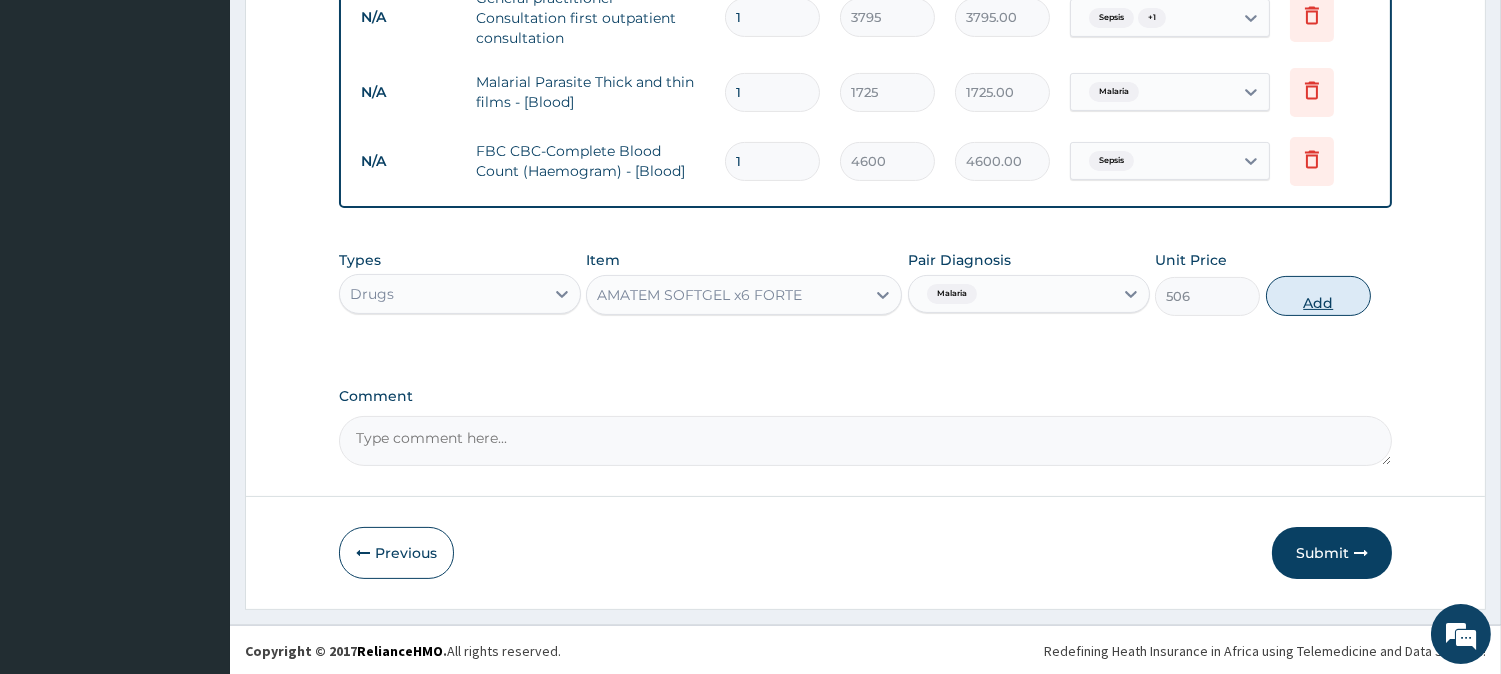 click on "Add" at bounding box center (1318, 296) 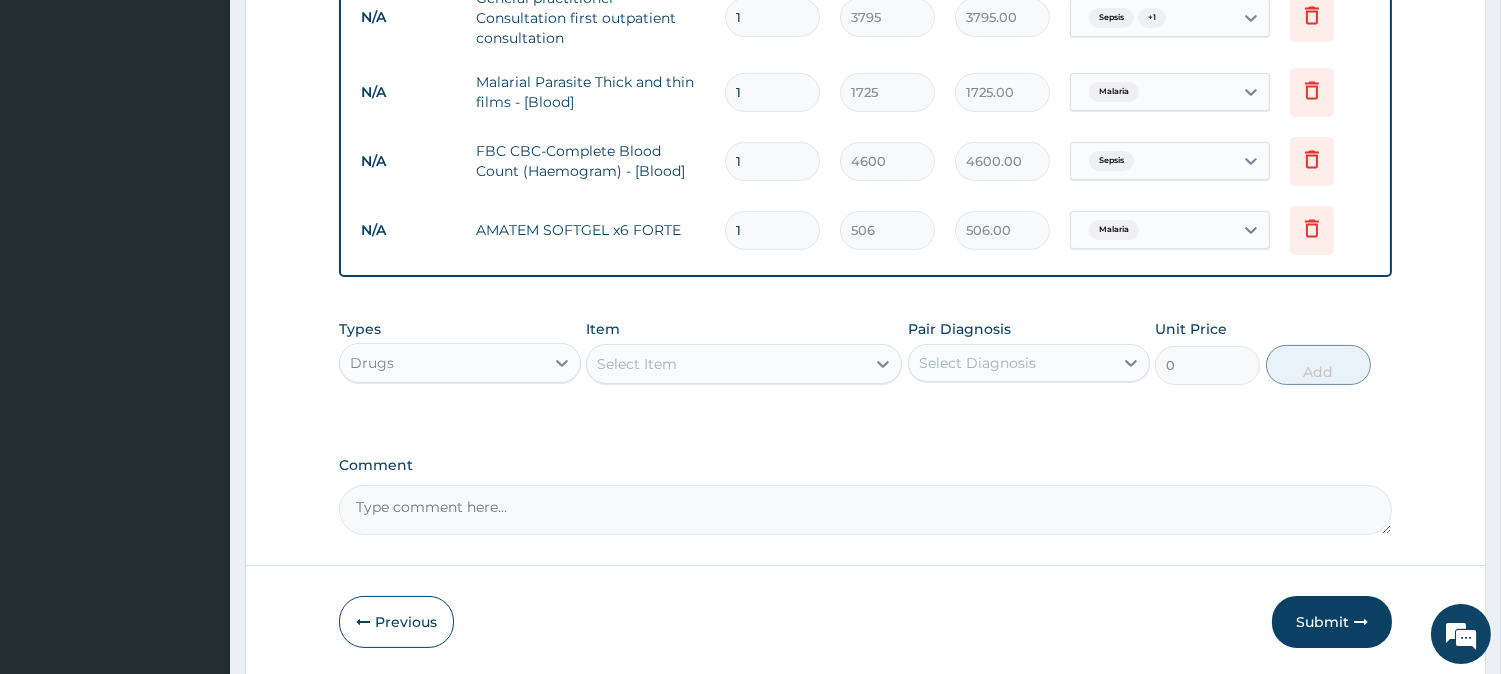 type 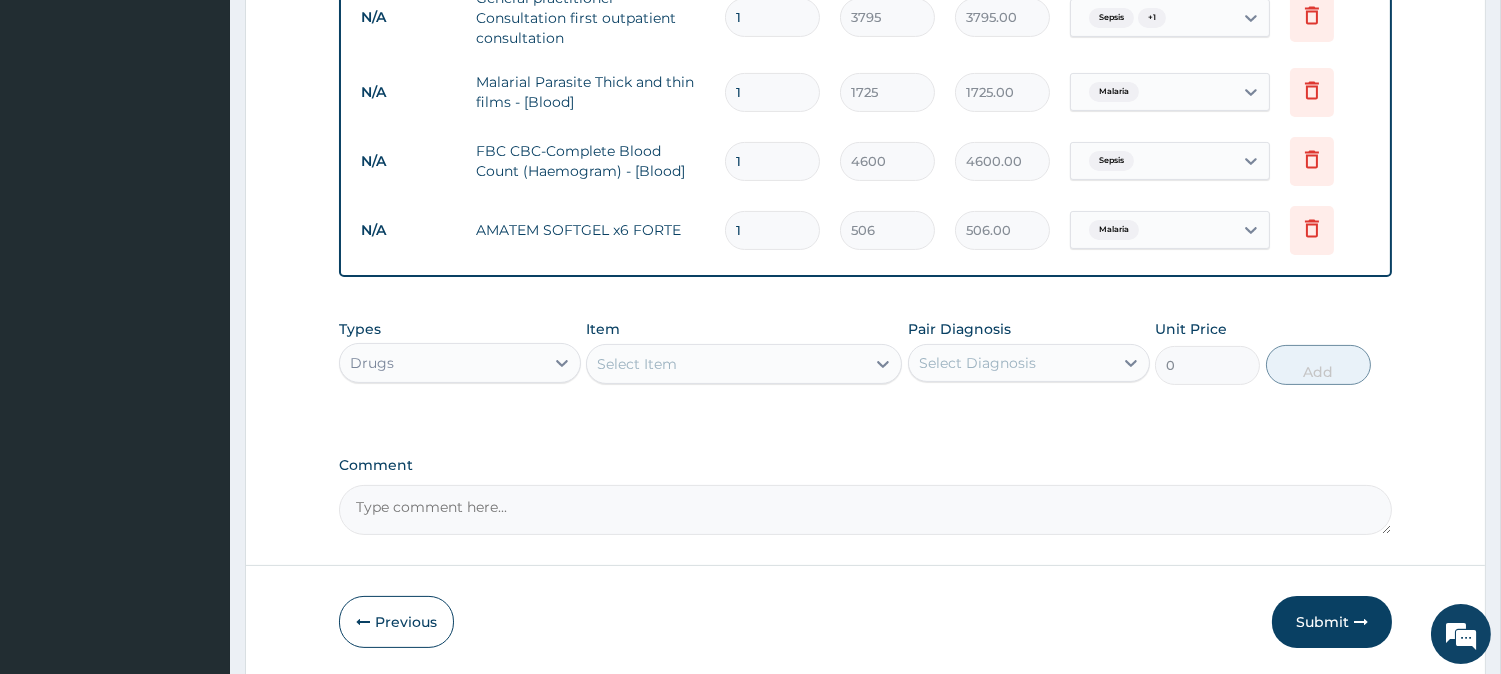 type on "0.00" 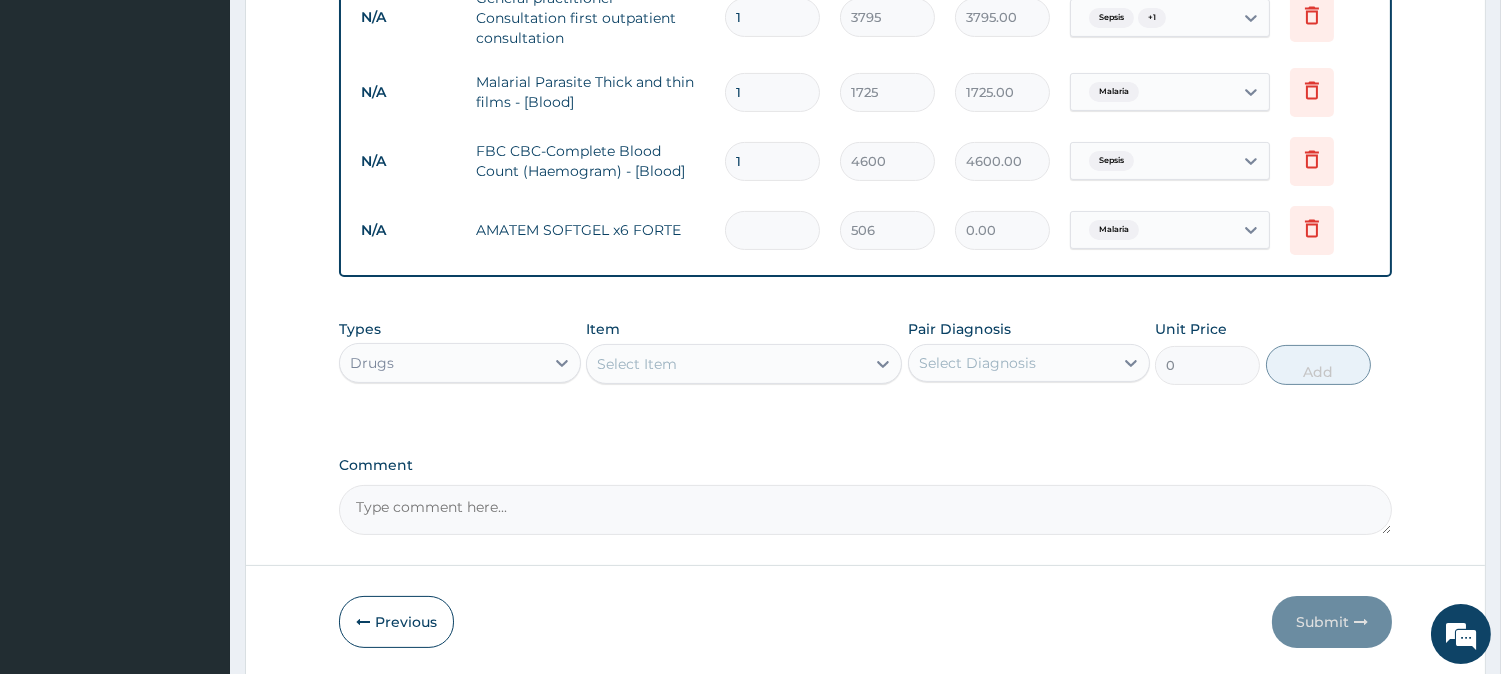 type on "6" 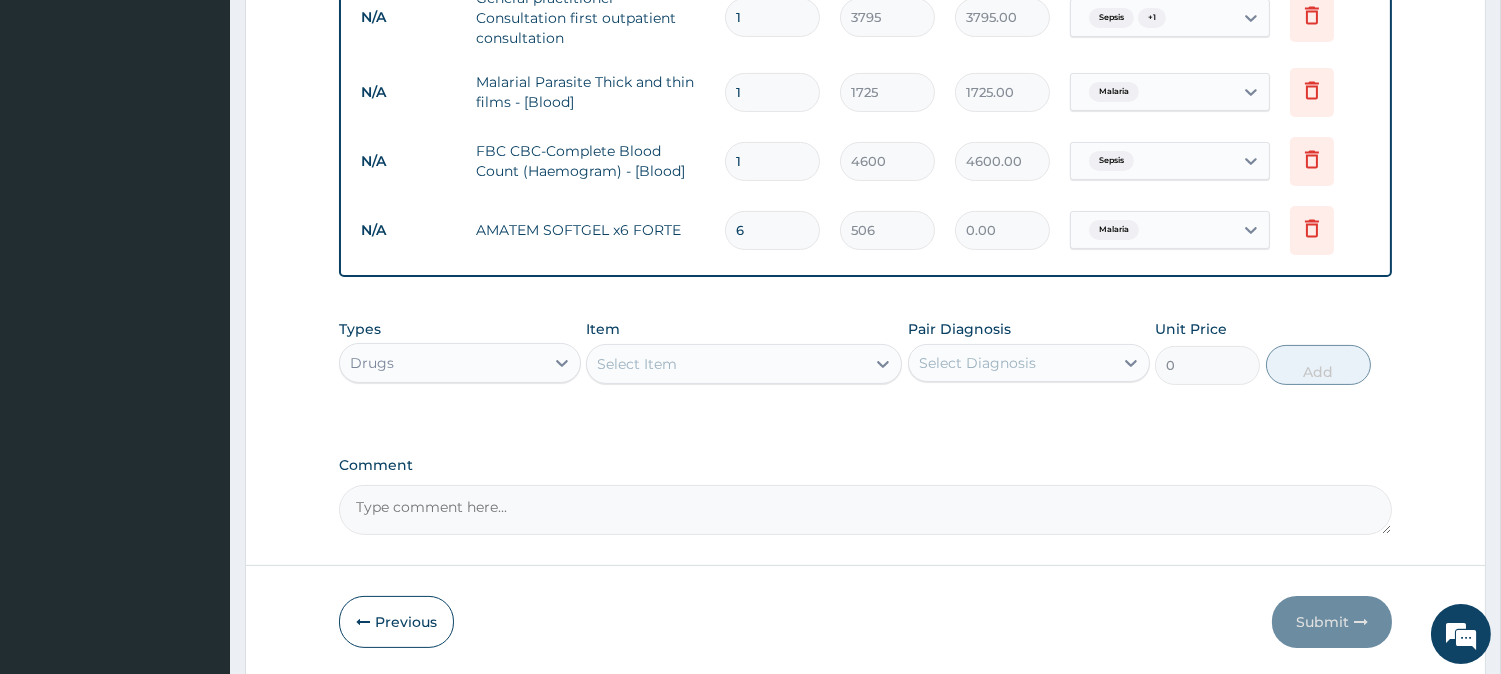 type on "3036.00" 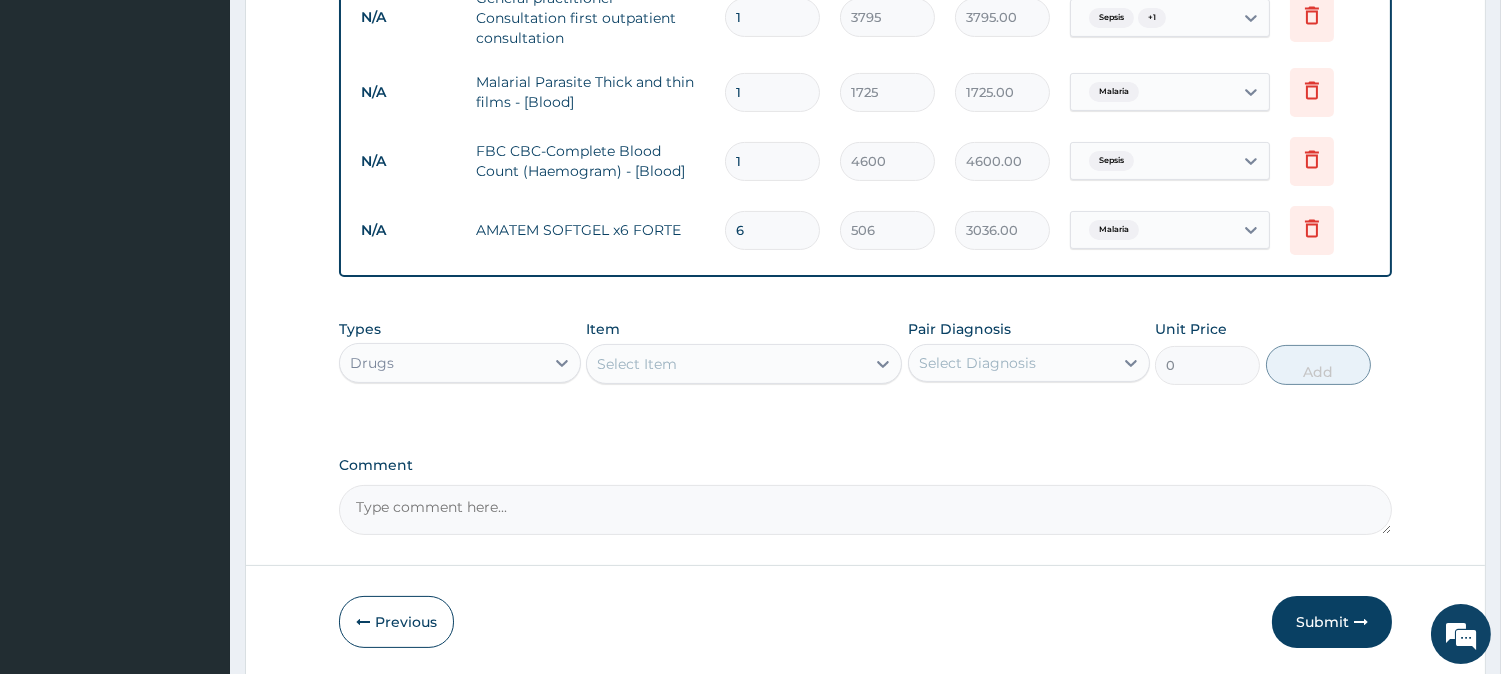 type on "6" 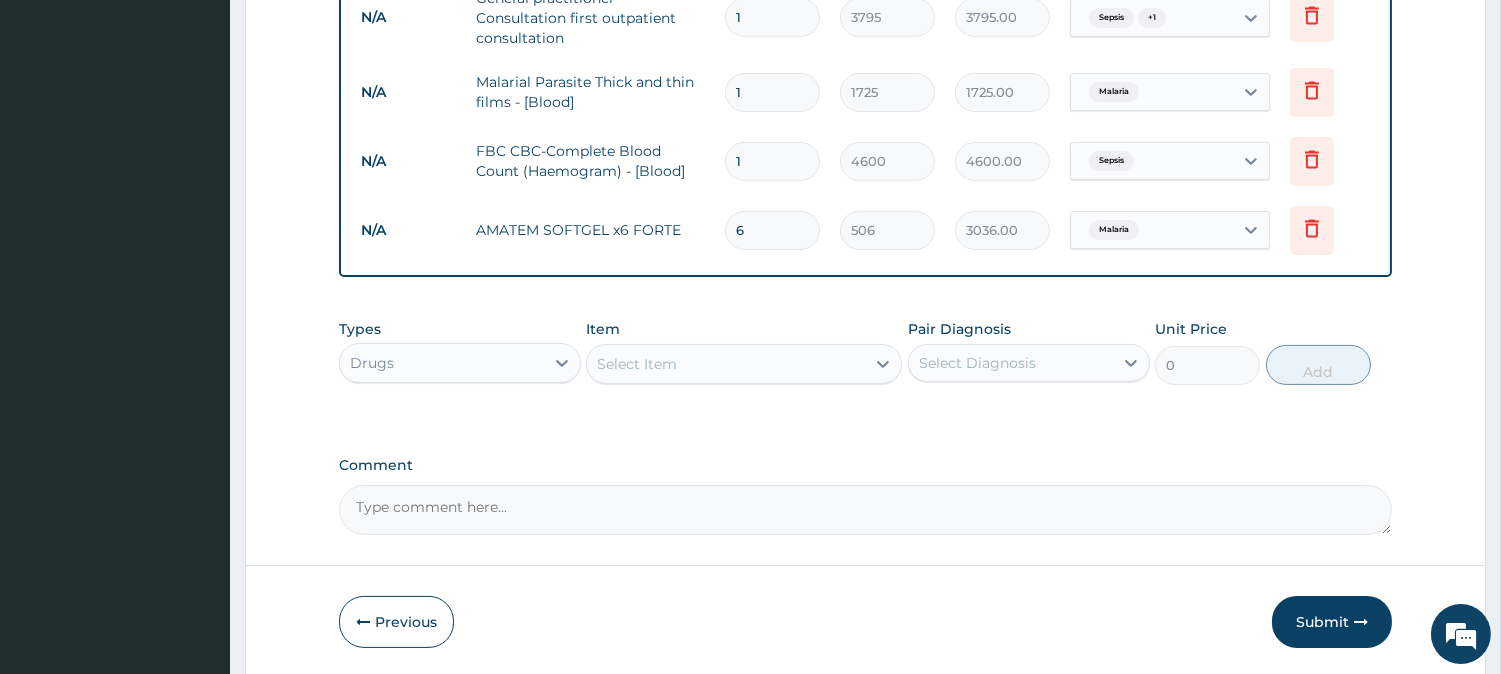 click on "Select Item" at bounding box center (726, 364) 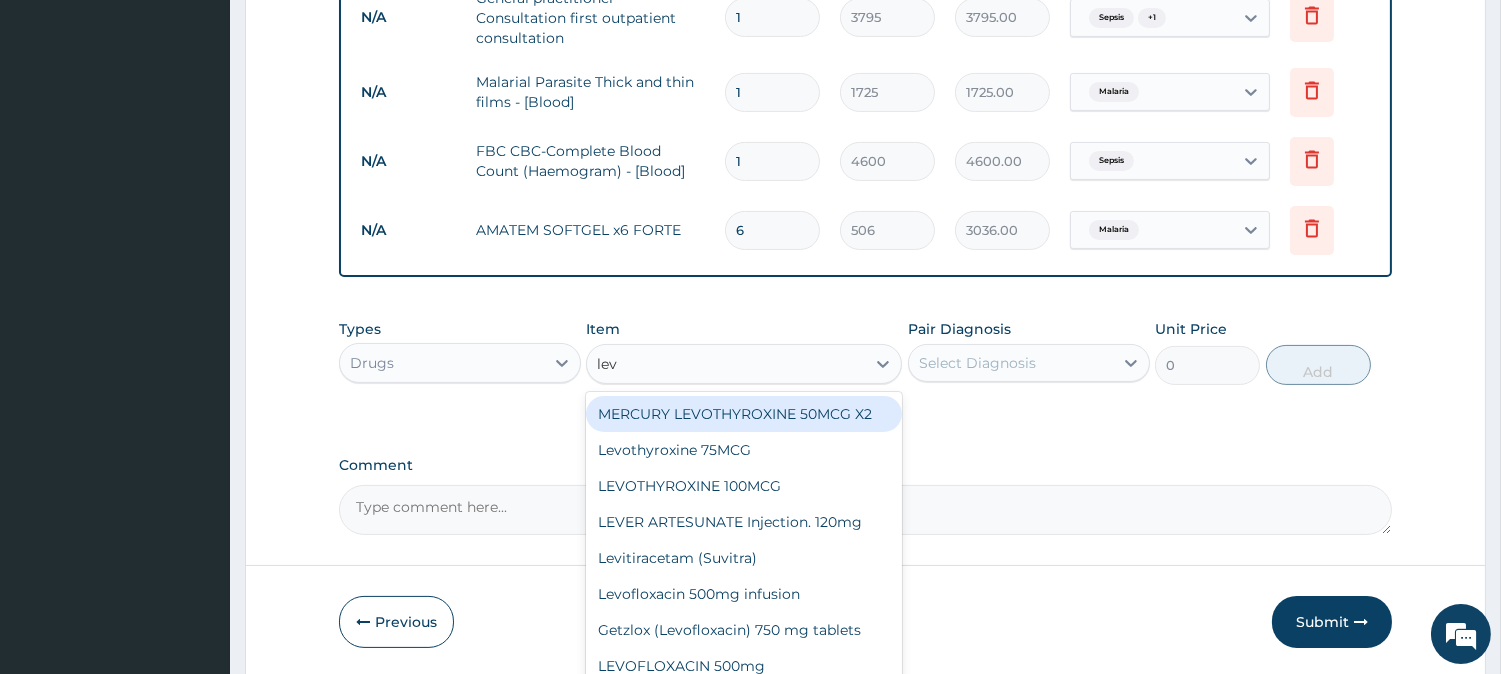 type on "levo" 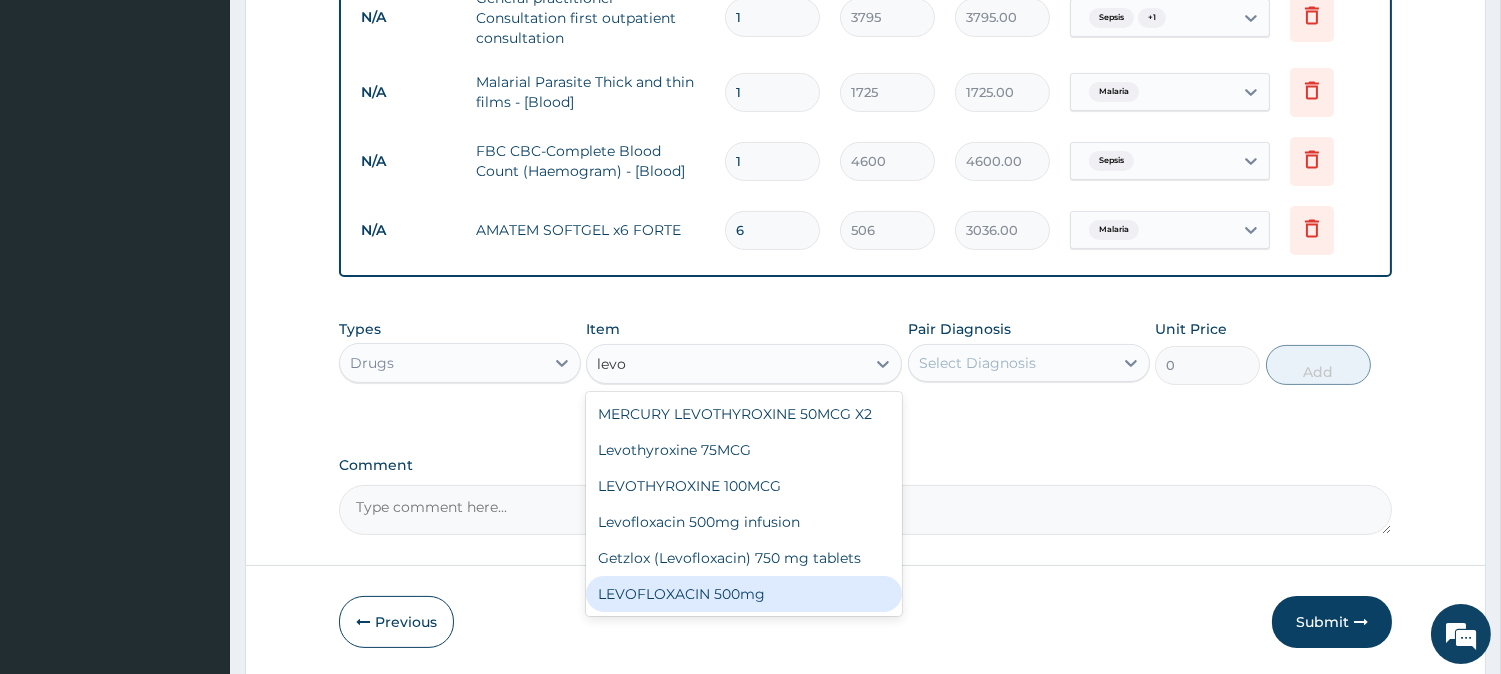 click on "LEVOFLOXACIN 500mg" at bounding box center [744, 594] 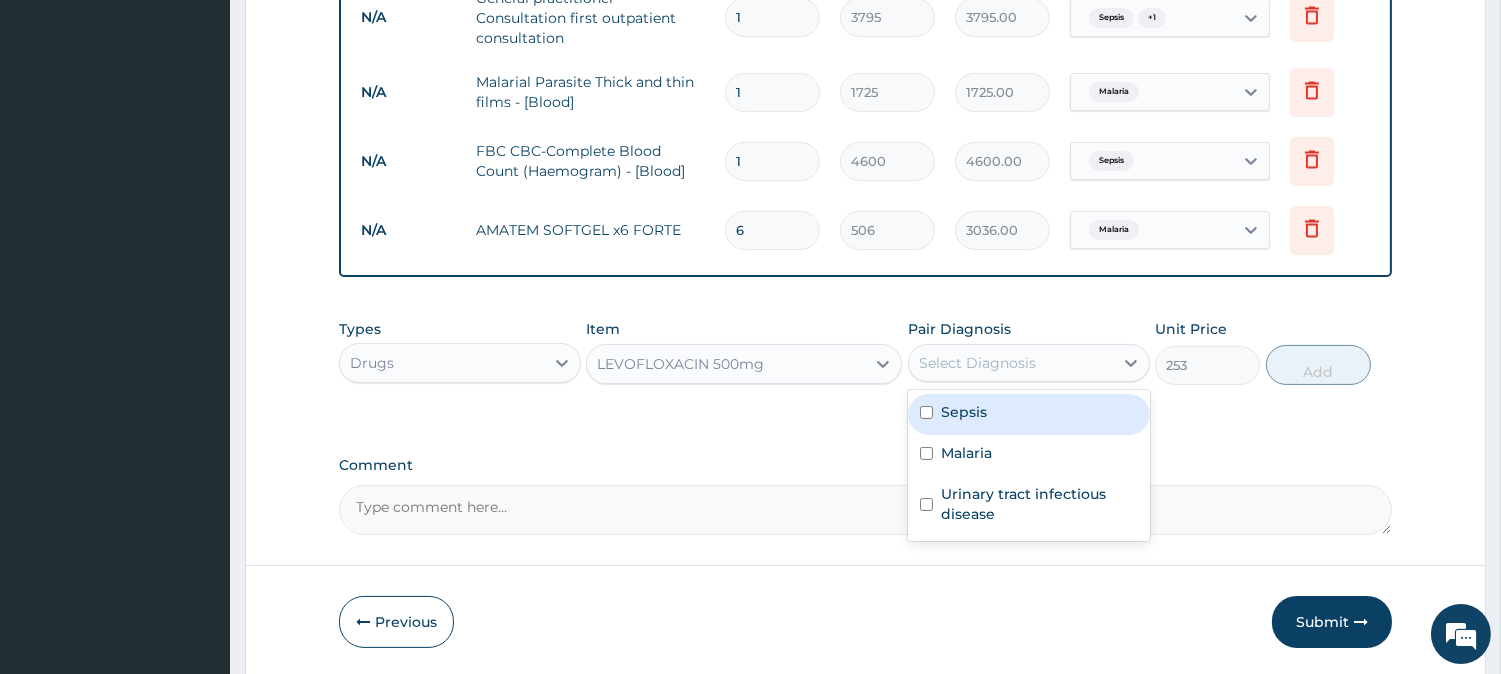 click on "Select Diagnosis" at bounding box center [977, 363] 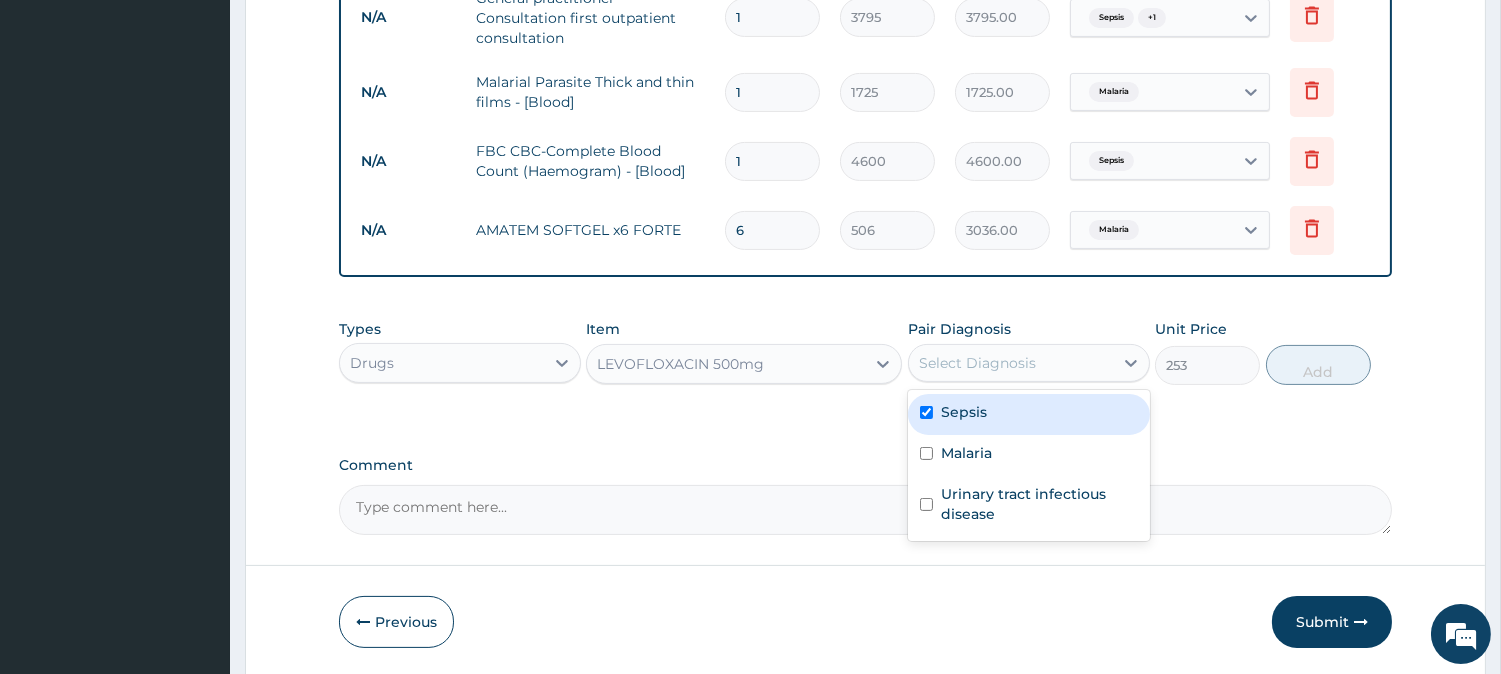 checkbox on "true" 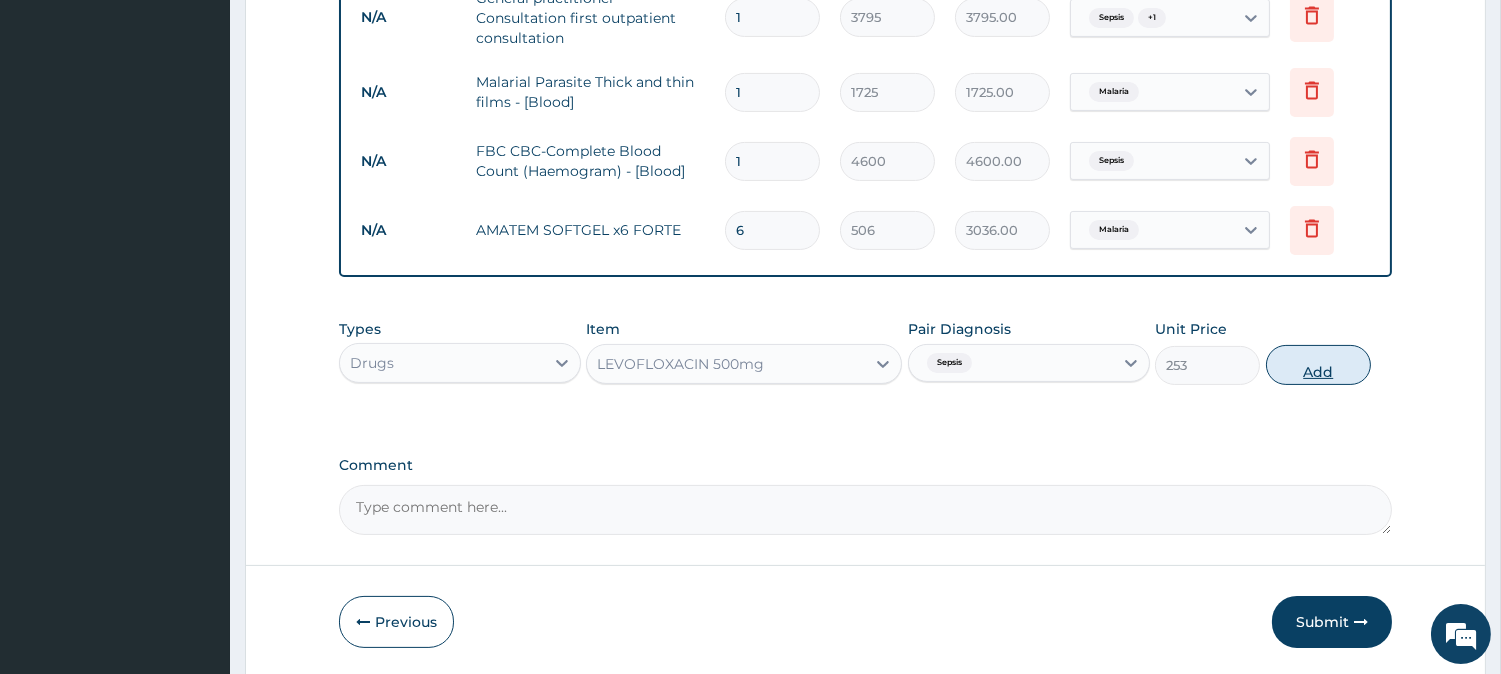 click on "Add" at bounding box center [1318, 365] 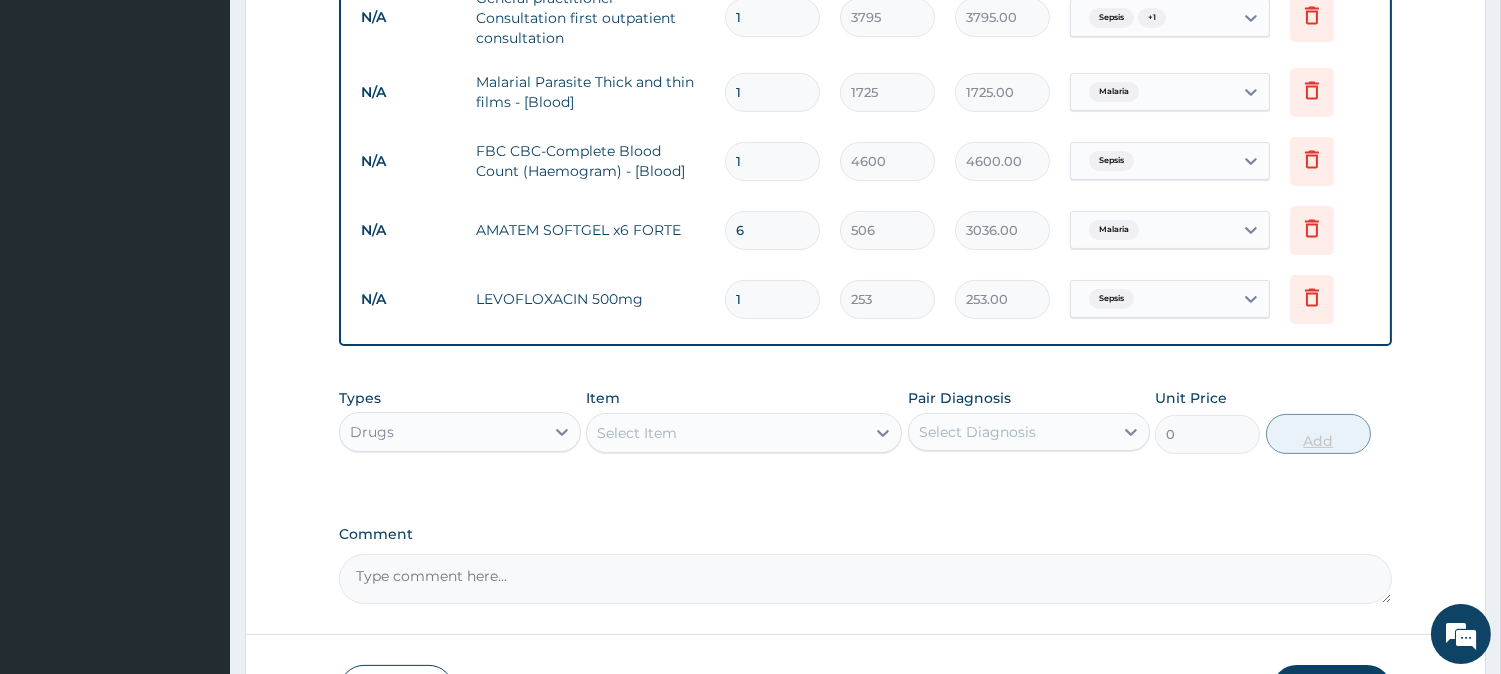 type on "15" 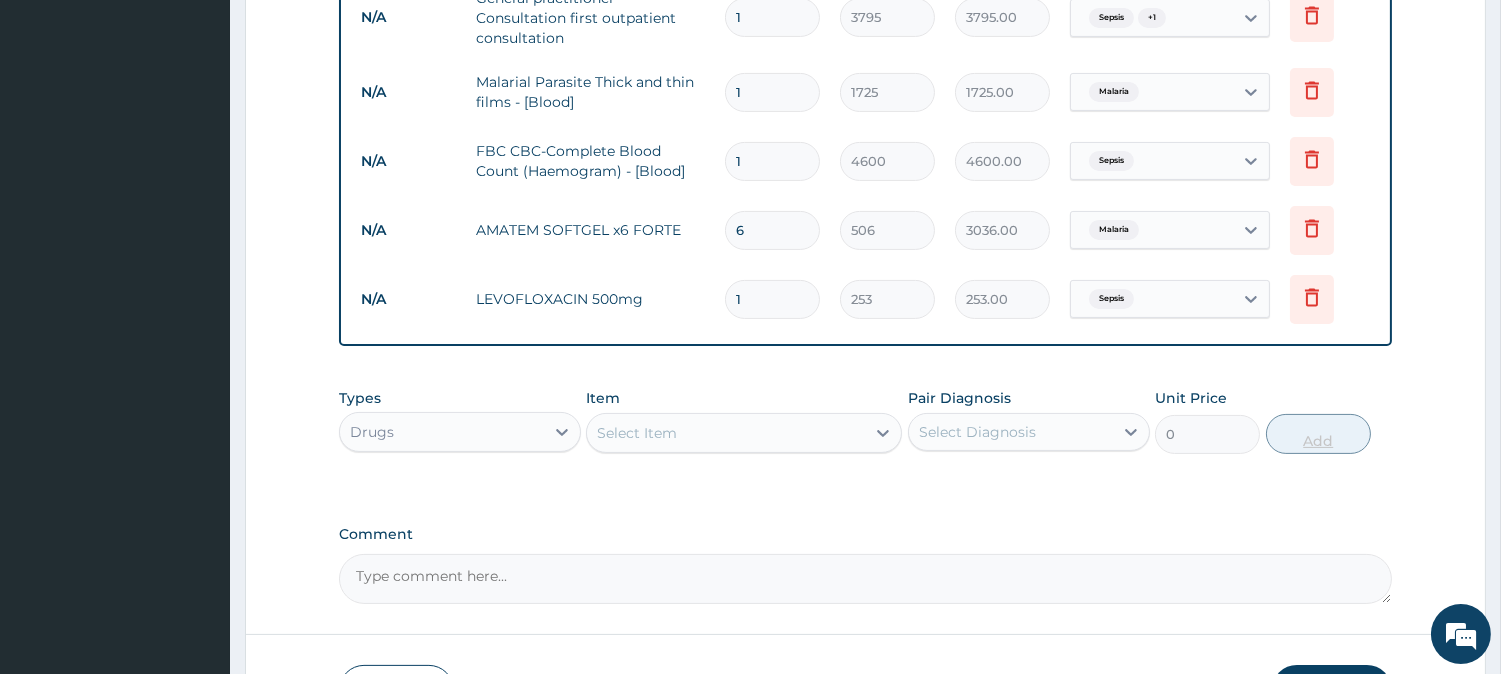 type on "3795.00" 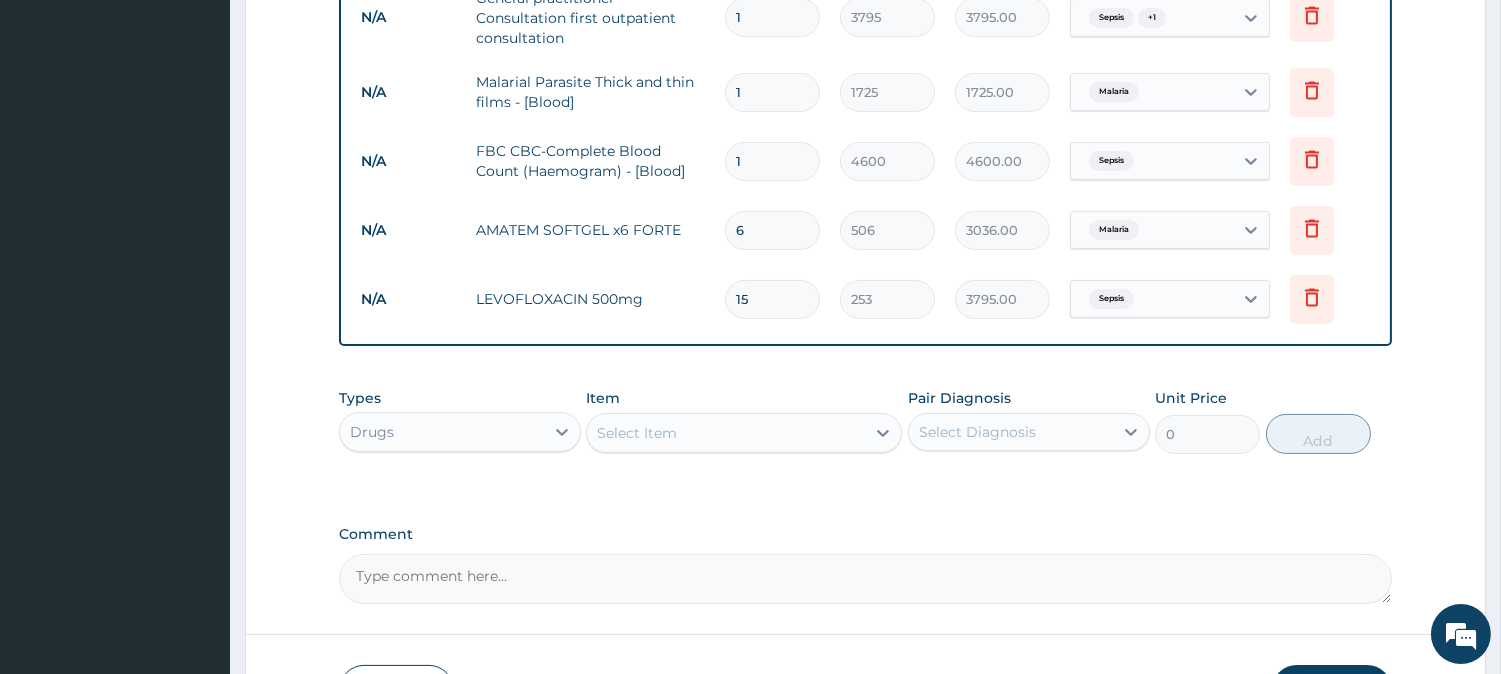 type on "15" 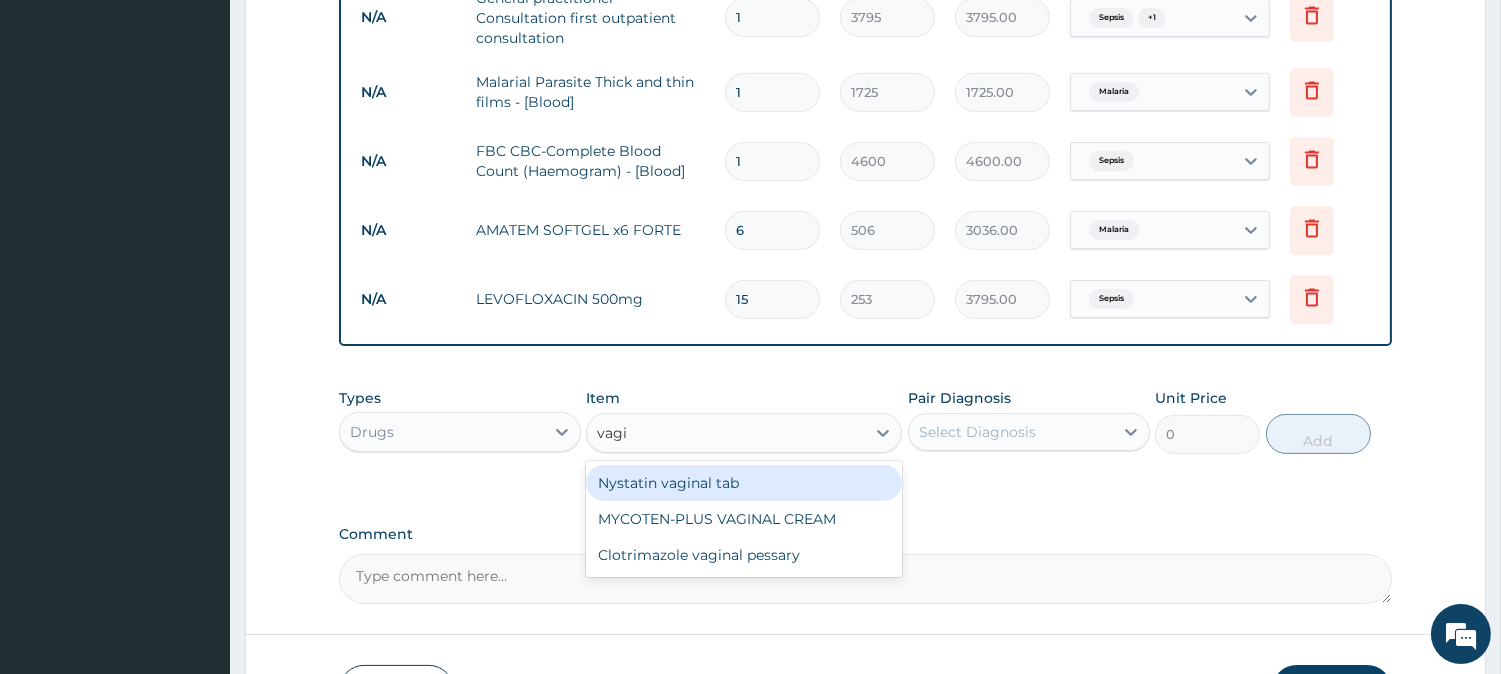 type on "vagin" 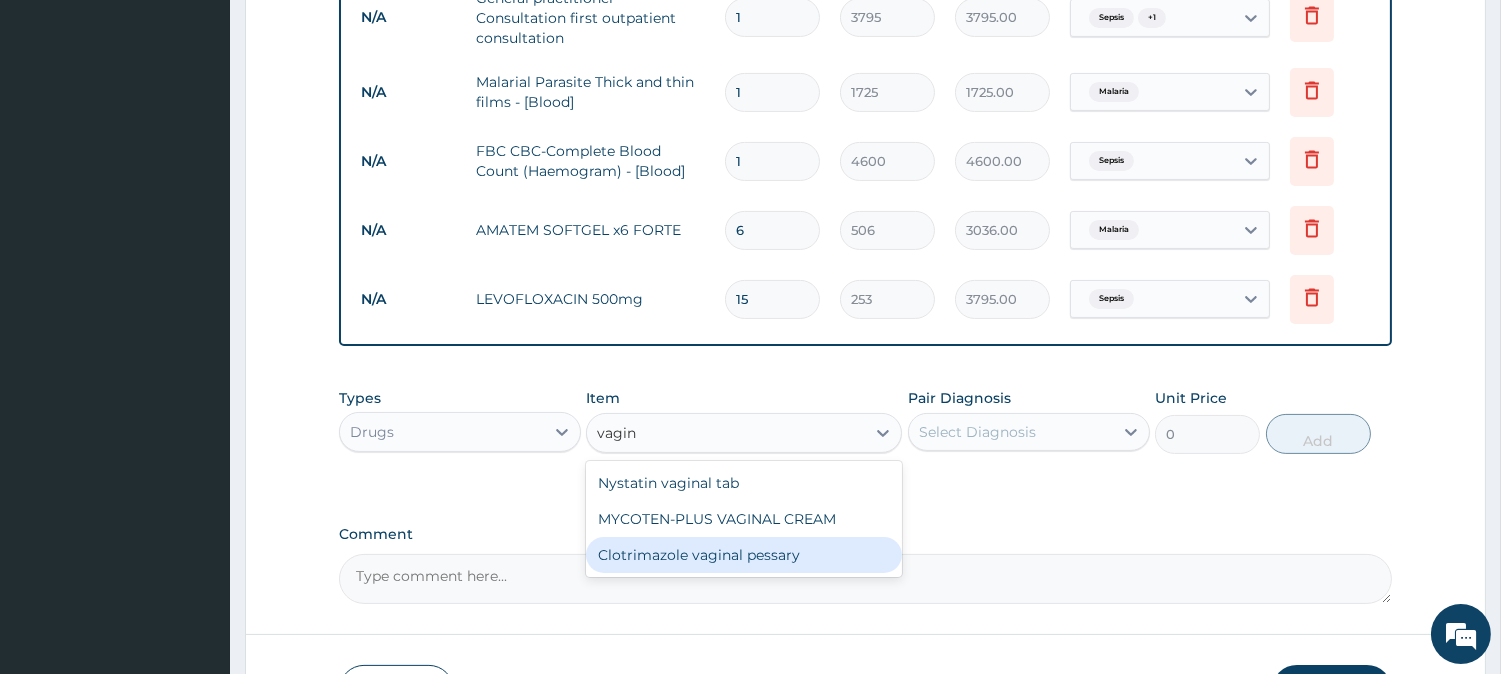 click on "Clotrimazole vaginal pessary" at bounding box center [744, 555] 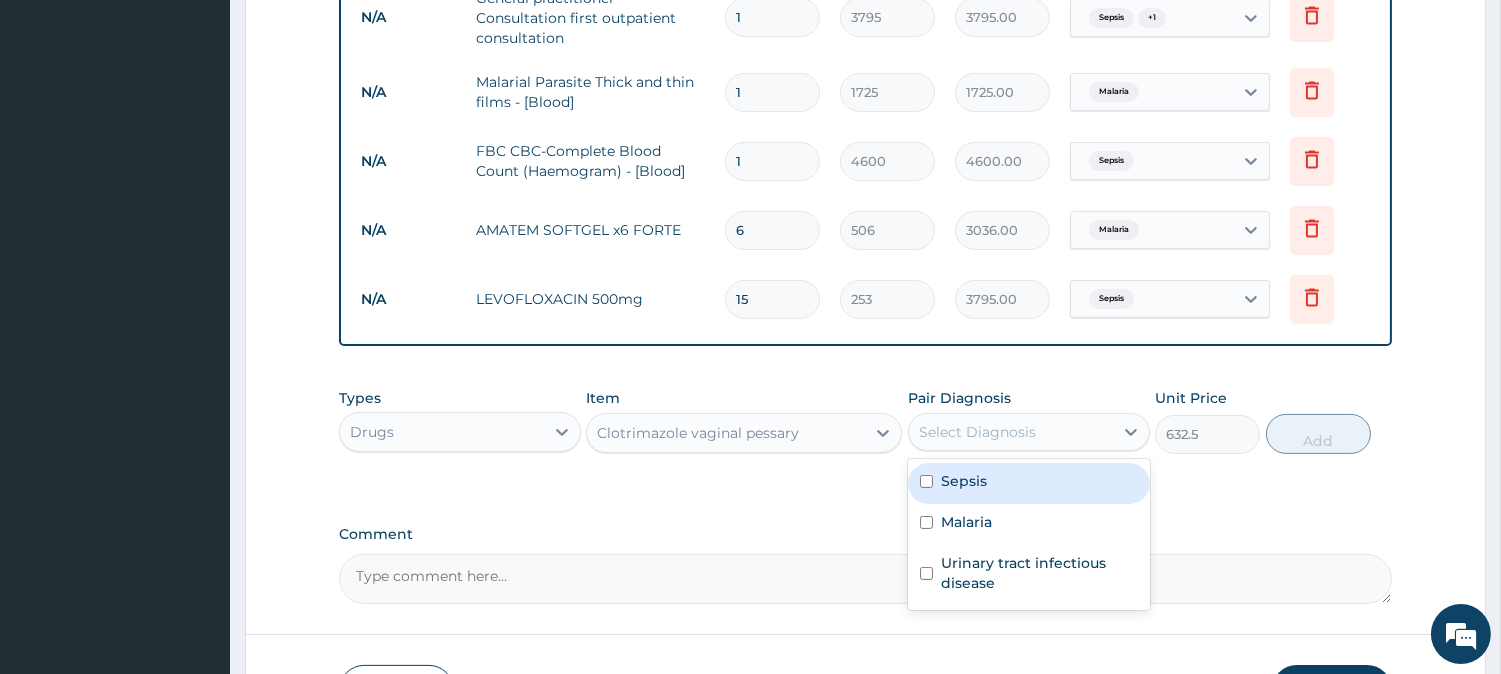 click on "Select Diagnosis" at bounding box center [977, 432] 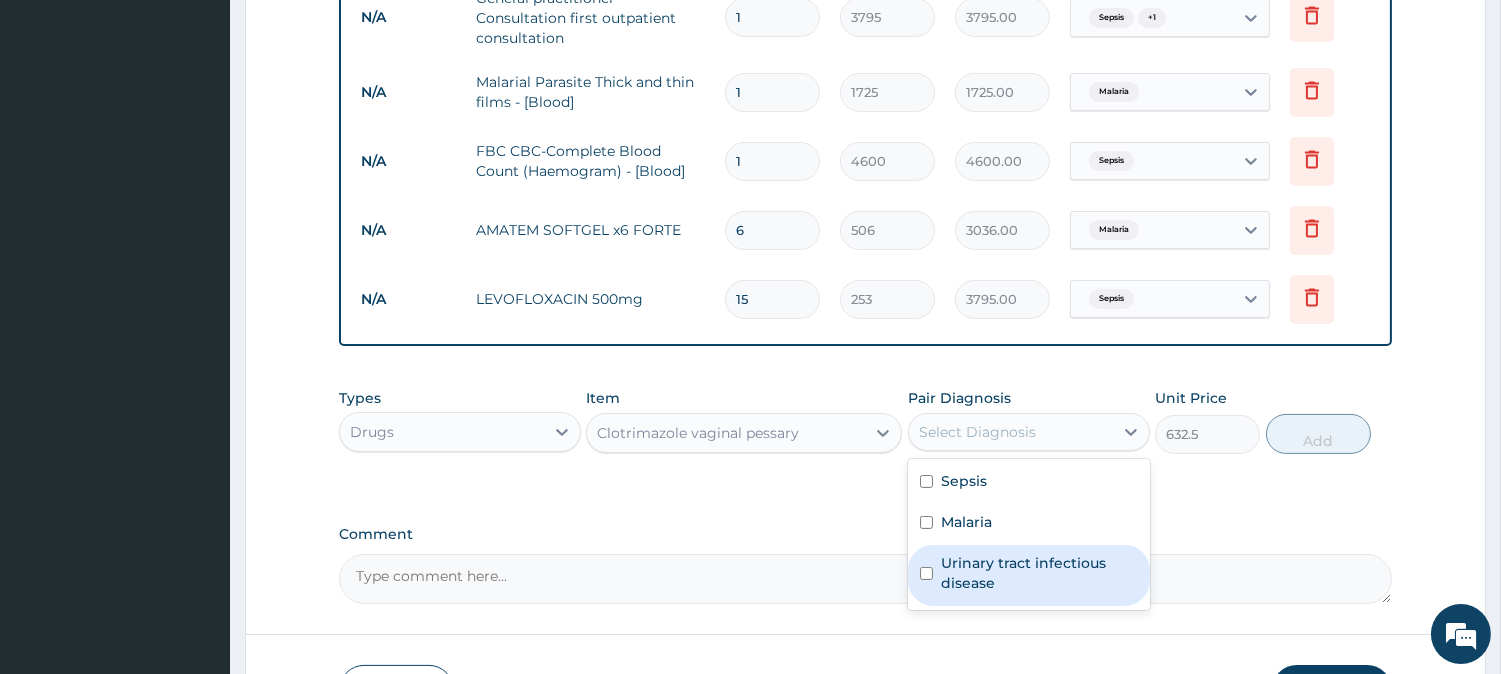 click on "Urinary tract infectious disease" at bounding box center [1029, 575] 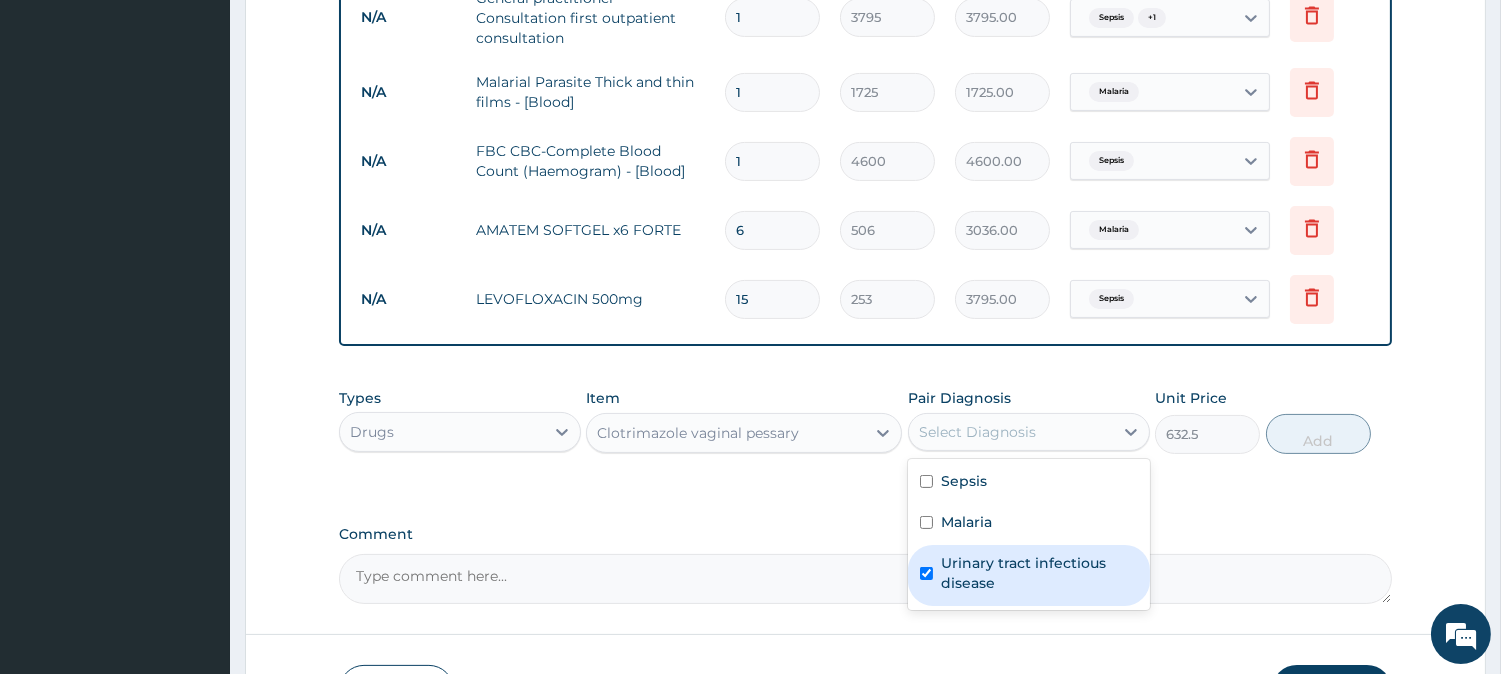 checkbox on "true" 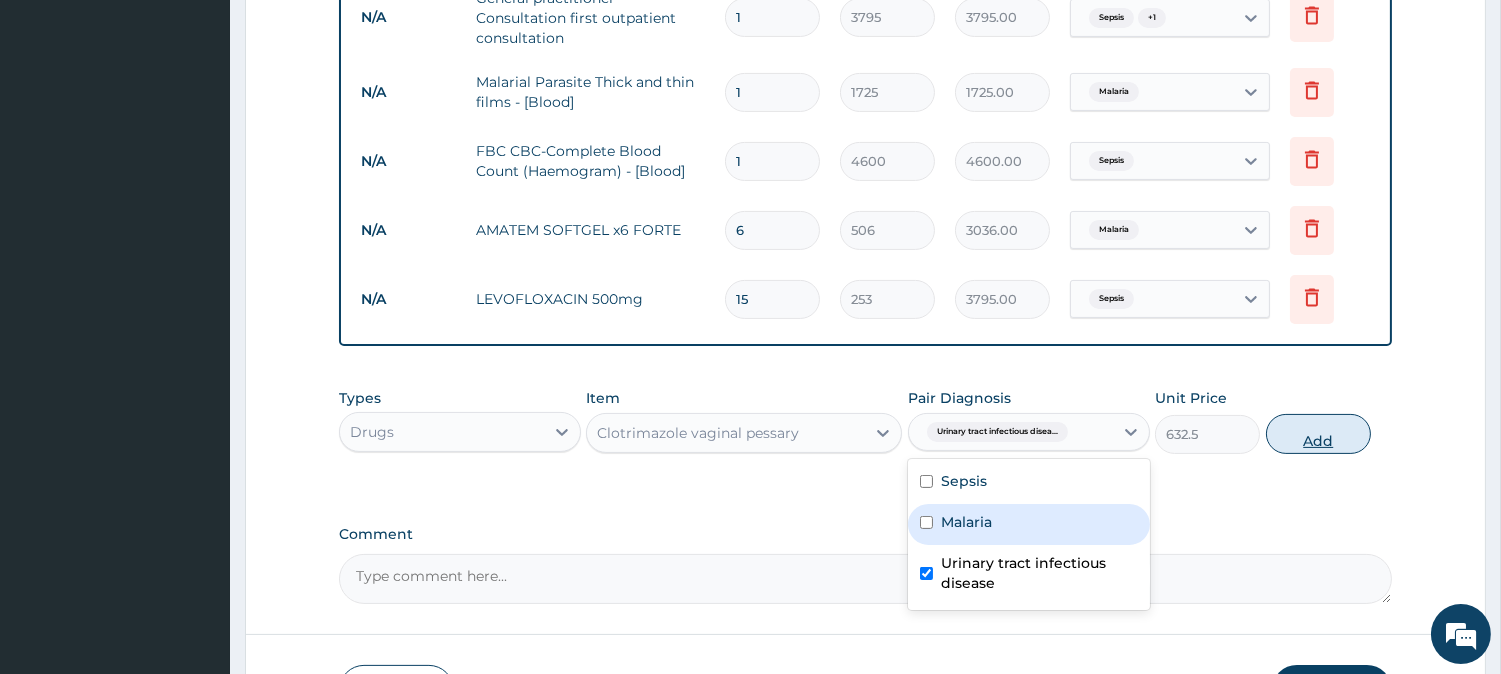 click on "Add" at bounding box center (1318, 434) 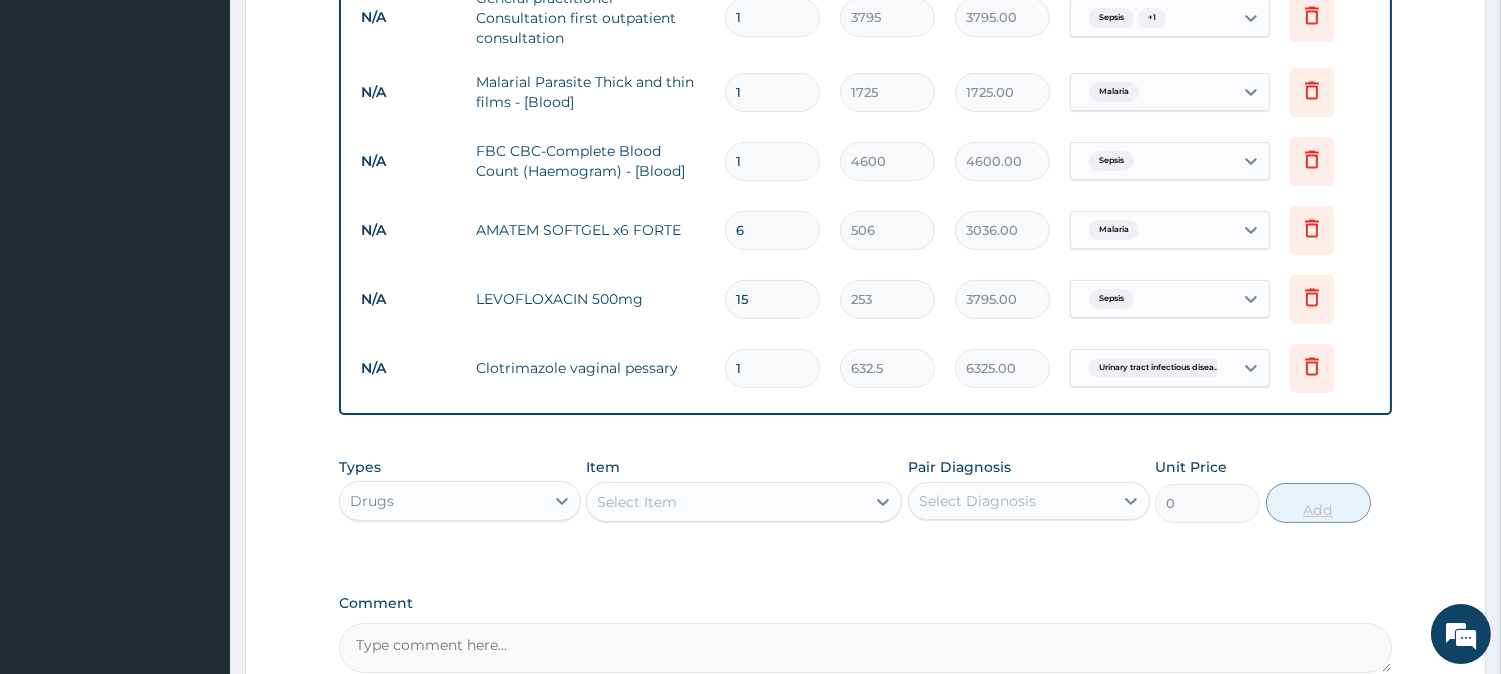 type on "10" 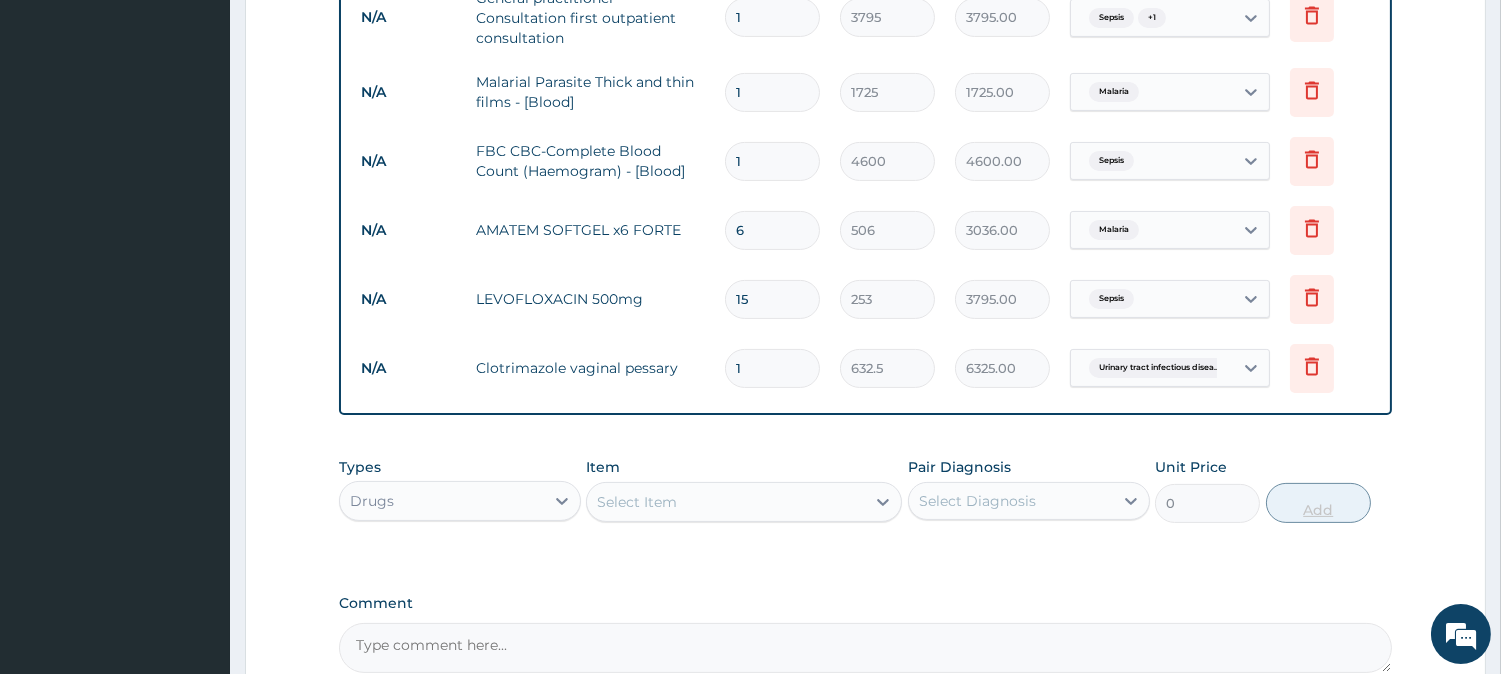 type on "6325.00" 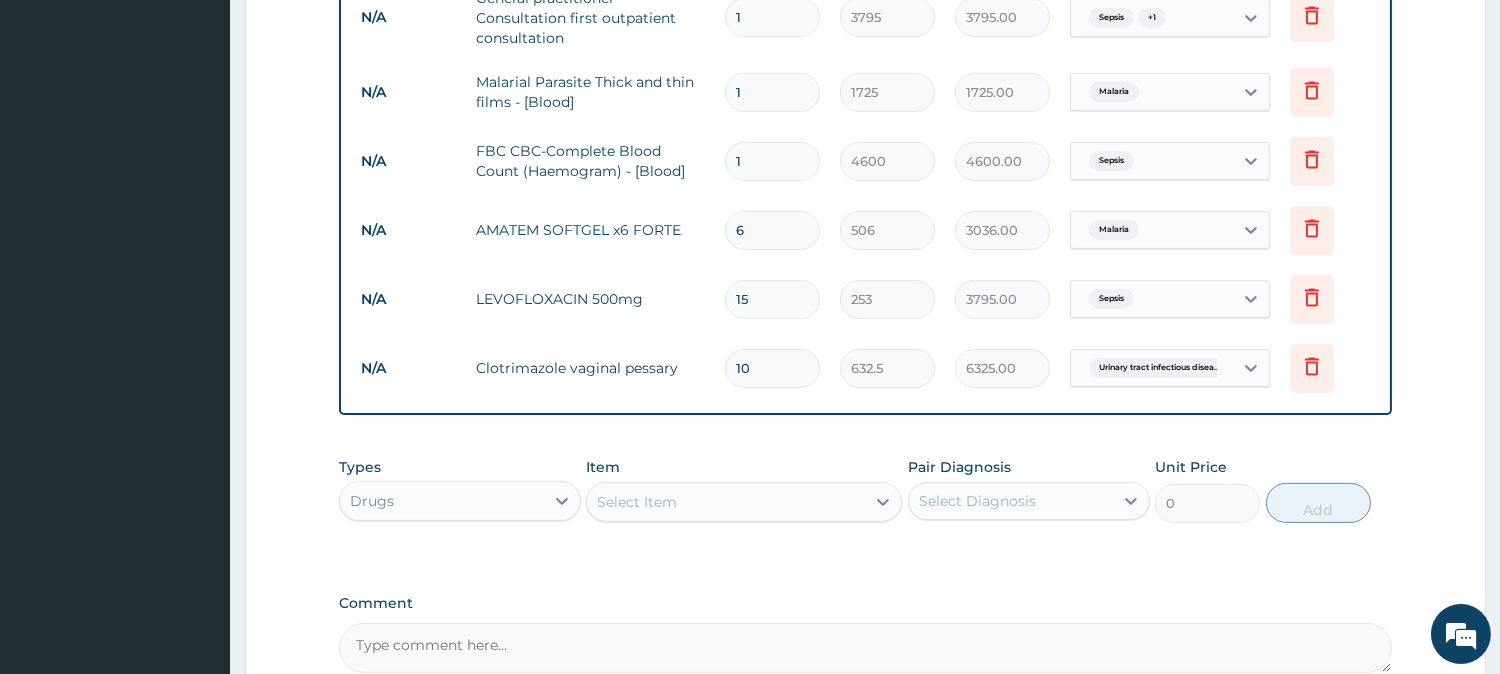 type on "10" 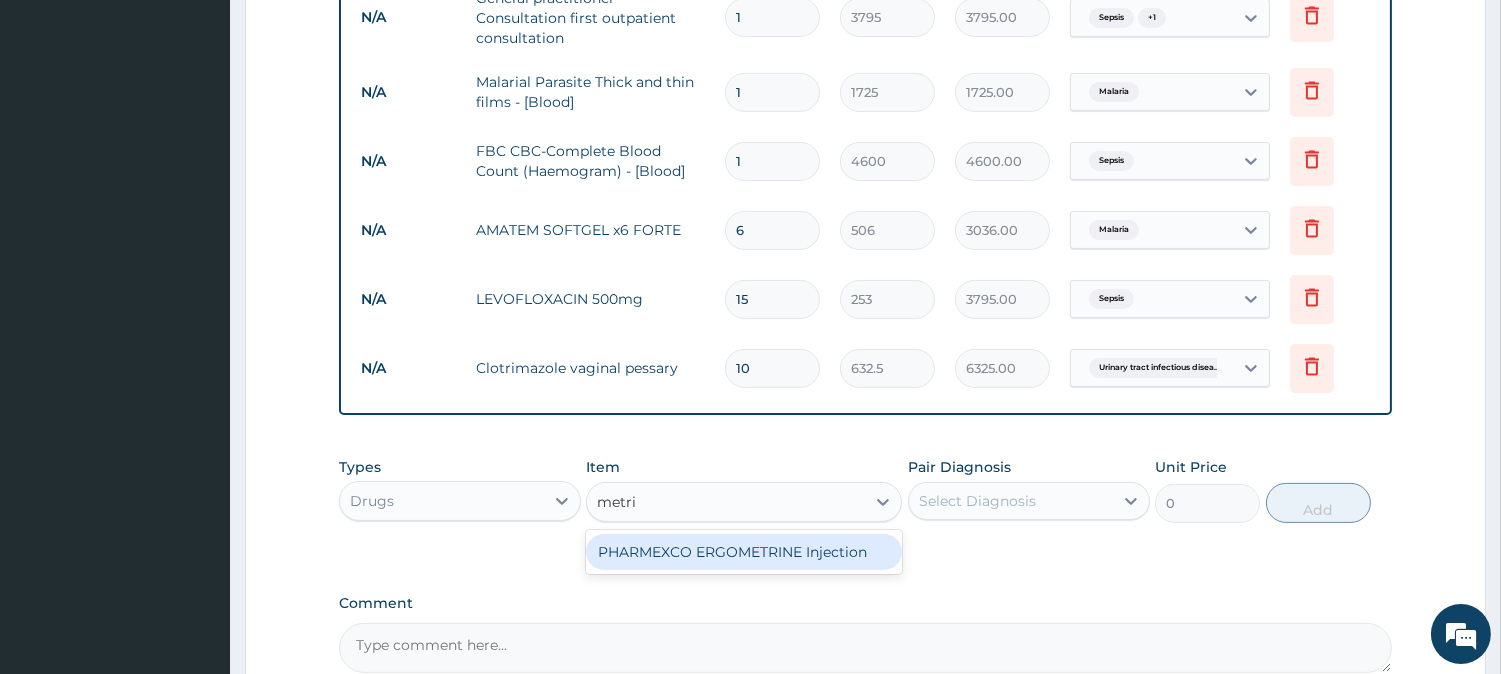 type on "metr" 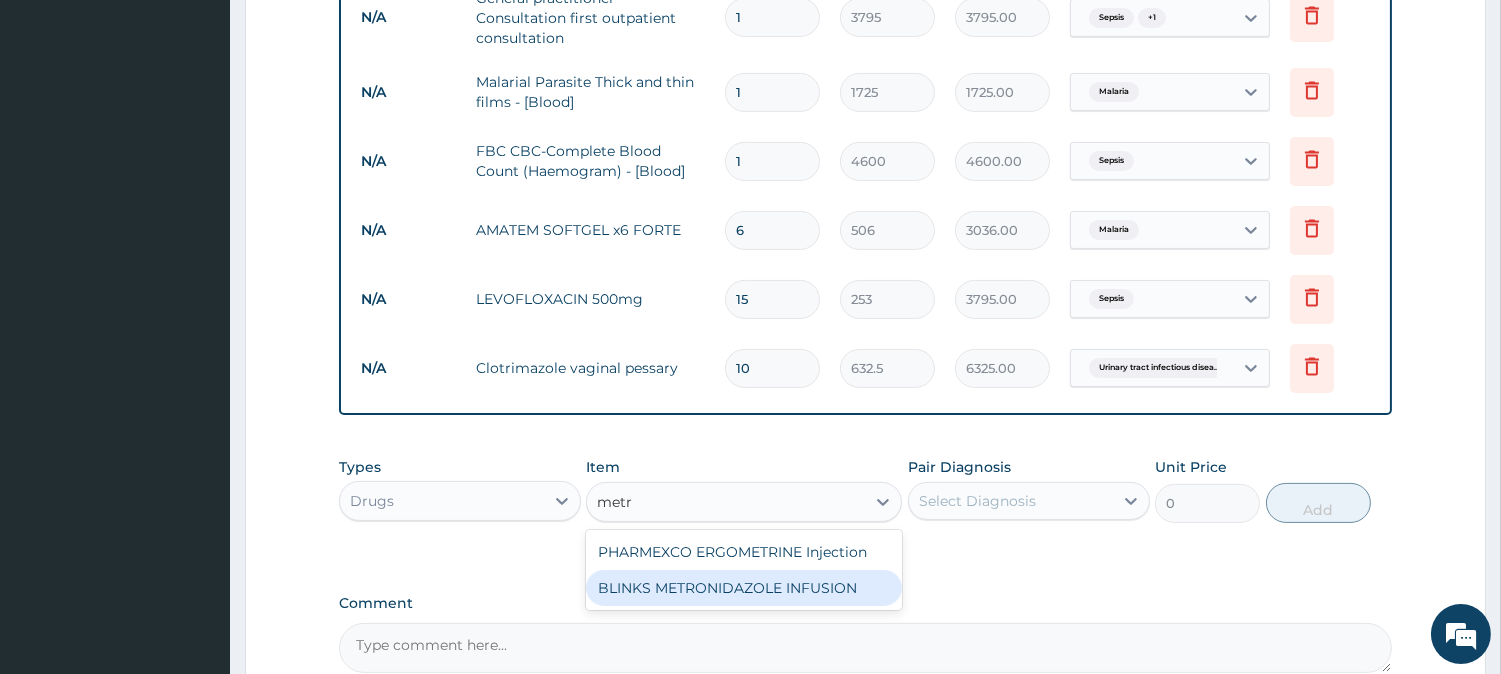 click on "BLINKS METRONIDAZOLE INFUSION" at bounding box center [744, 588] 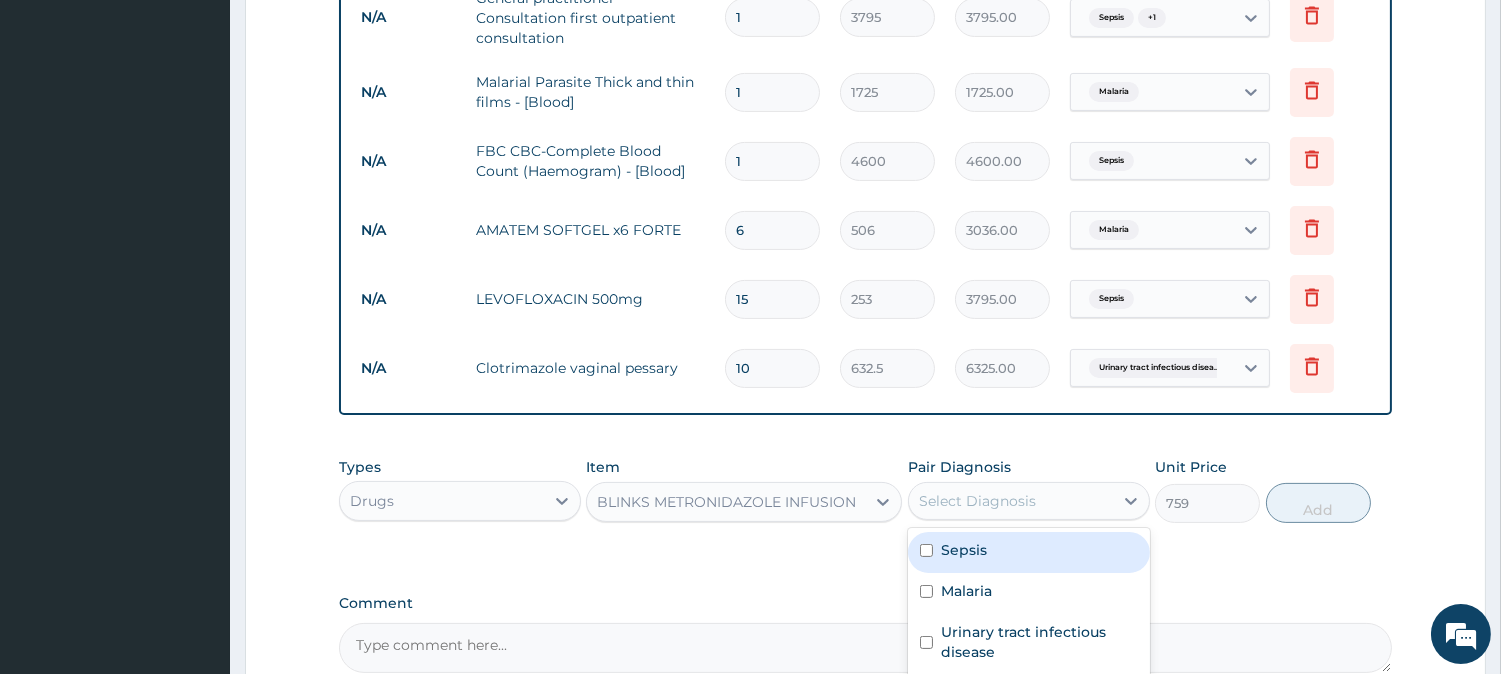 click on "Select Diagnosis" at bounding box center (977, 501) 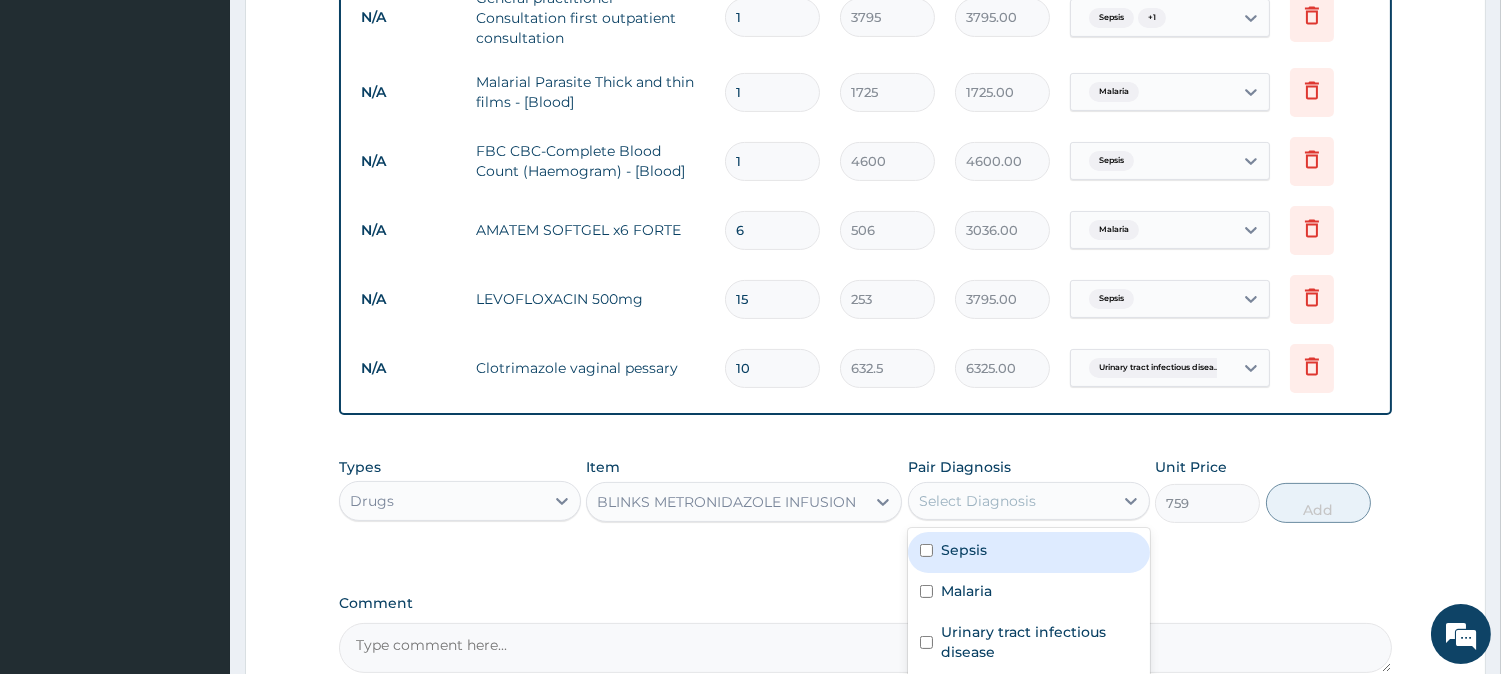 click on "Sepsis" at bounding box center [1029, 552] 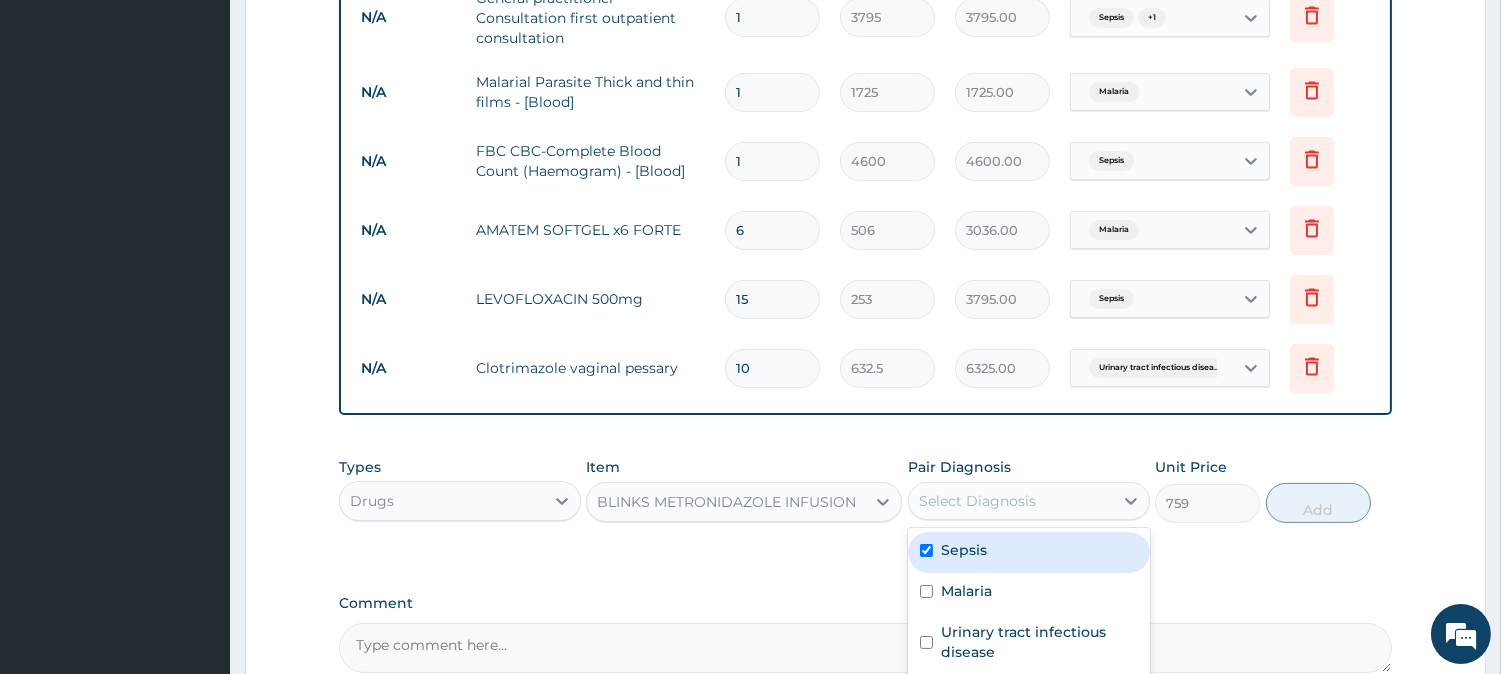 checkbox on "true" 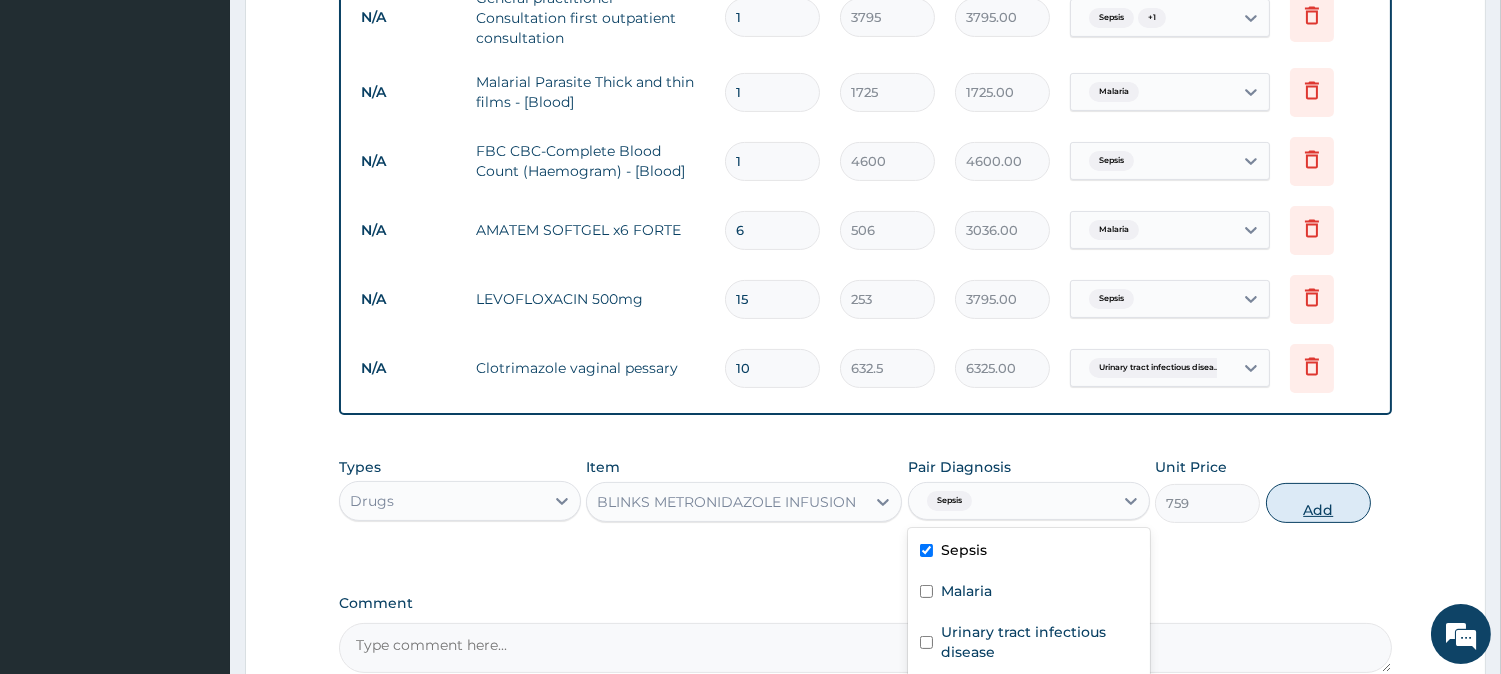 click on "Add" at bounding box center [1318, 503] 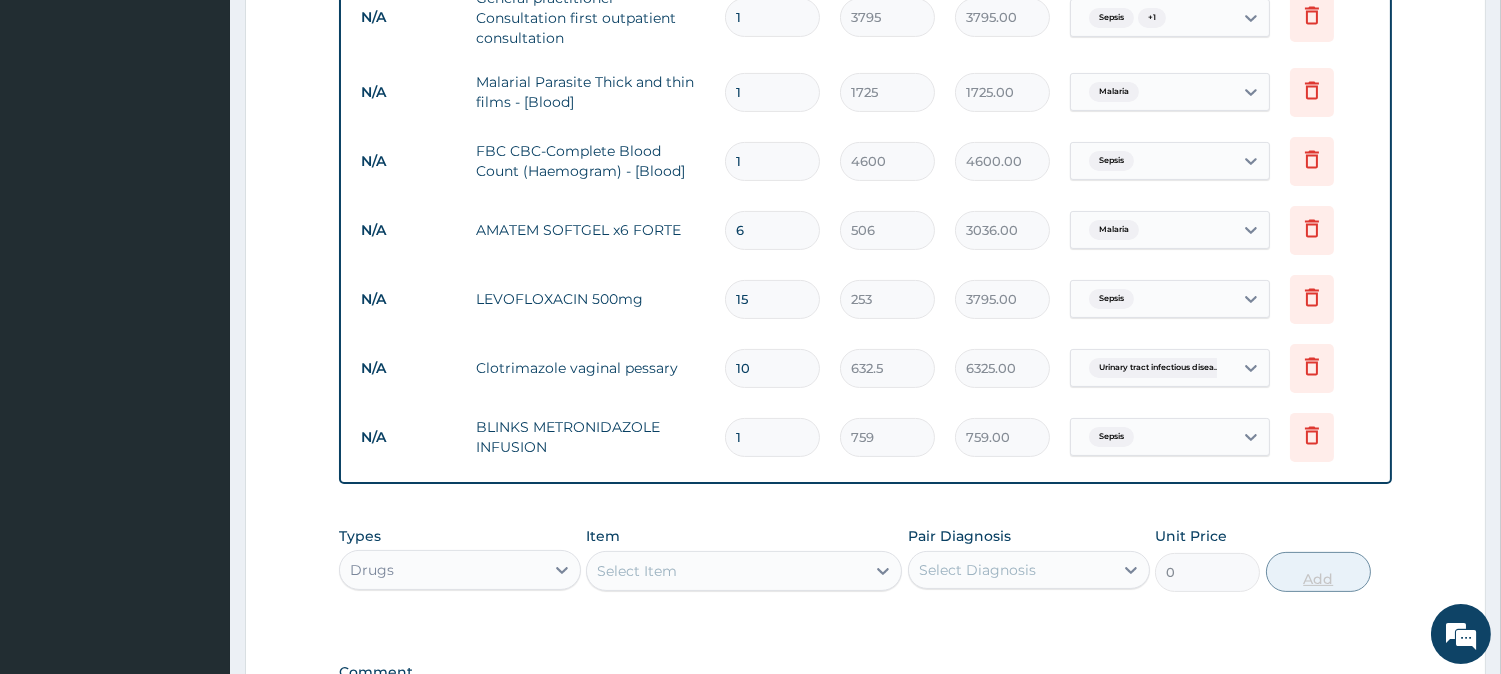 type 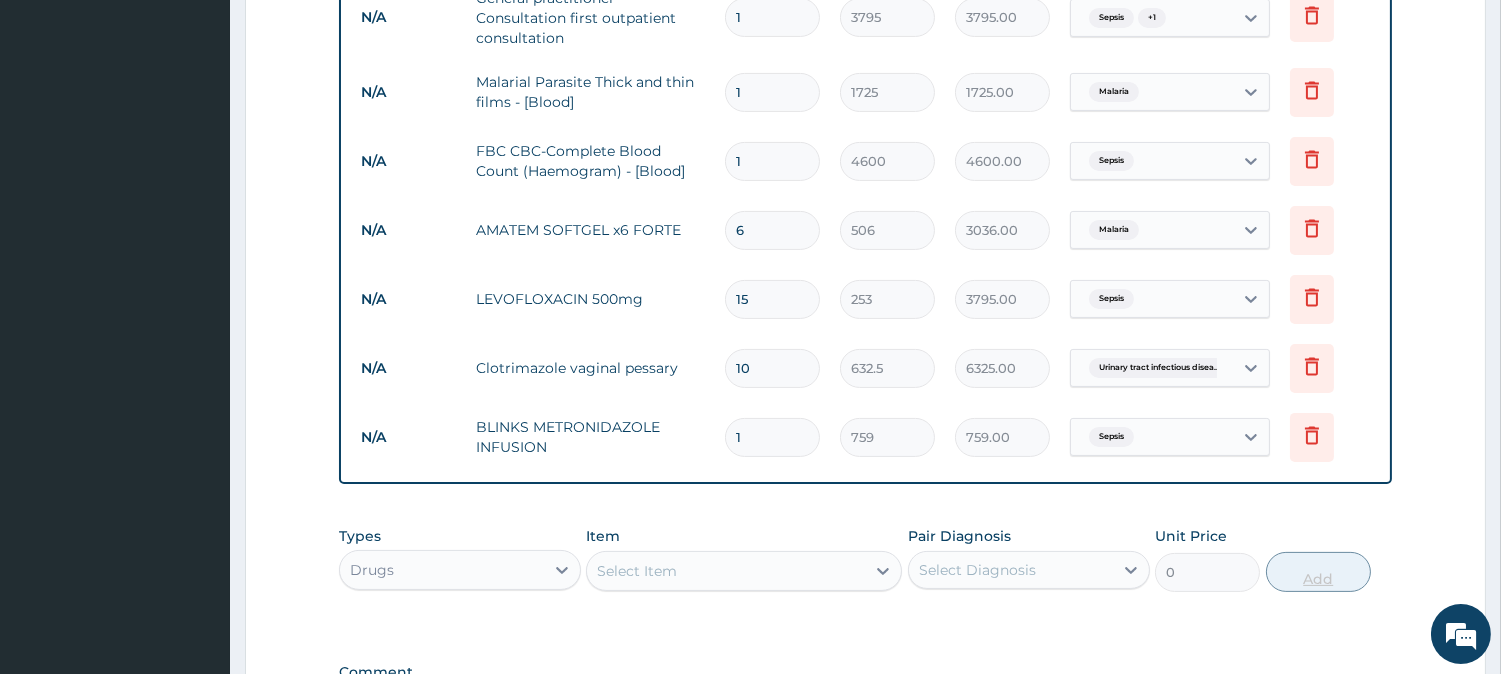 type on "0.00" 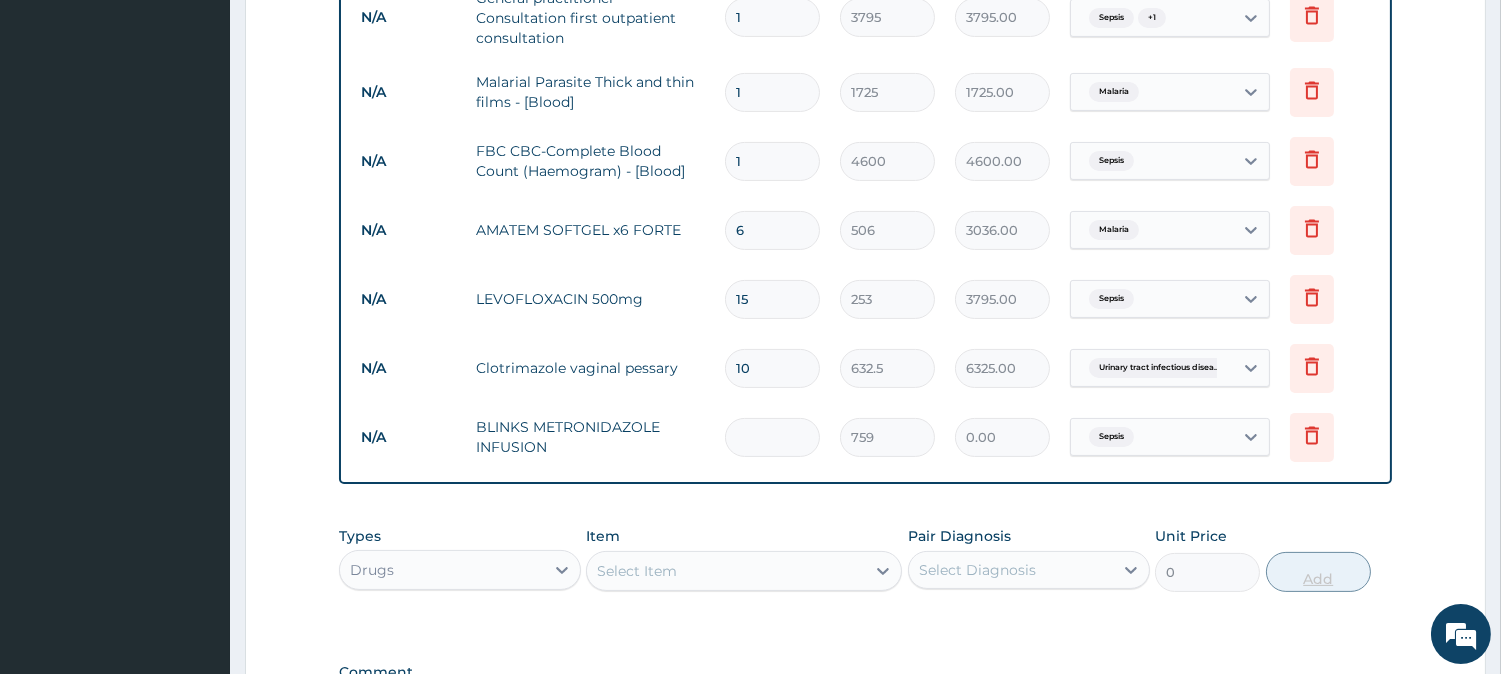 type on "4" 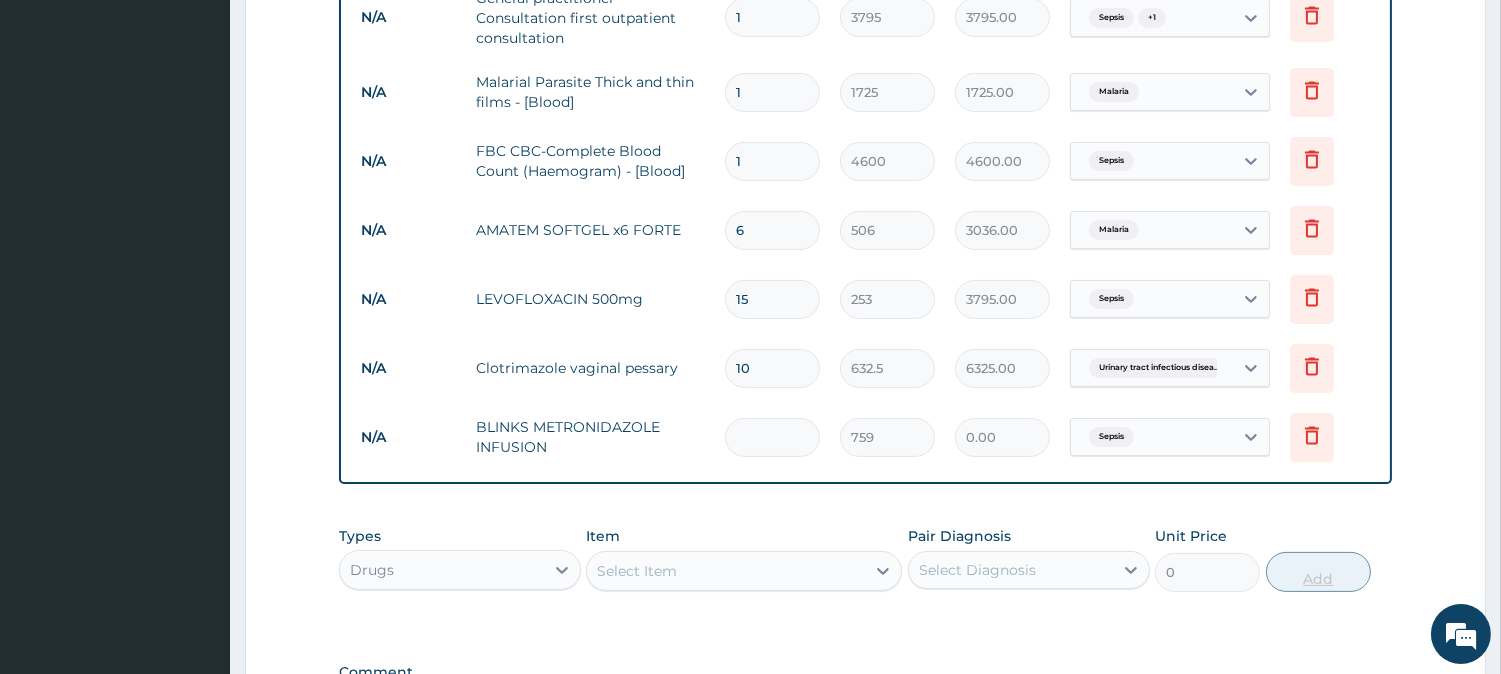 type on "3036.00" 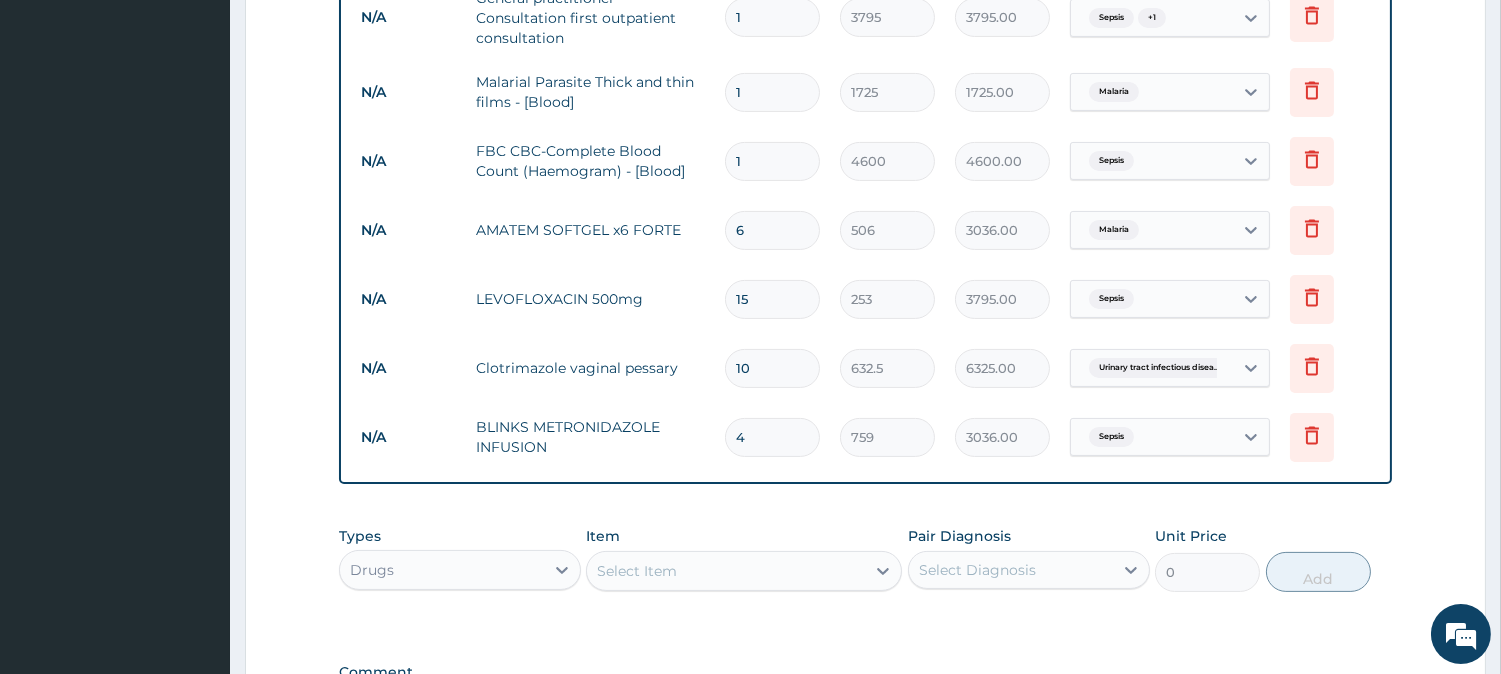 type on "4" 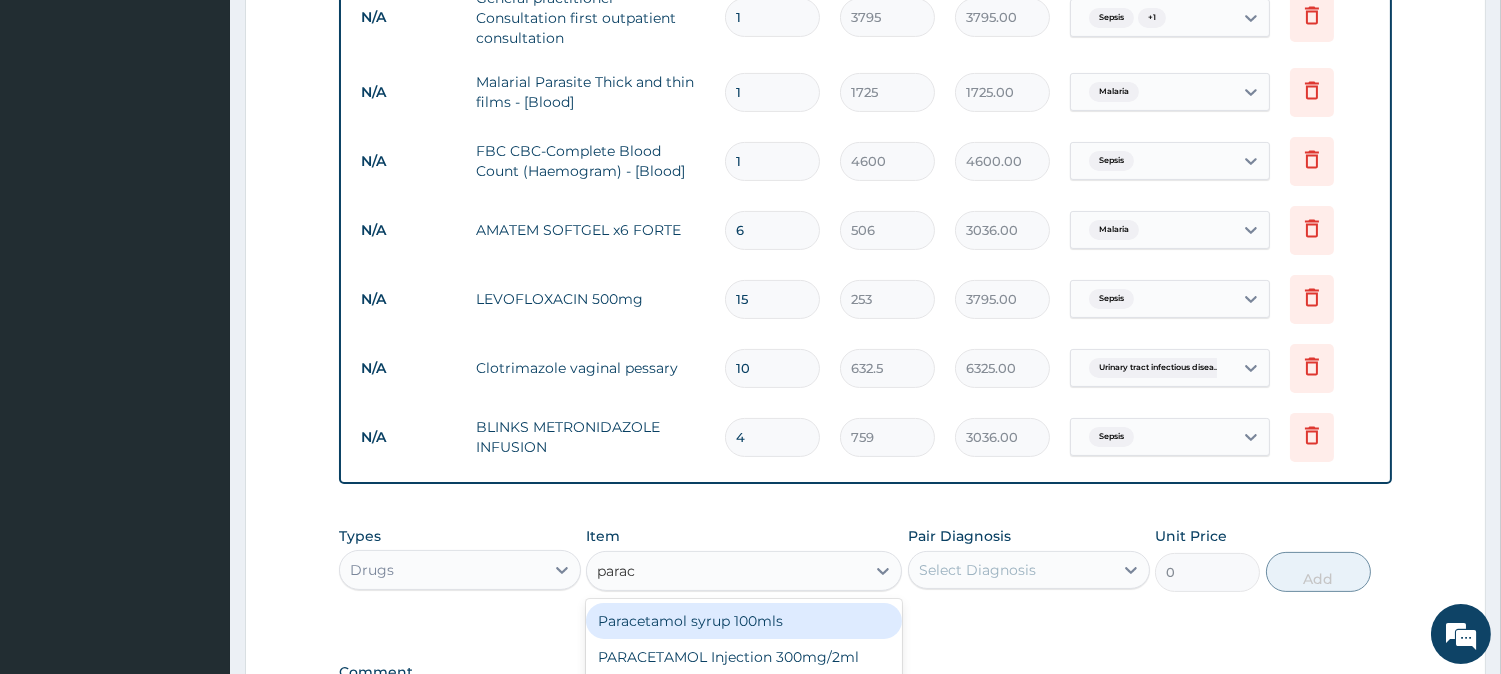 type on "parace" 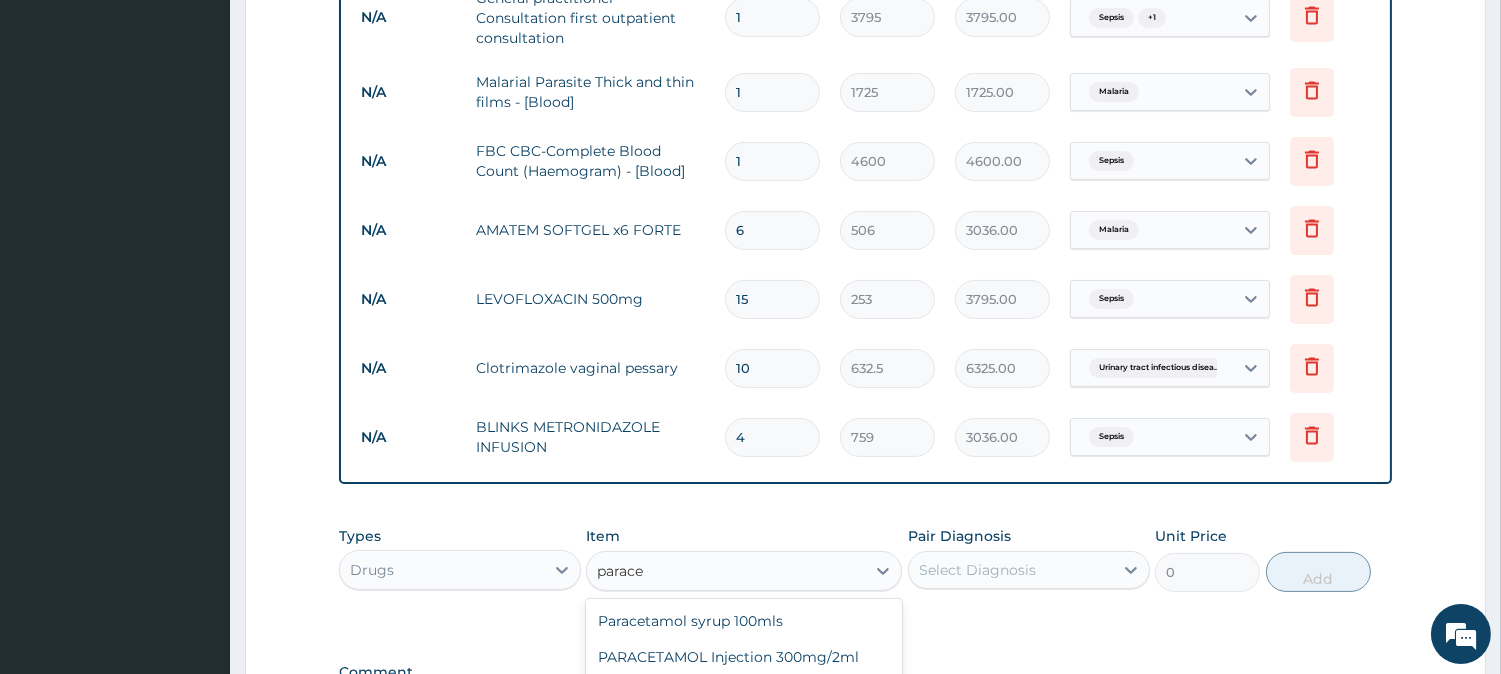 scroll, scrollTop: 1098, scrollLeft: 0, axis: vertical 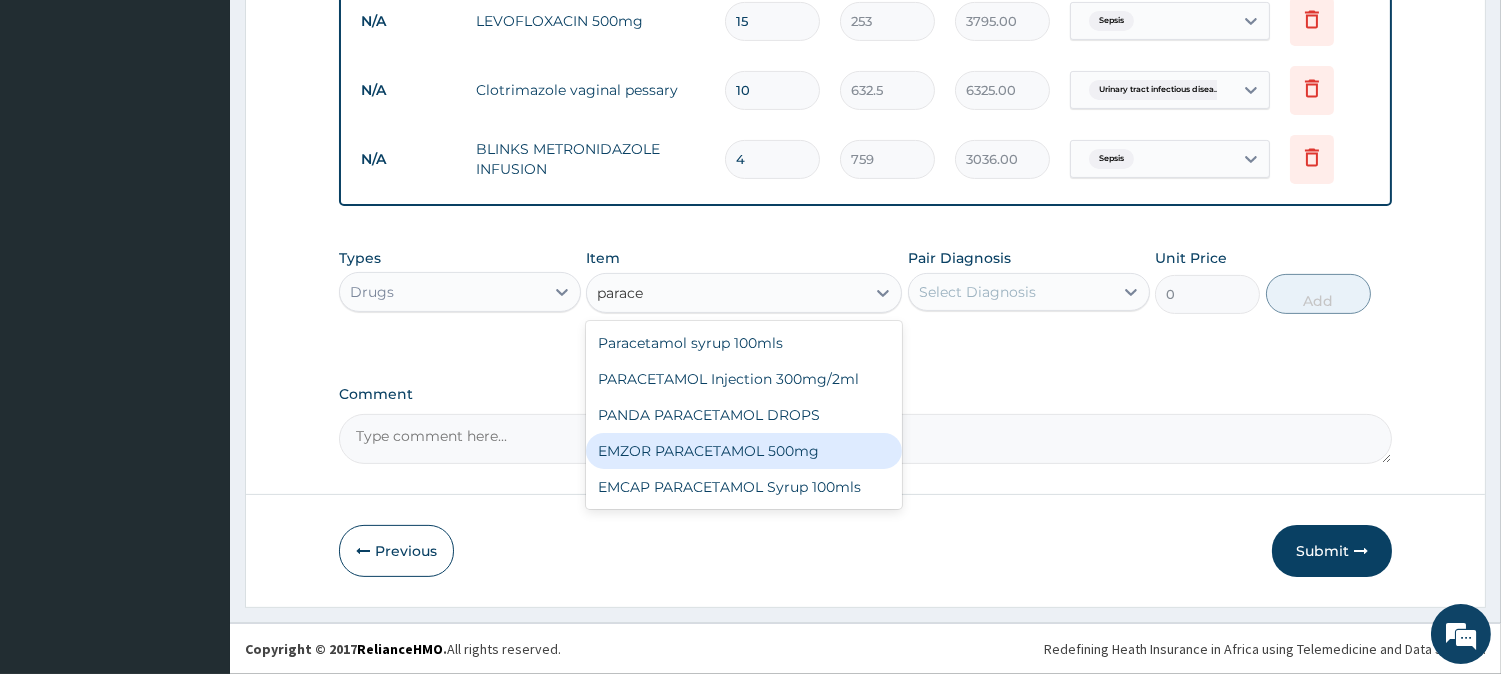 click on "EMZOR PARACETAMOL 500mg" at bounding box center [744, 451] 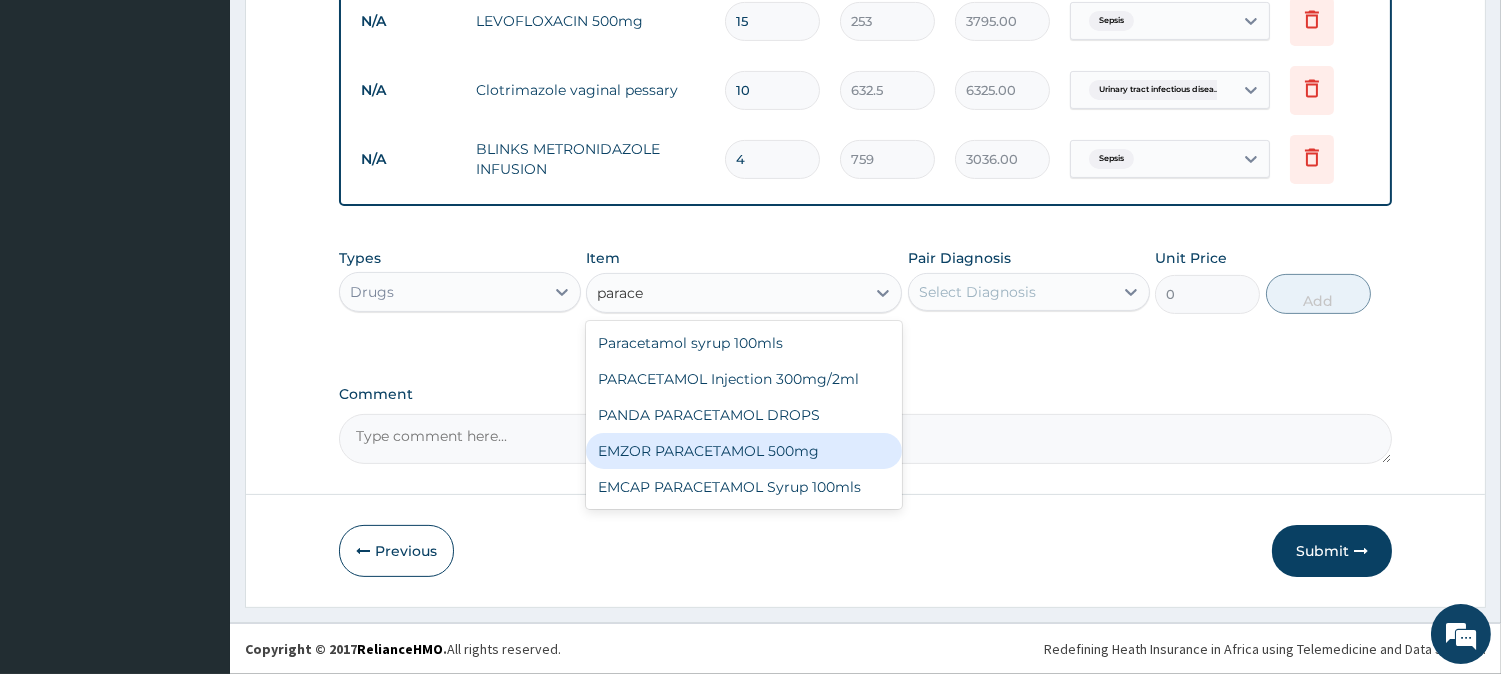 type 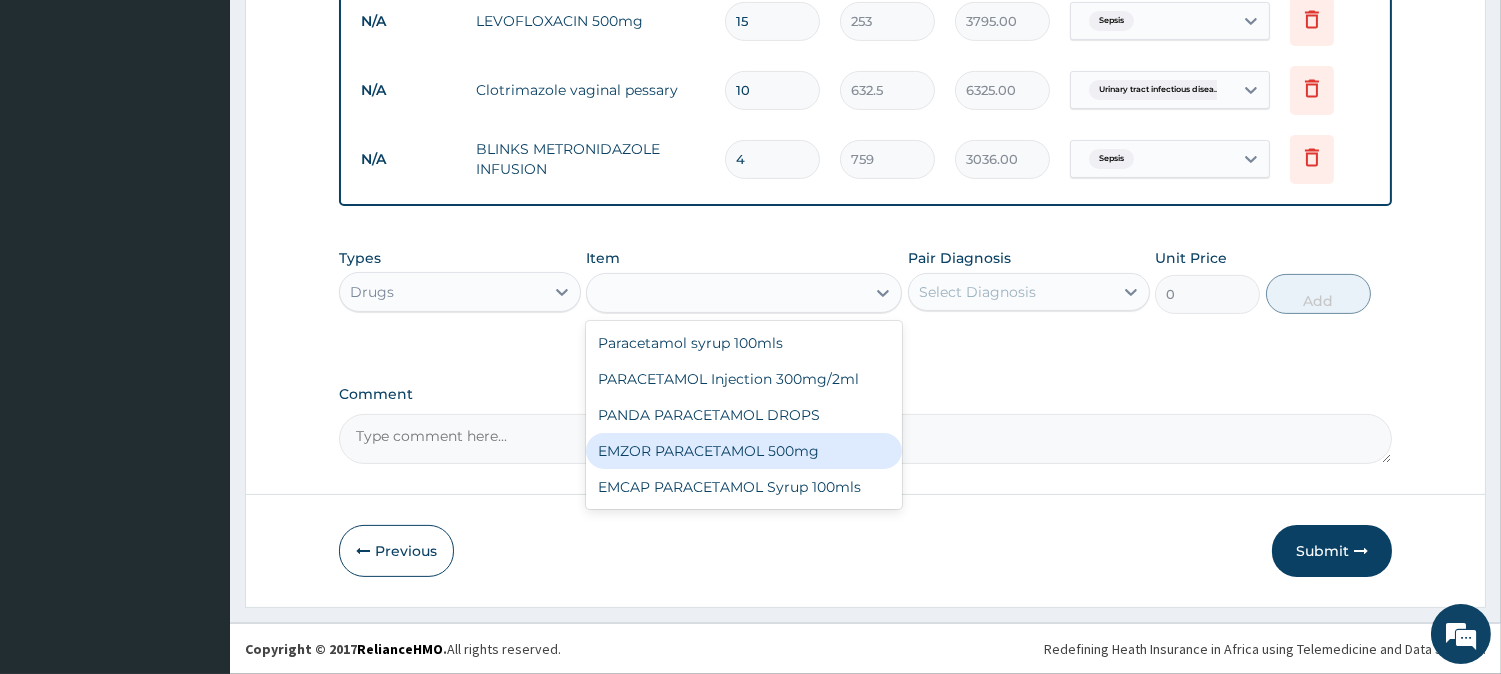 type on "25.3" 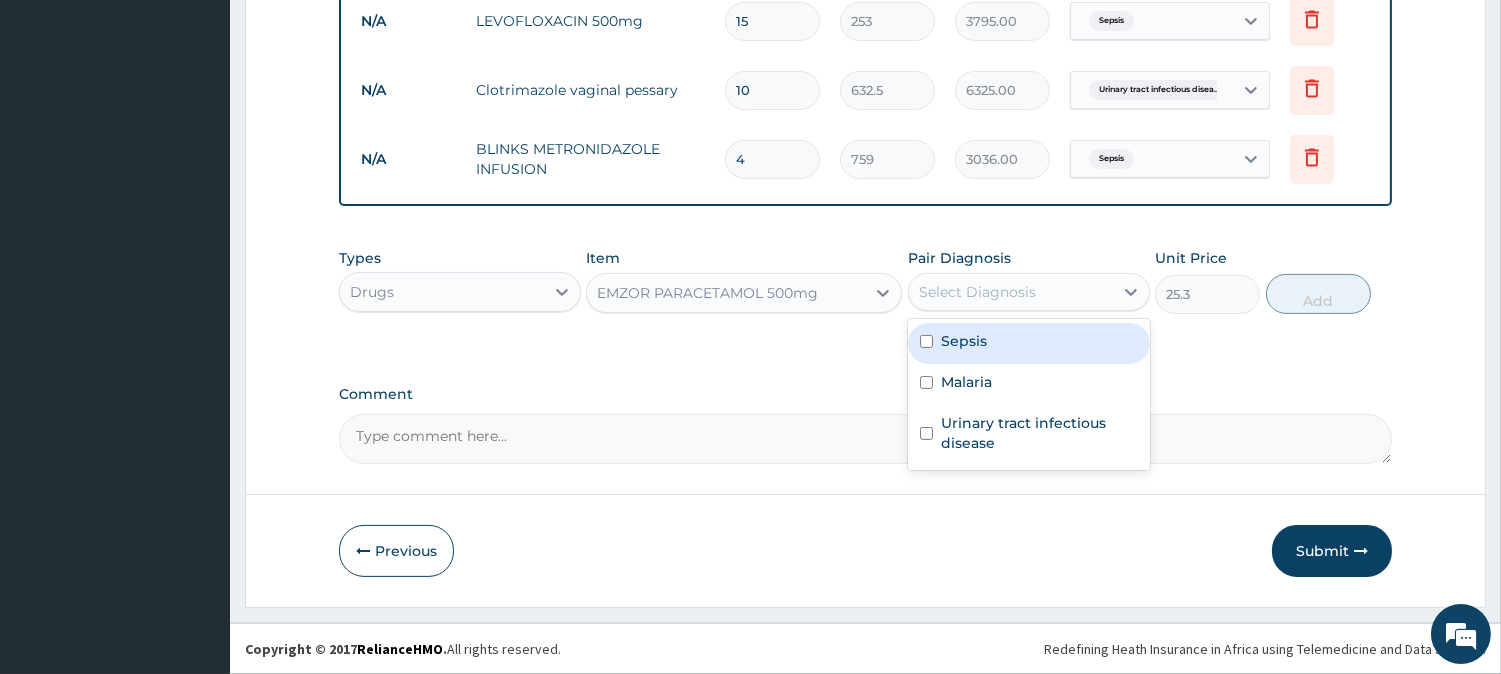 drag, startPoint x: 1098, startPoint y: 285, endPoint x: 1102, endPoint y: 330, distance: 45.17743 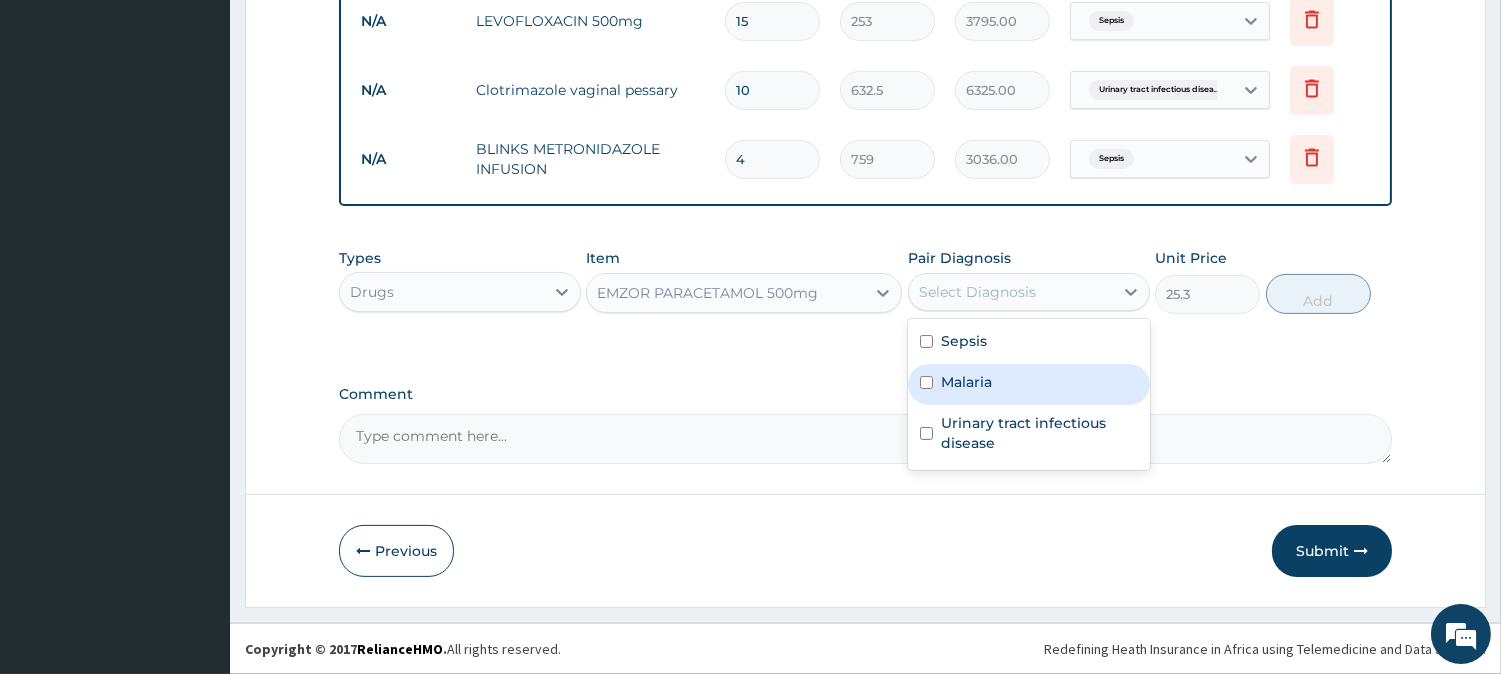 click on "Malaria" at bounding box center (1029, 384) 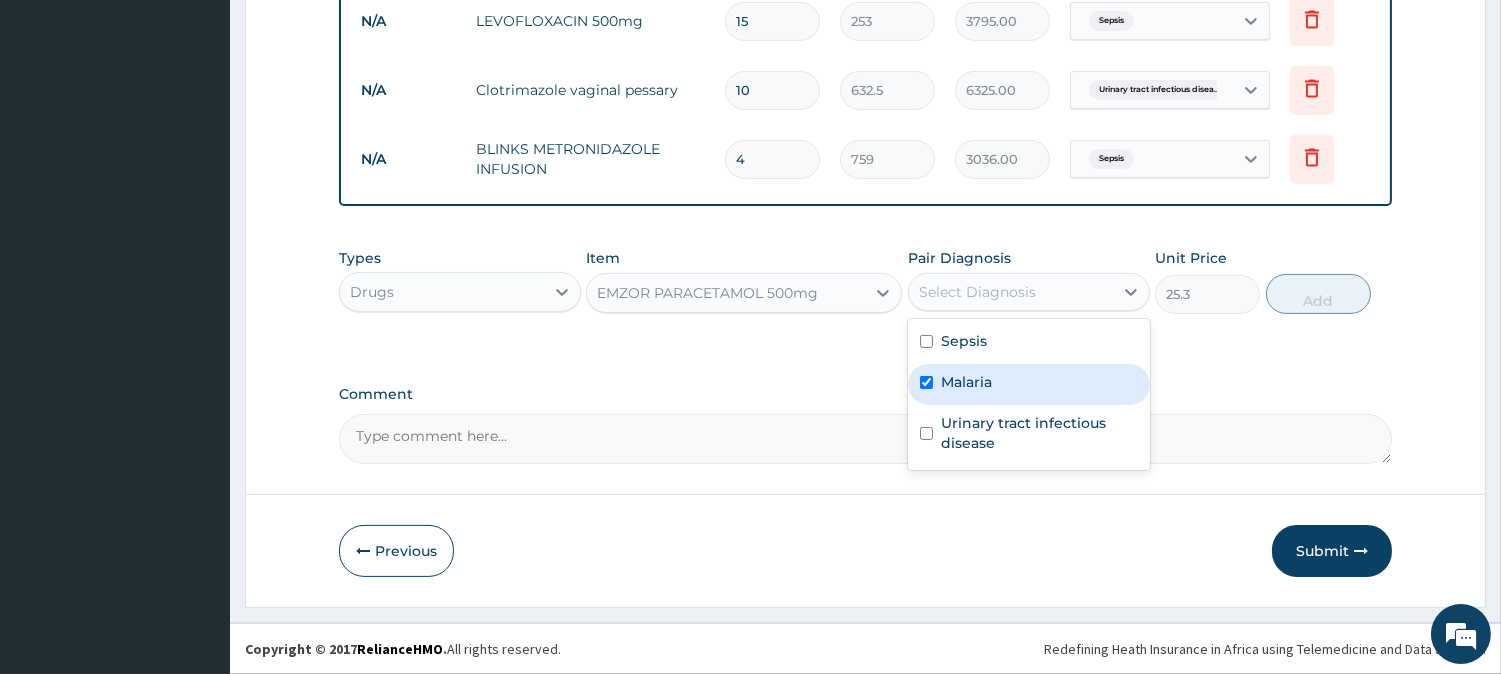 checkbox on "true" 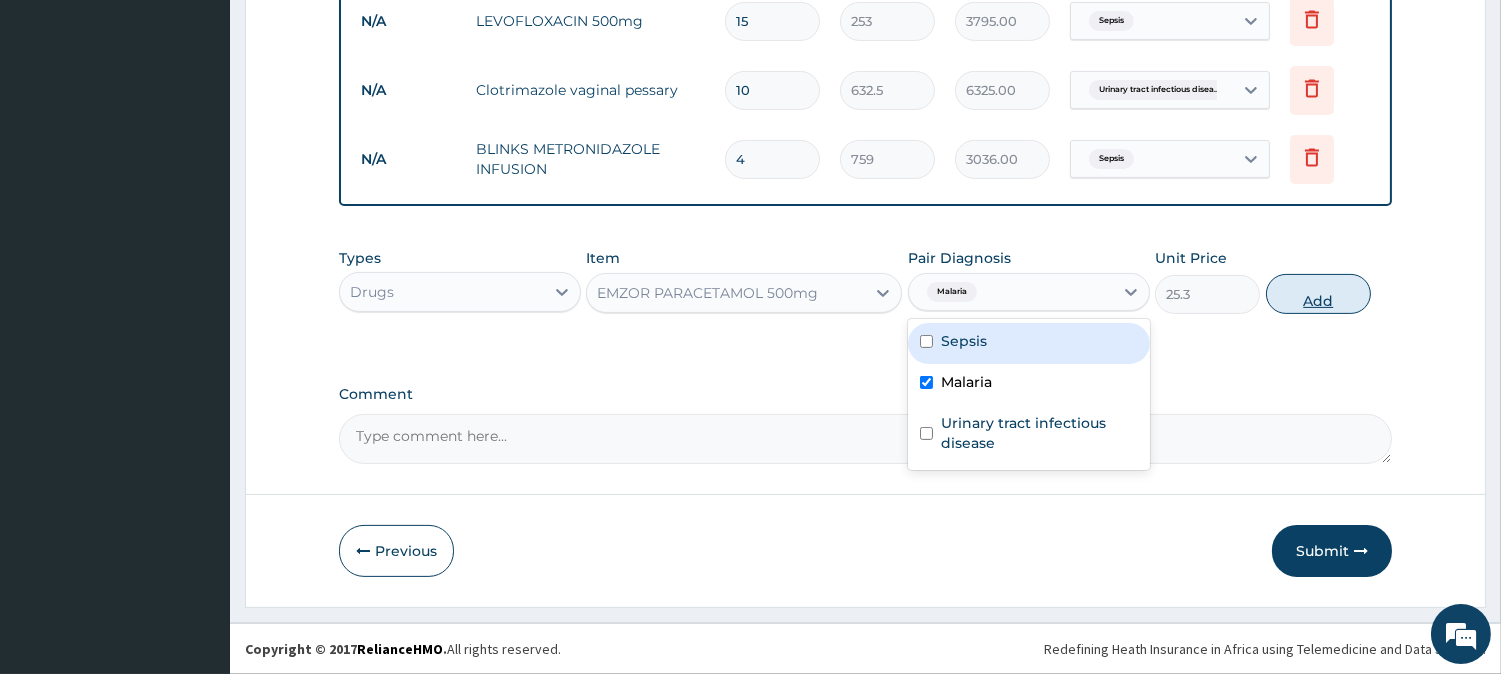 click on "Add" at bounding box center (1318, 294) 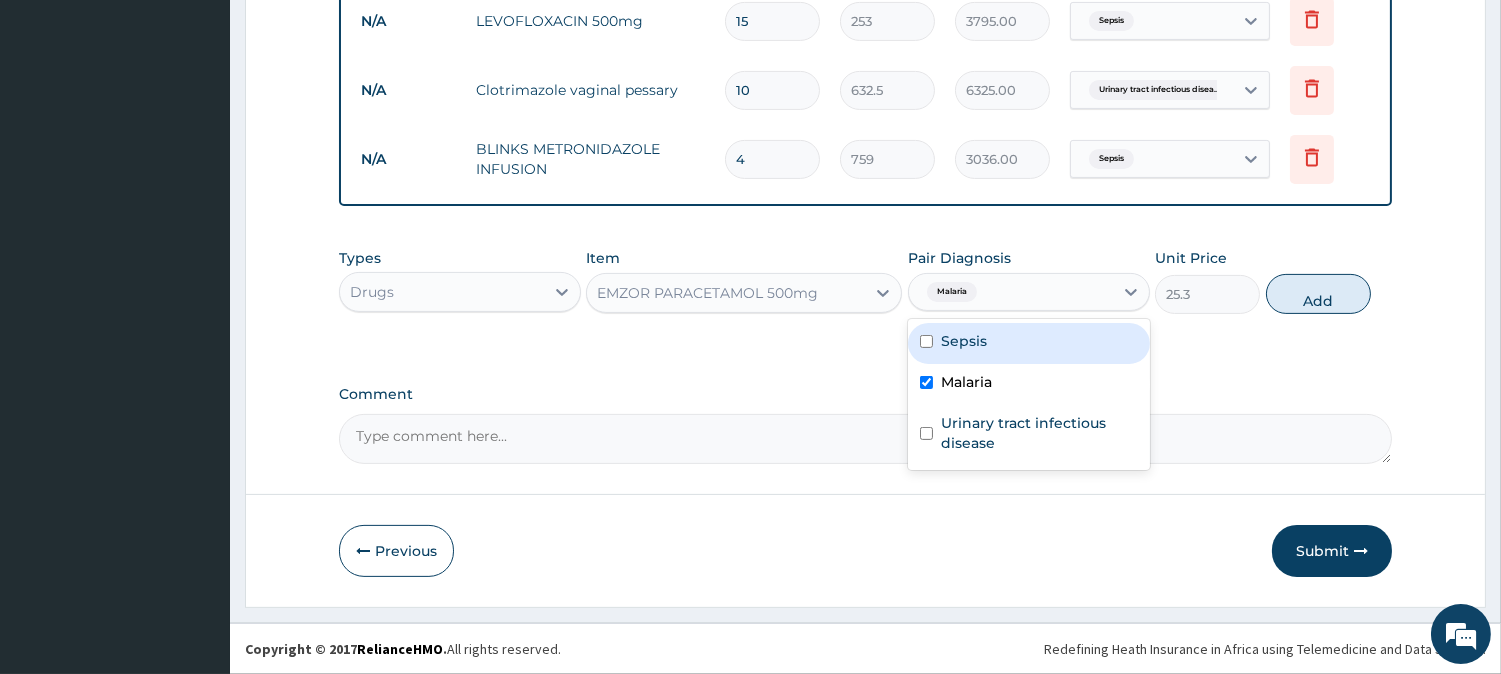 type on "0" 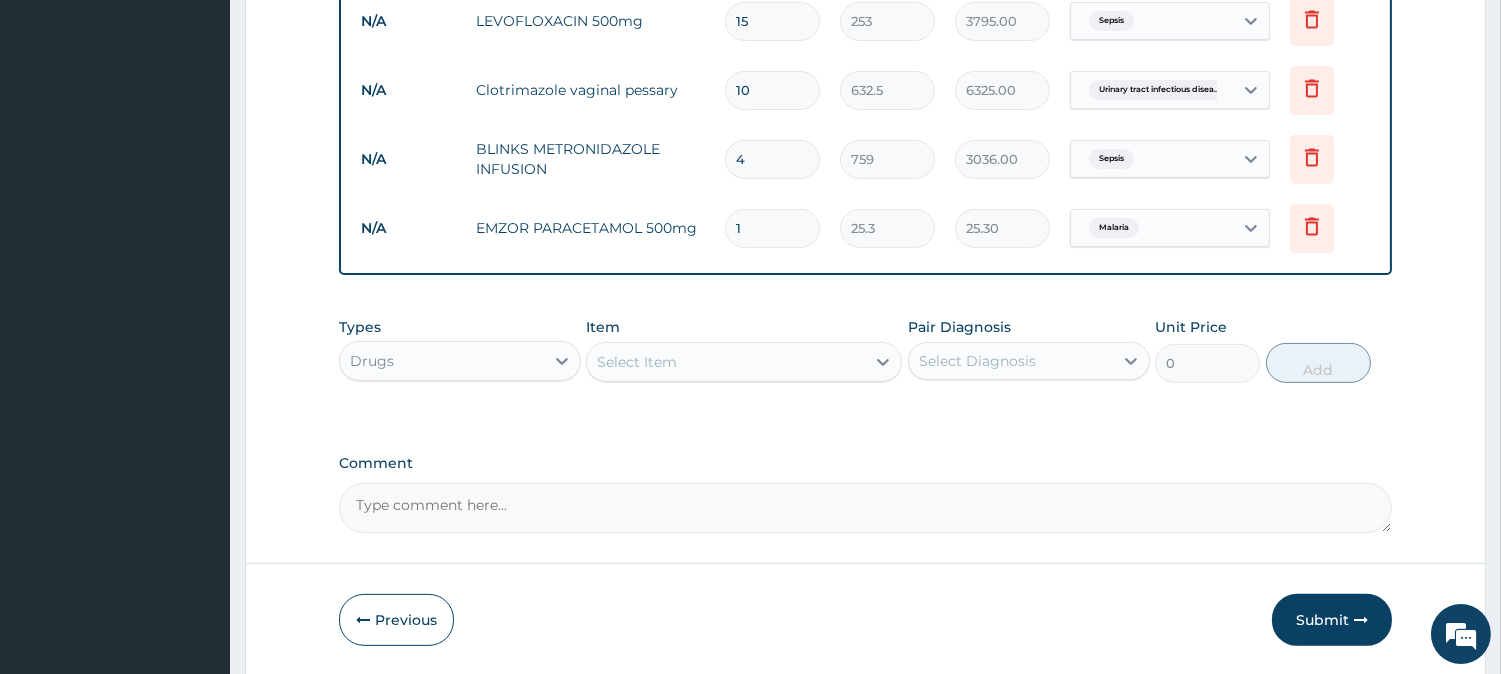 type on "18" 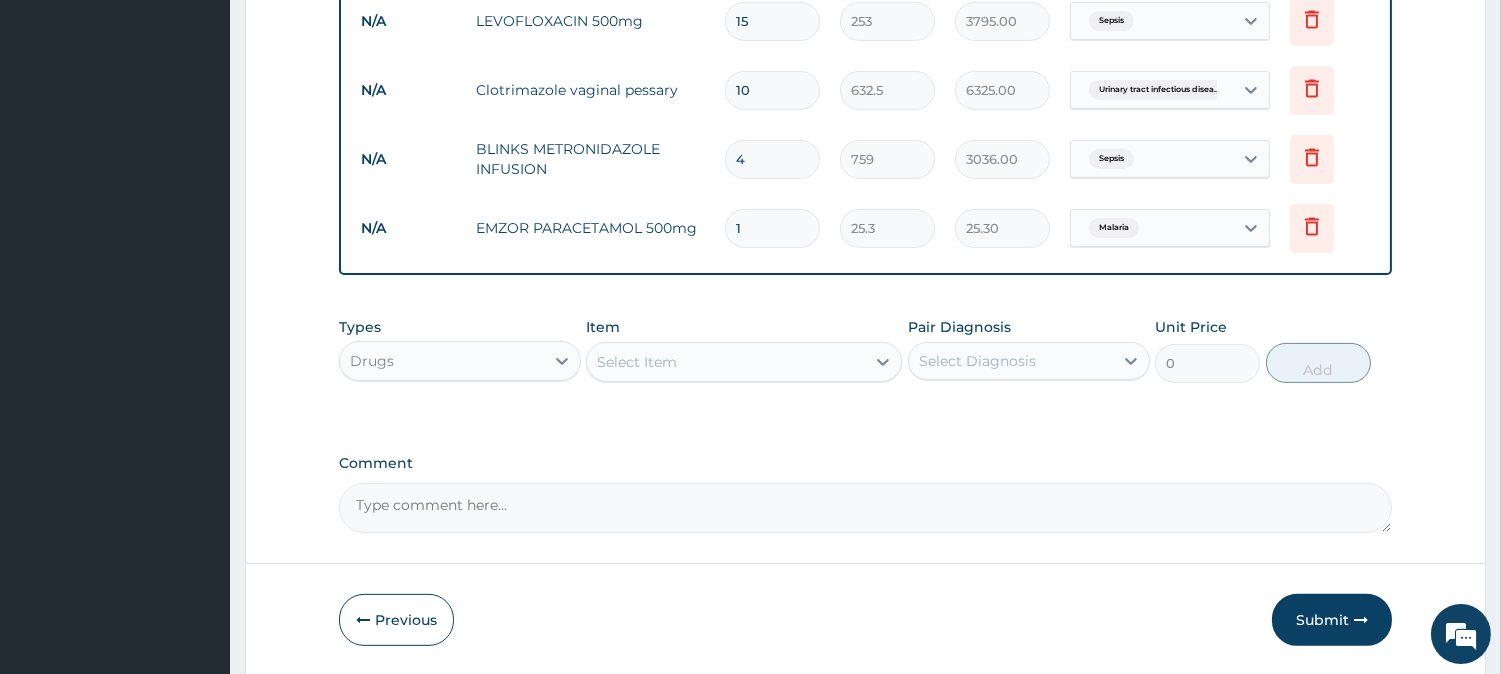 type on "455.40" 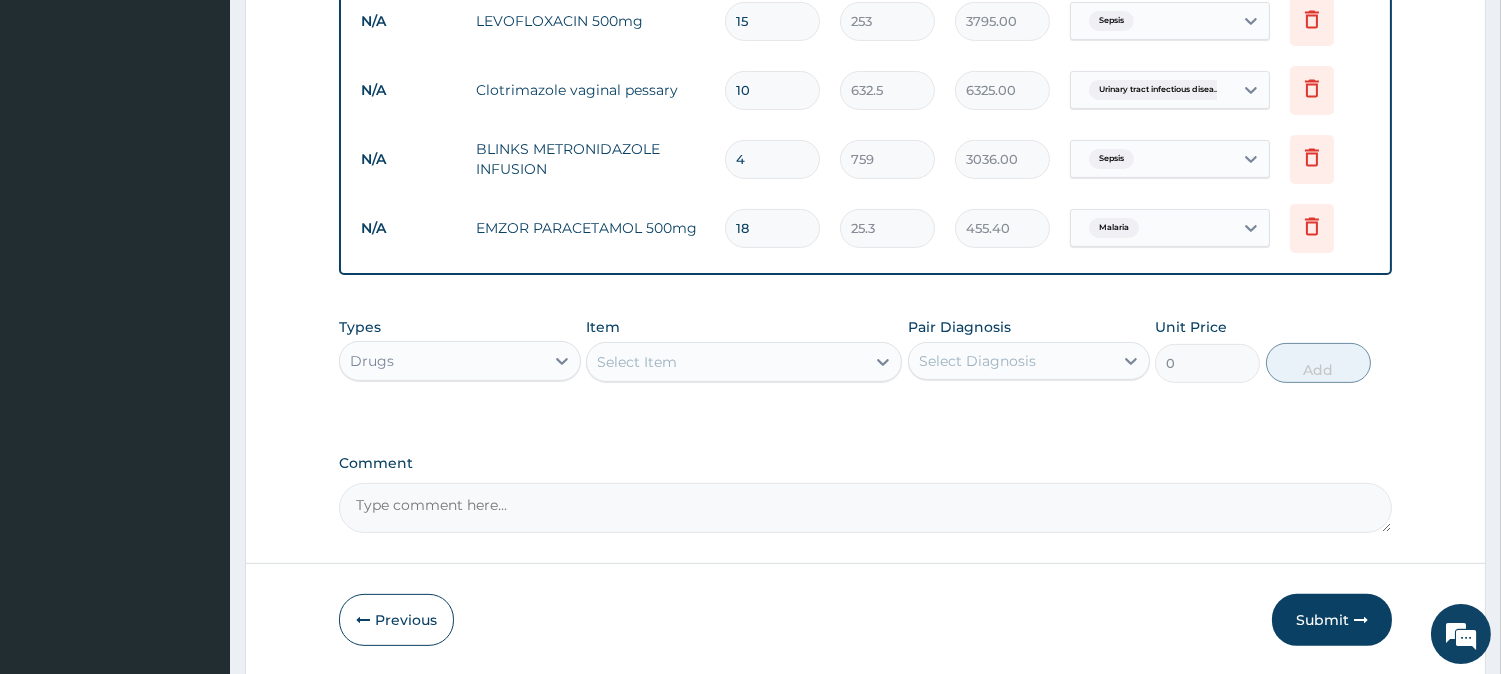 type on "18" 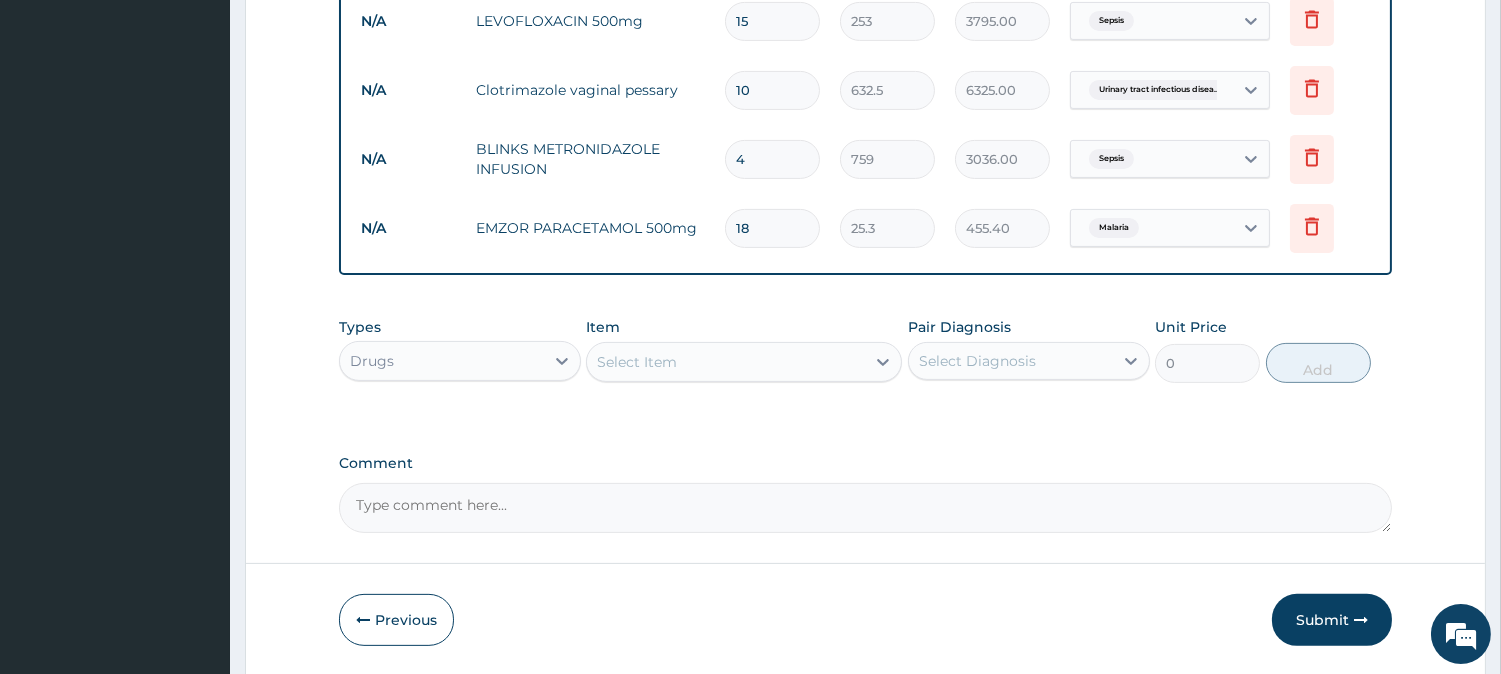 click on "Select Item" at bounding box center (726, 362) 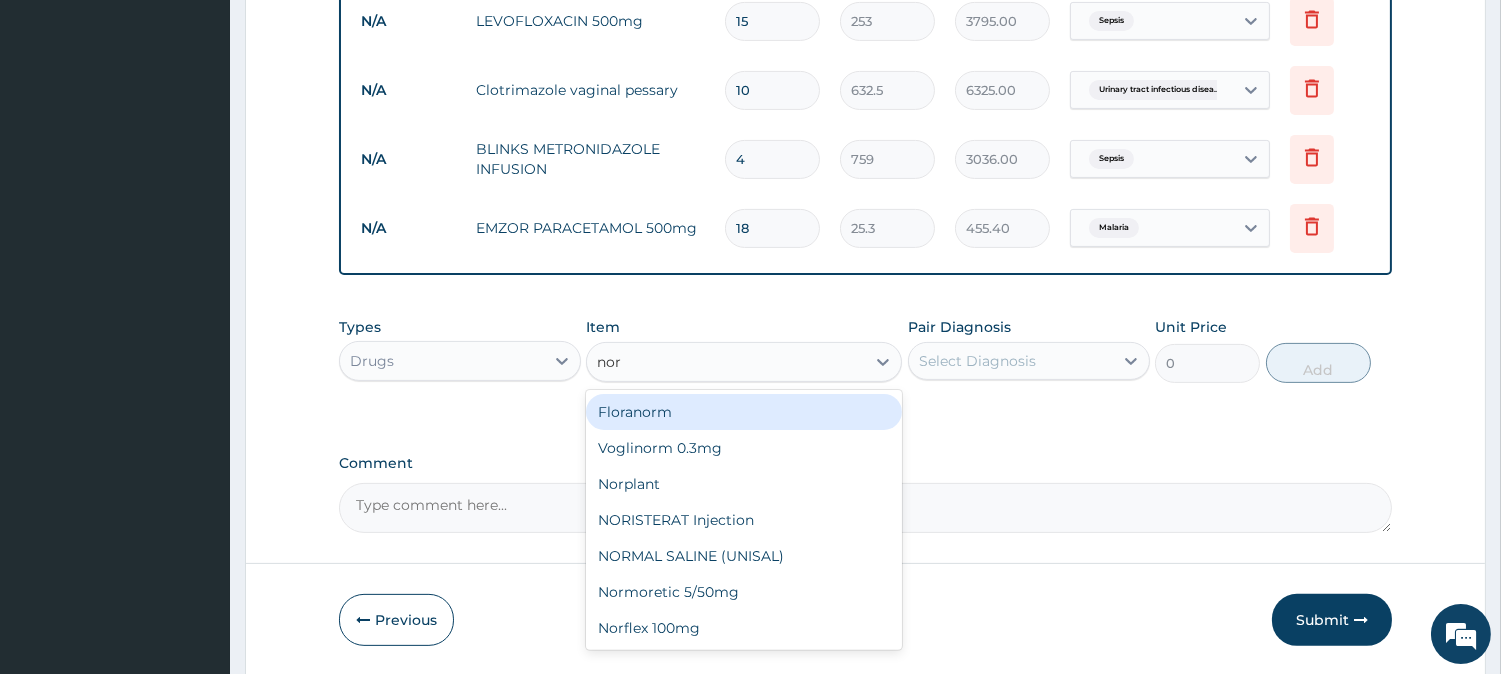 type on "norm" 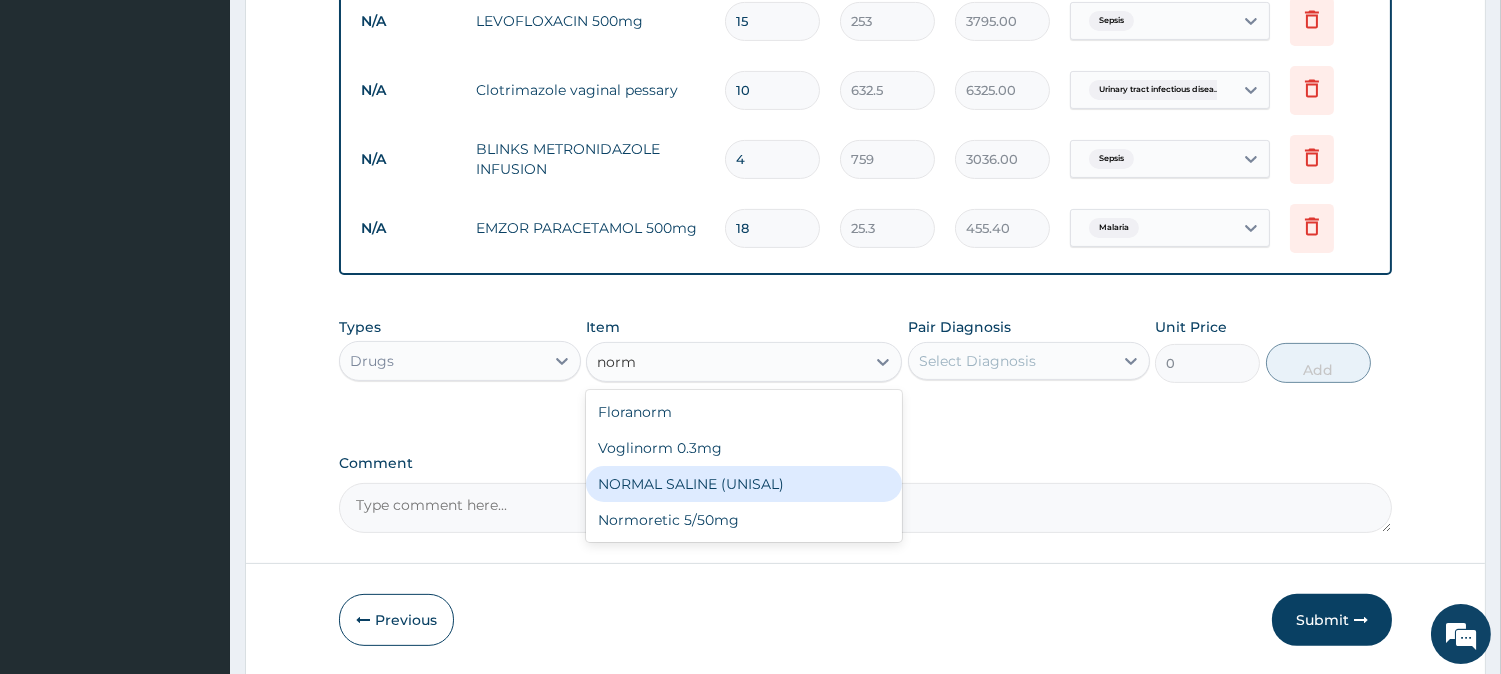 click on "NORMAL SALINE (UNISAL)" at bounding box center [744, 484] 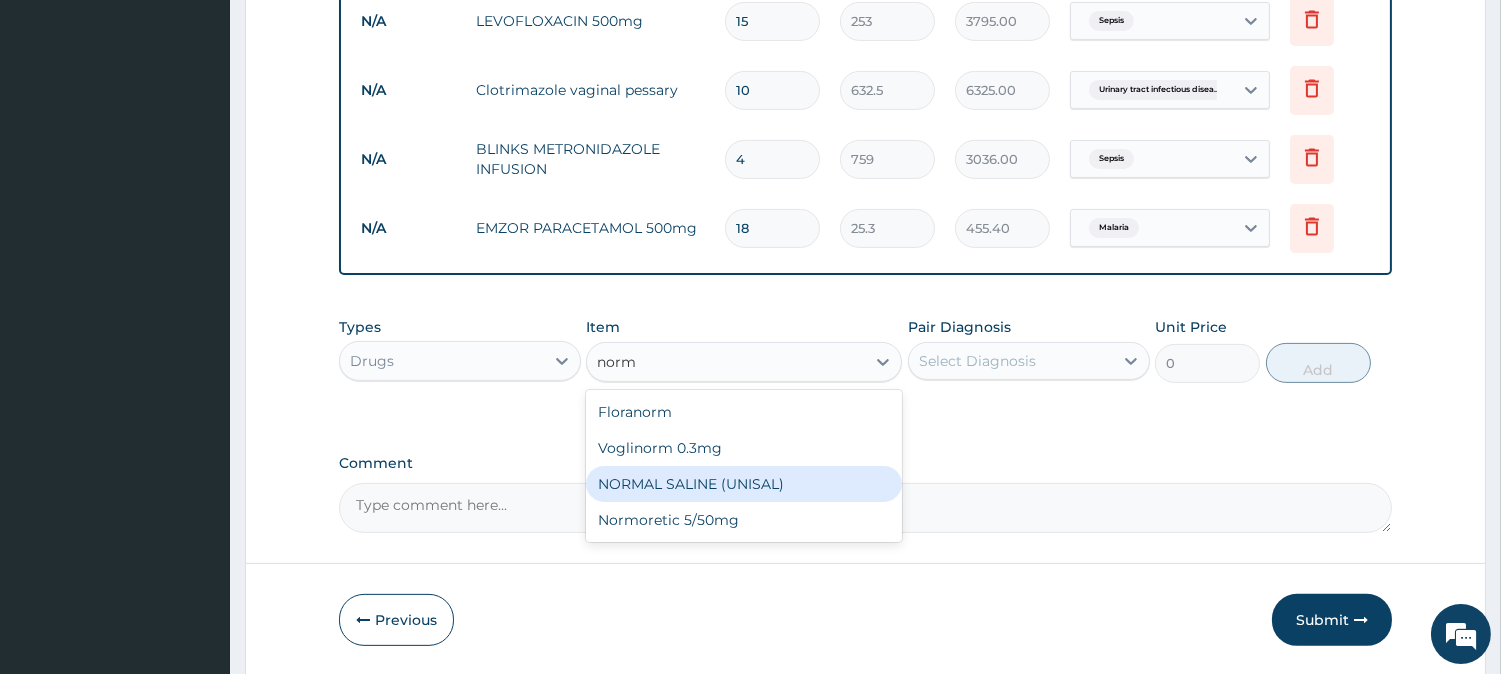 type 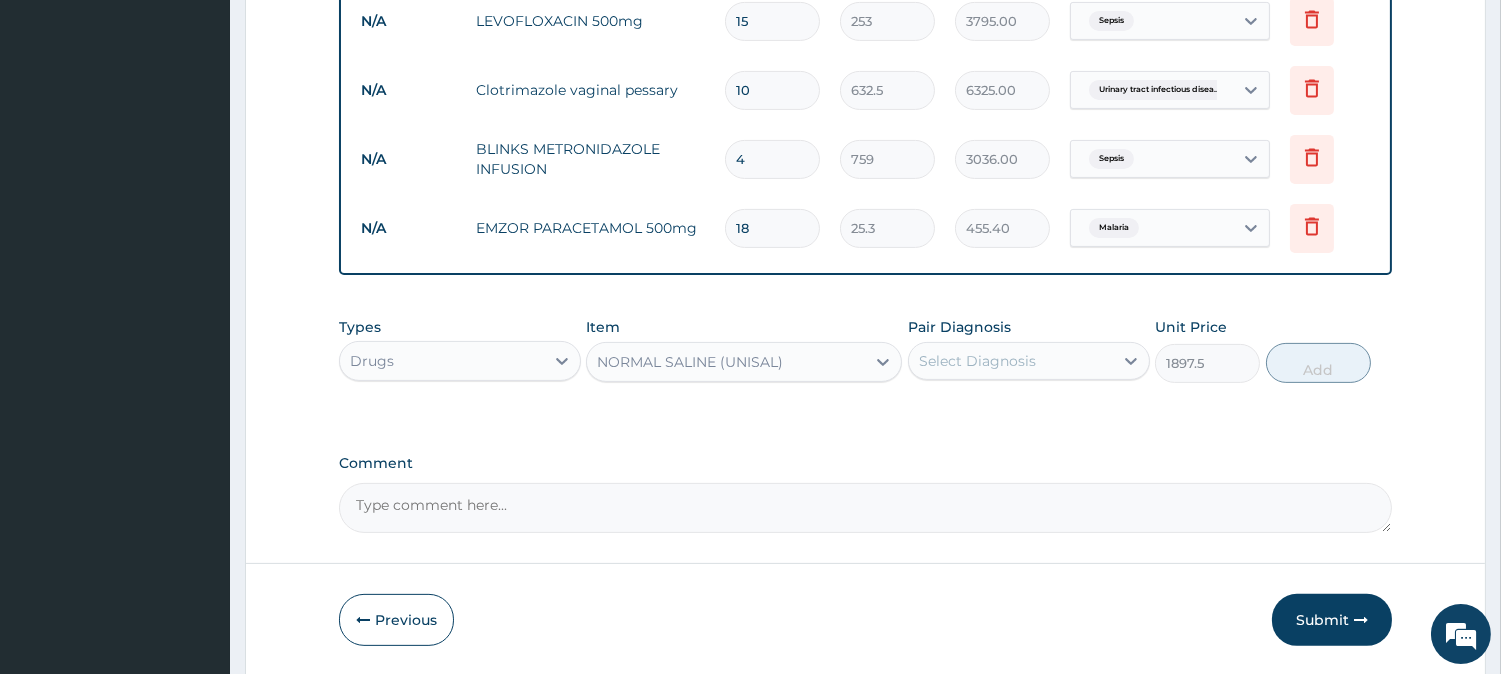 click on "Select Diagnosis" at bounding box center (1011, 361) 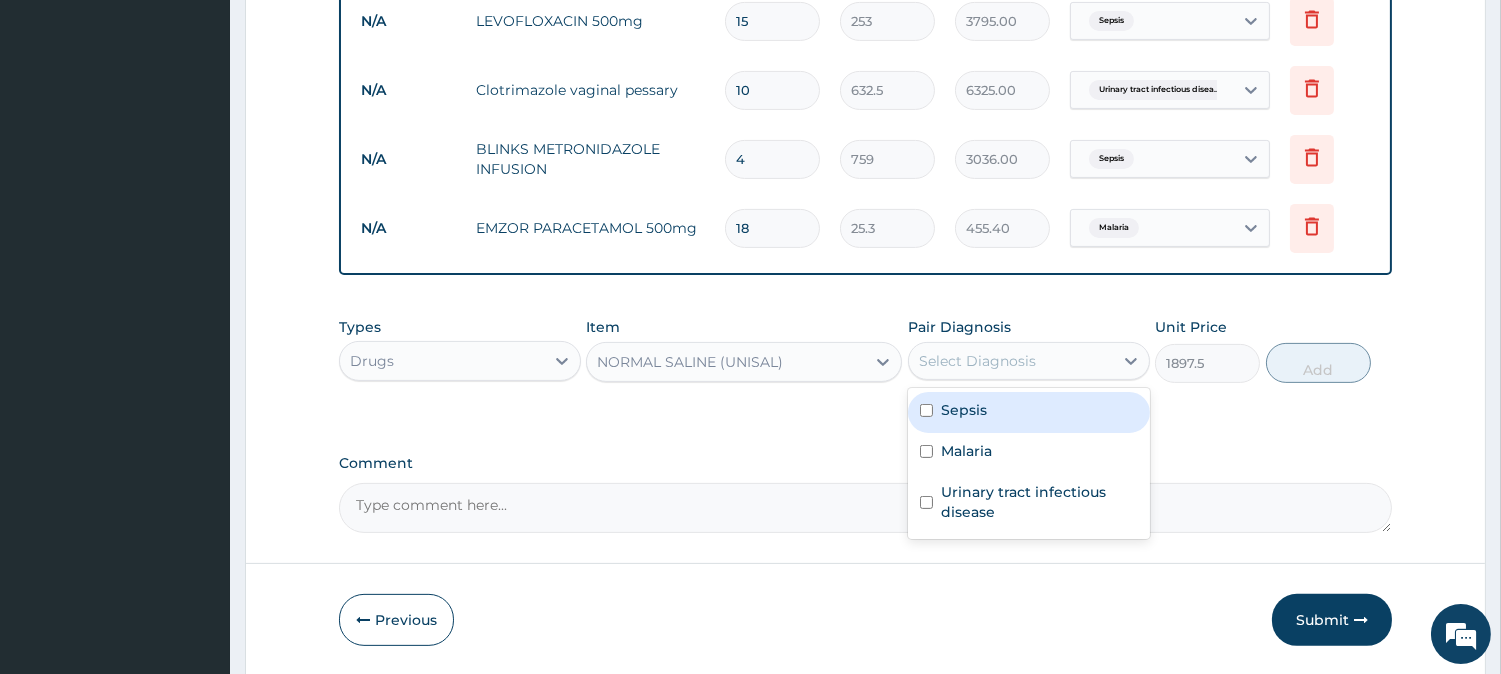 drag, startPoint x: 981, startPoint y: 422, endPoint x: 1000, endPoint y: 414, distance: 20.615528 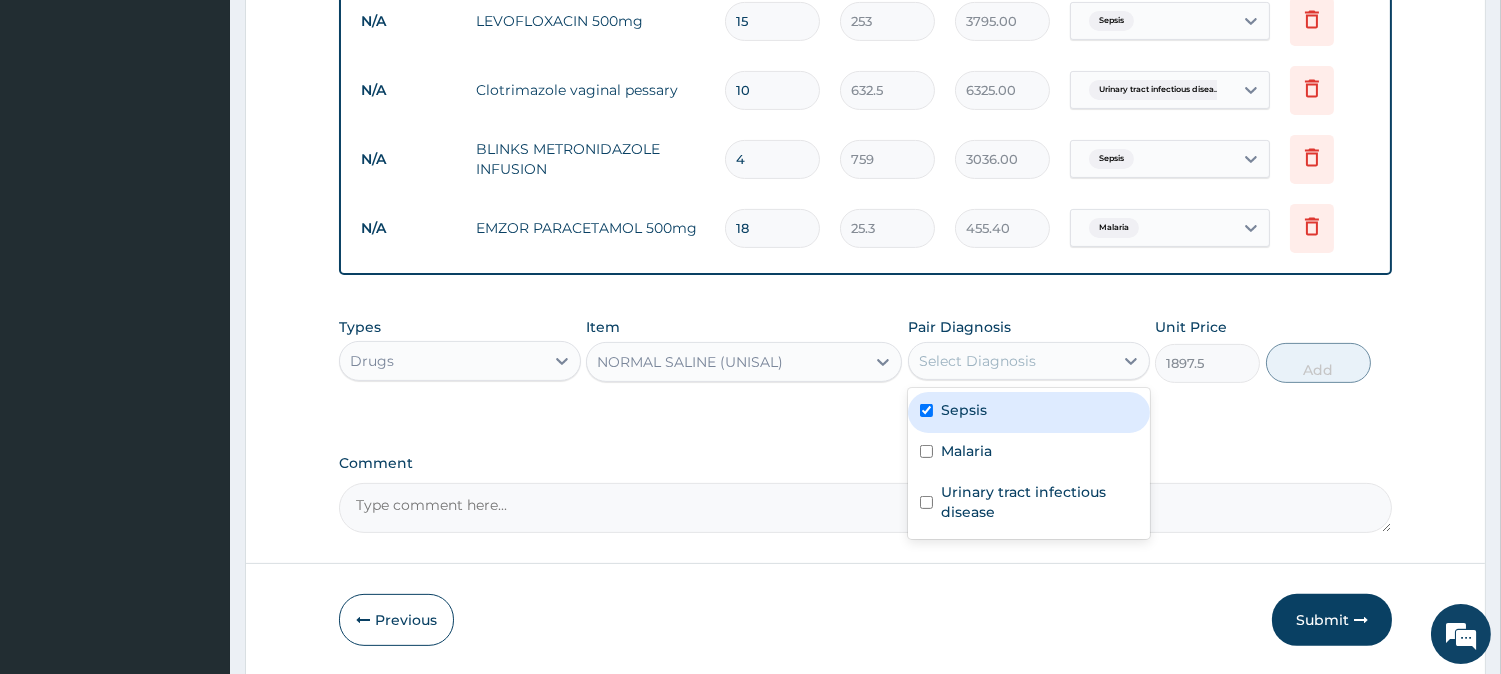checkbox on "true" 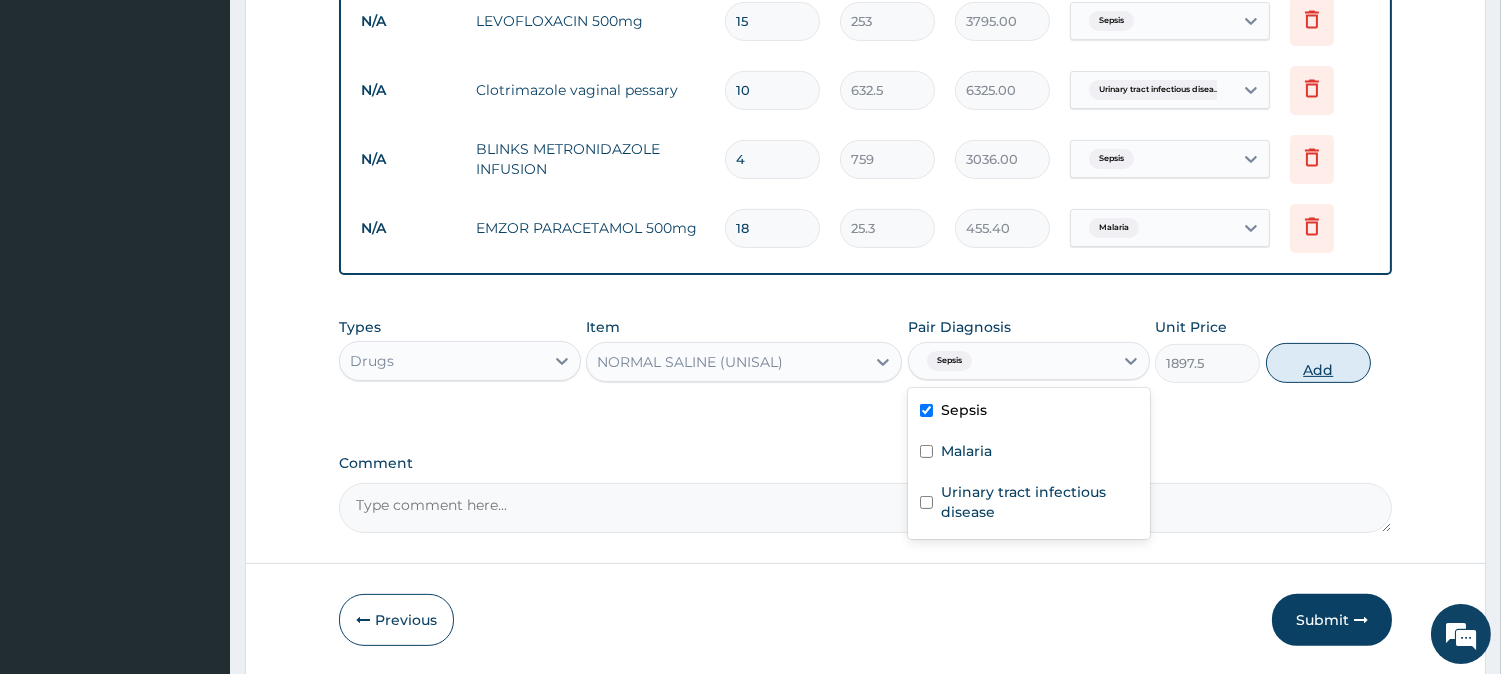 click on "Add" at bounding box center [1318, 363] 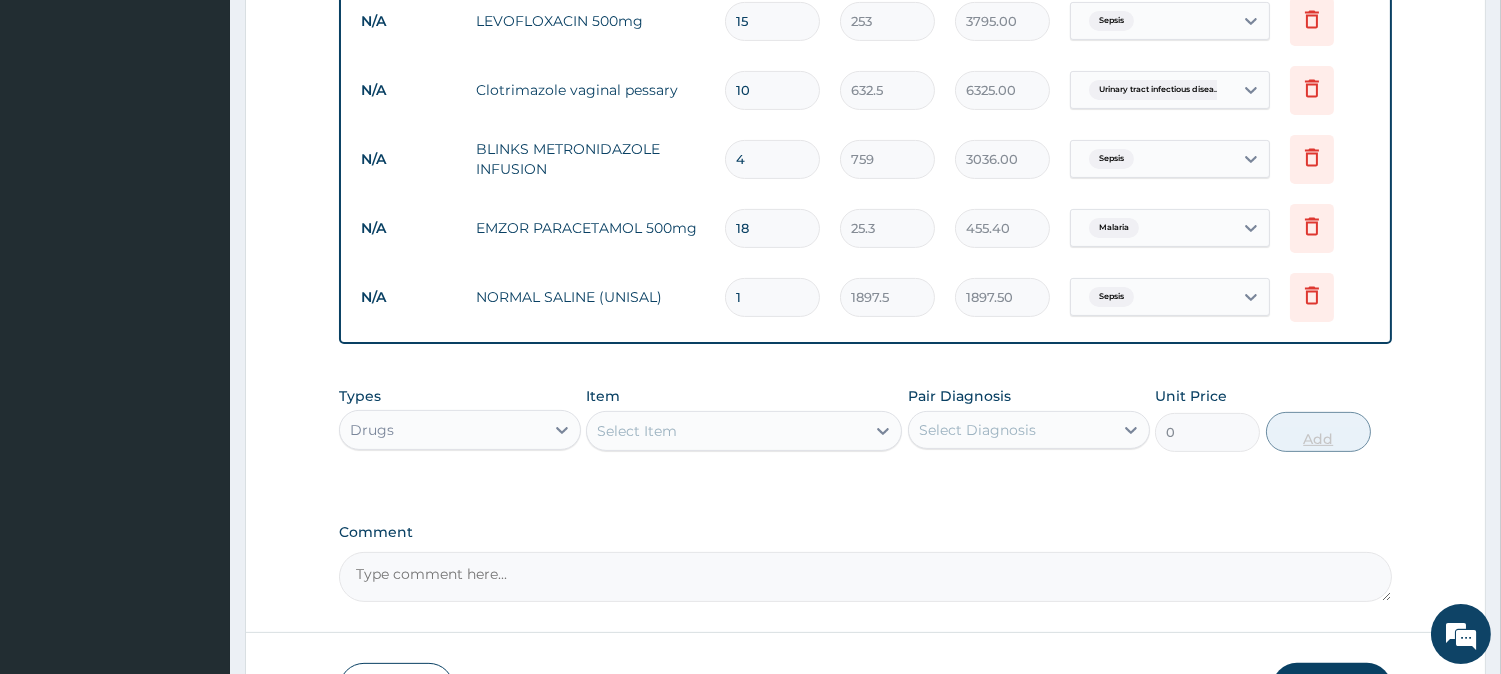 type 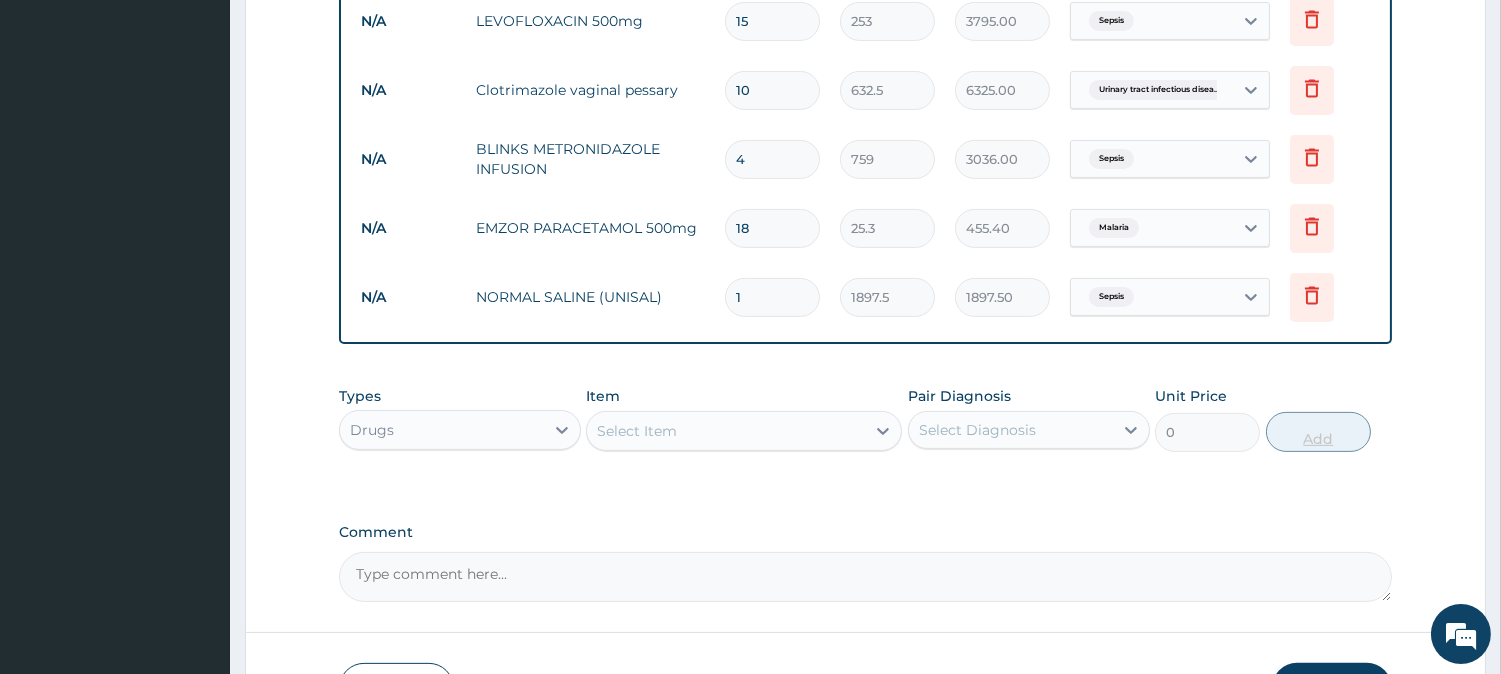 type on "0.00" 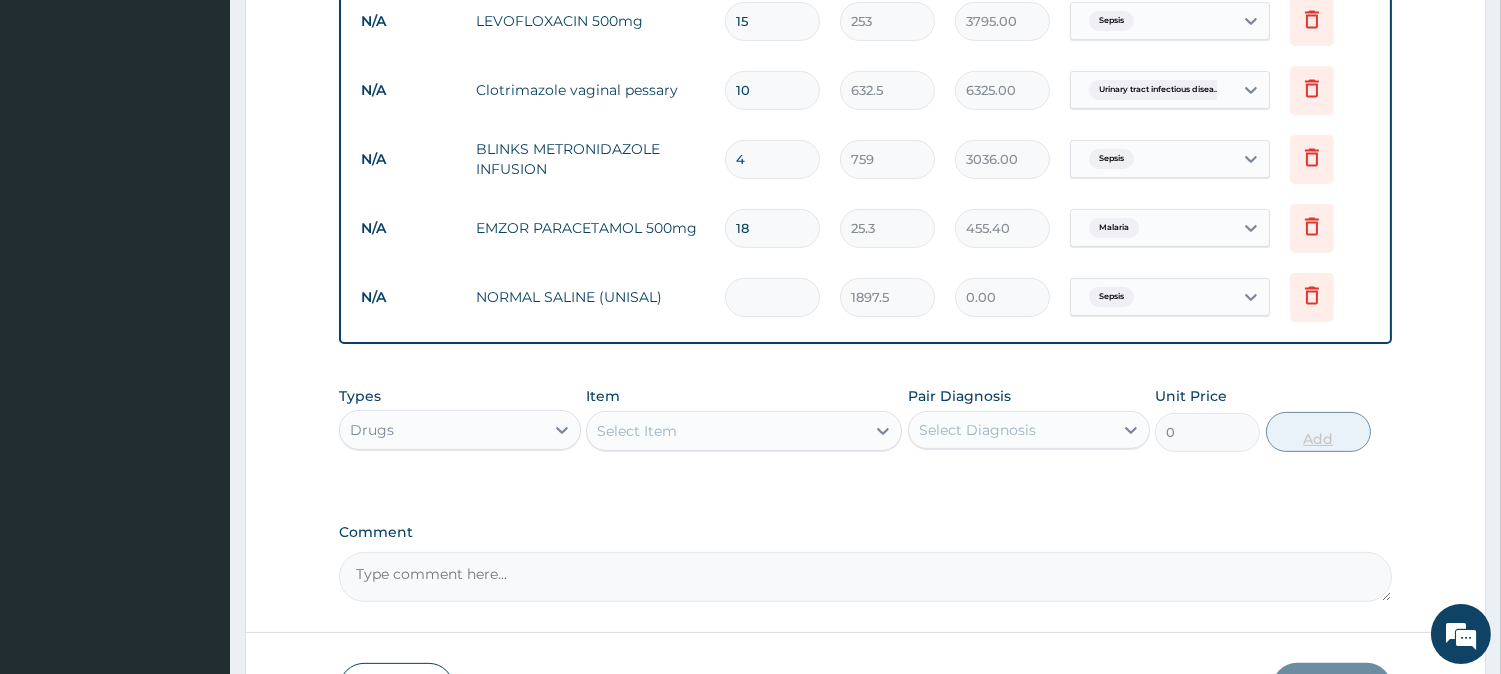 type on "4" 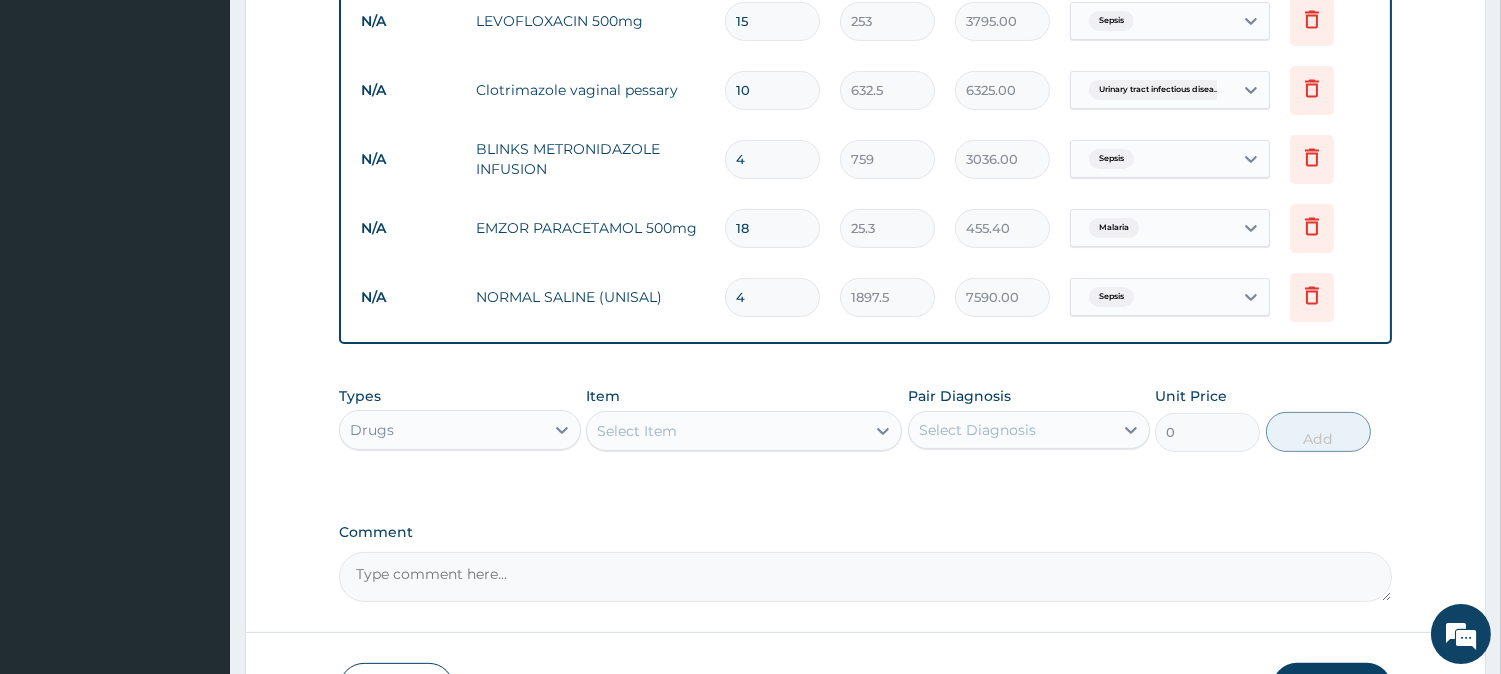 type on "4" 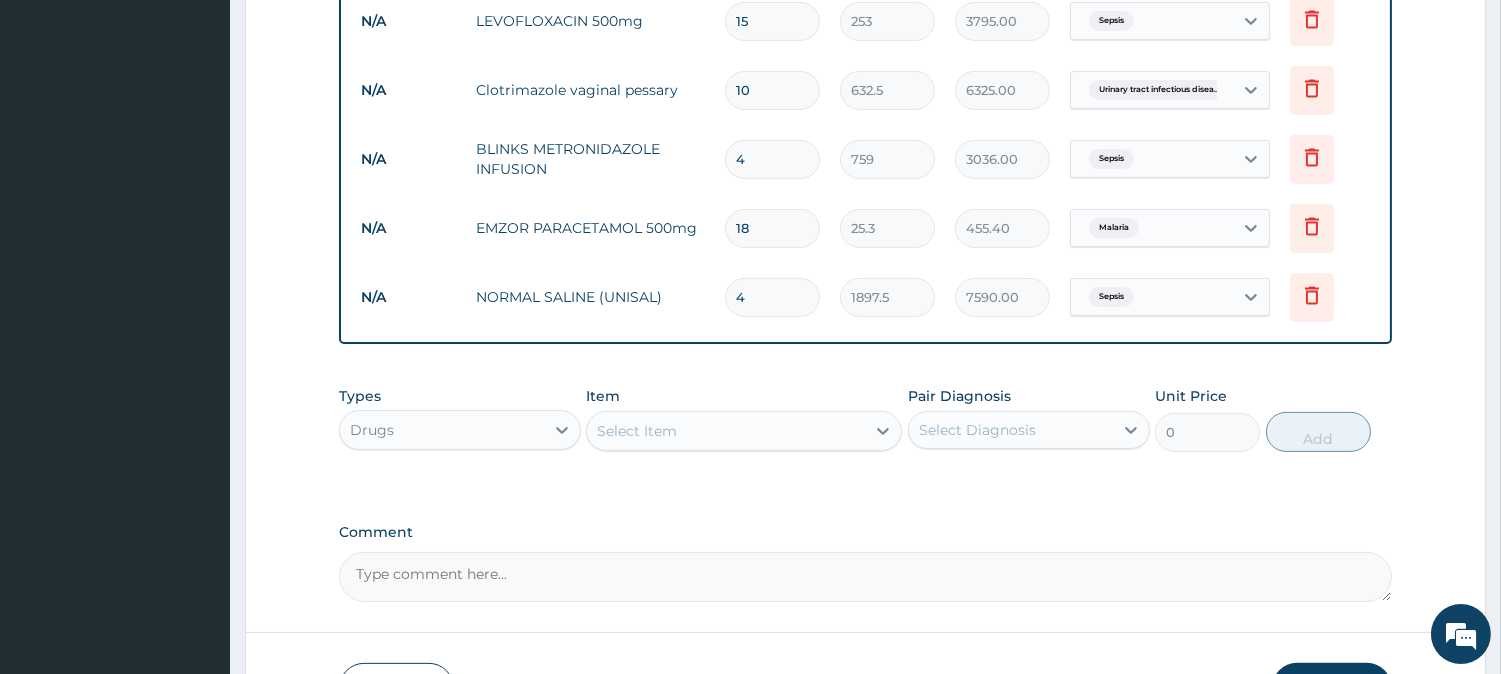 click on "Select Item" at bounding box center [726, 431] 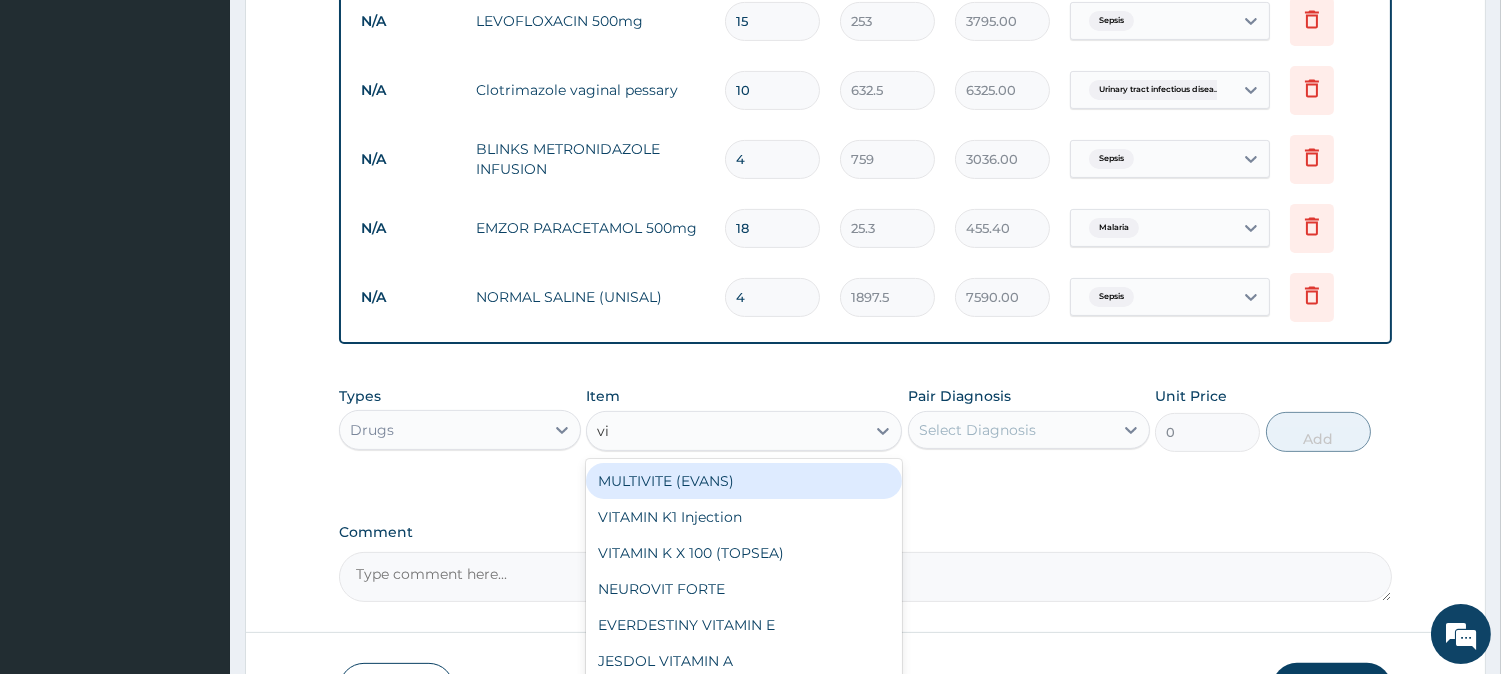type on "vit" 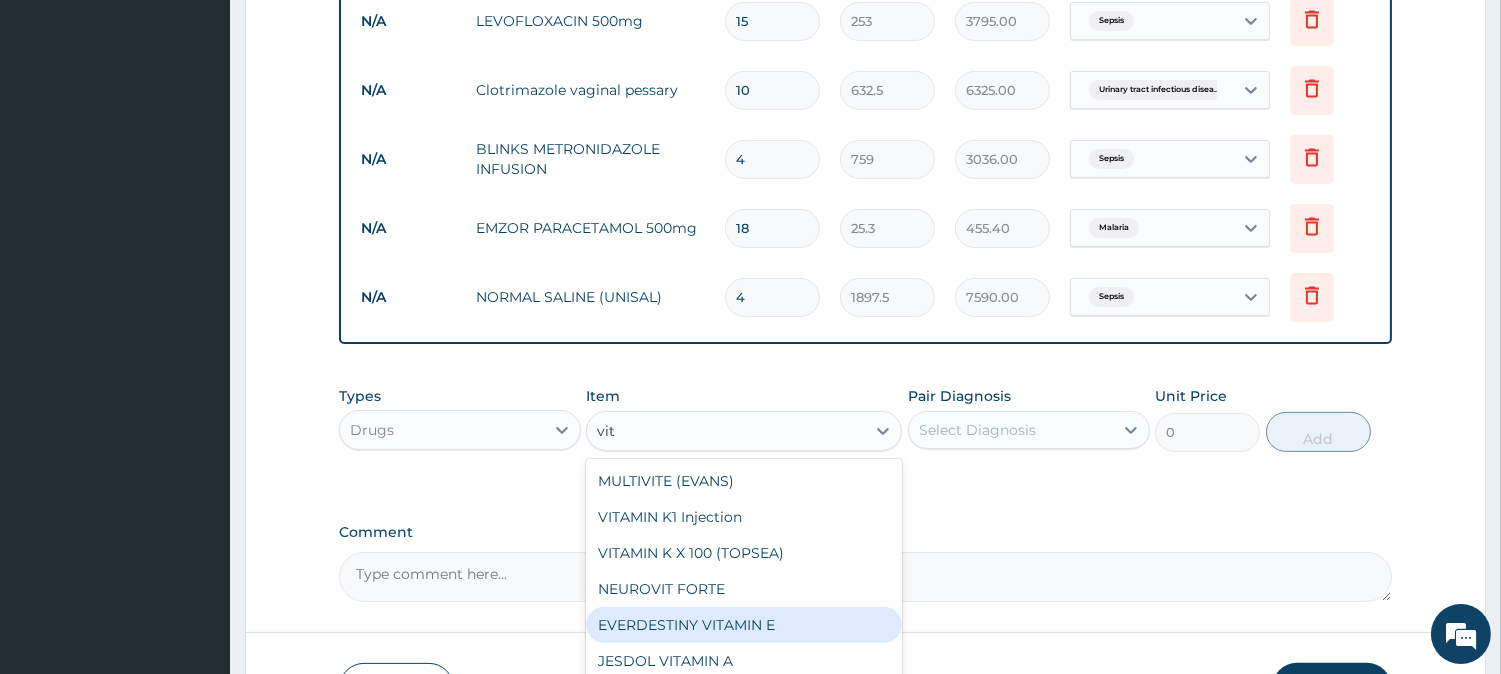 scroll, scrollTop: 111, scrollLeft: 0, axis: vertical 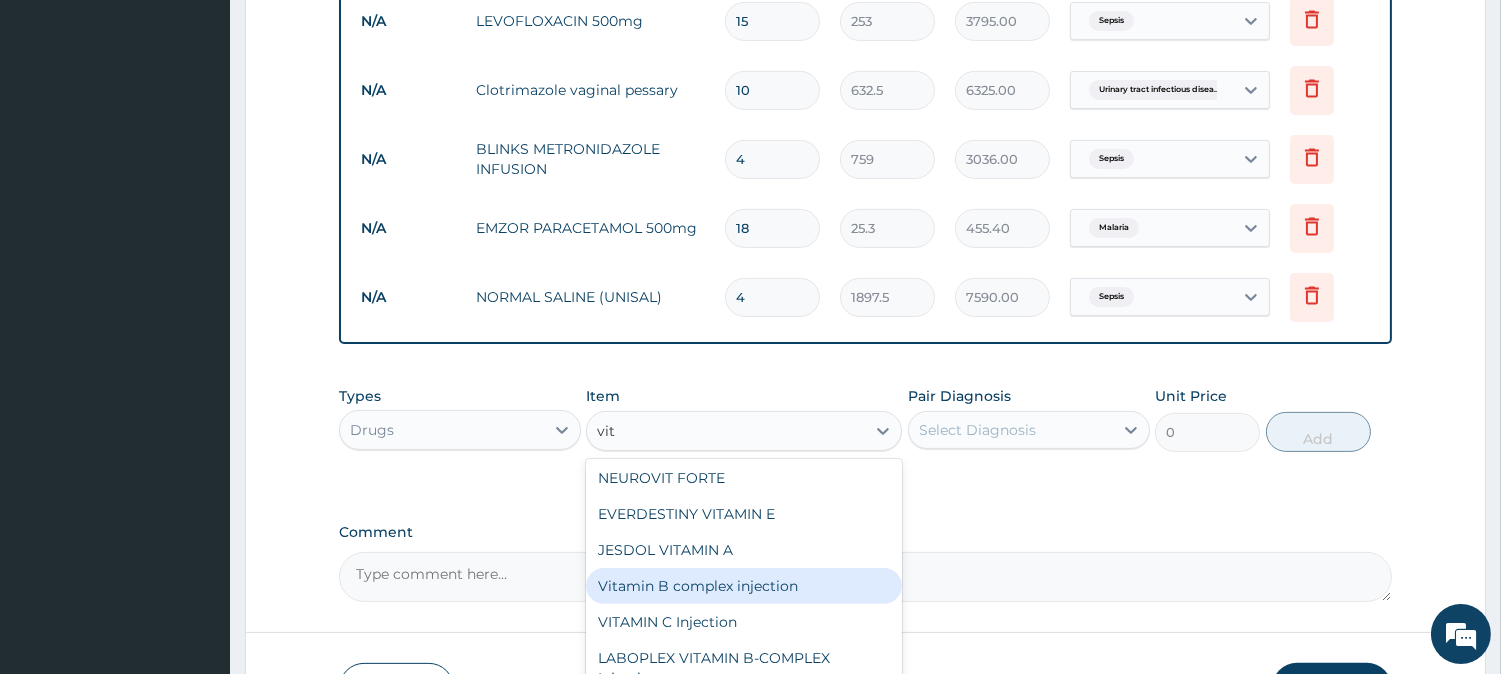 click on "Vitamin B complex injection" at bounding box center (744, 586) 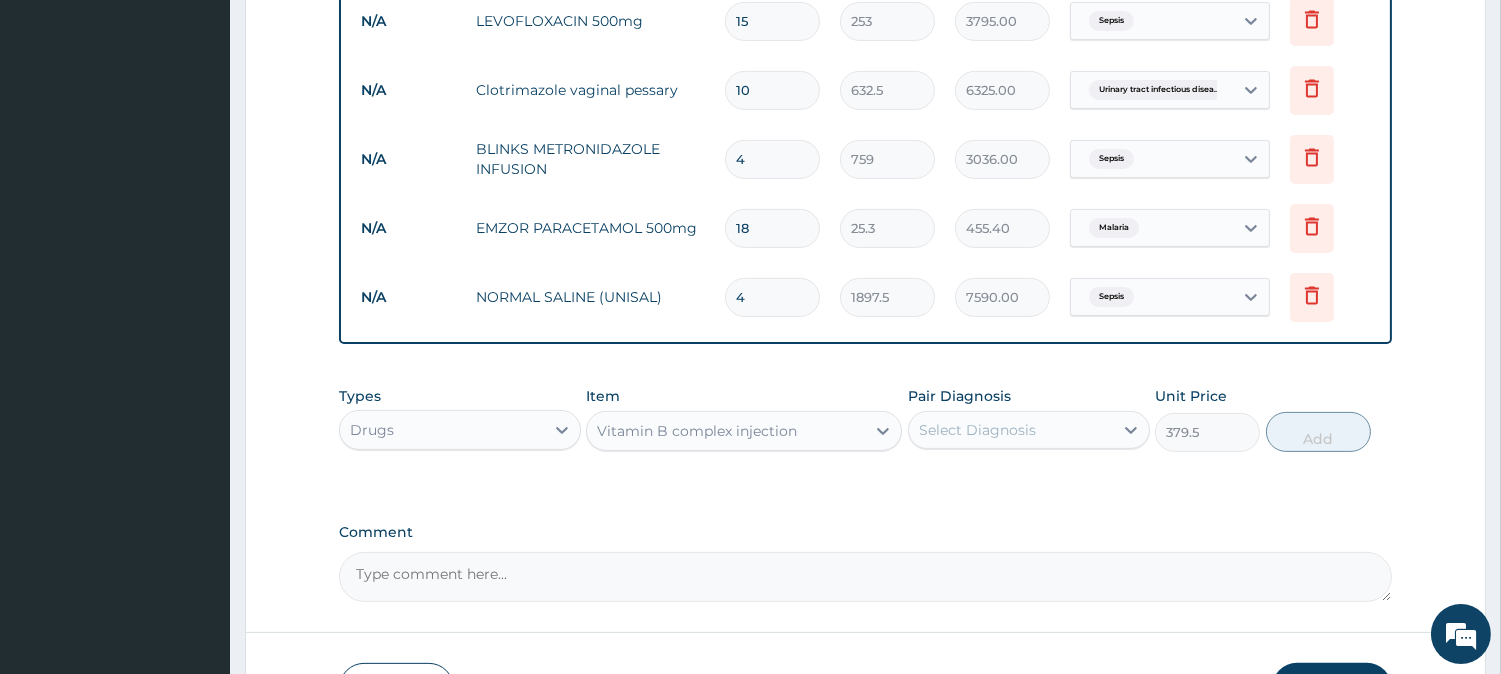 click on "Pair Diagnosis Select Diagnosis" at bounding box center [1029, 419] 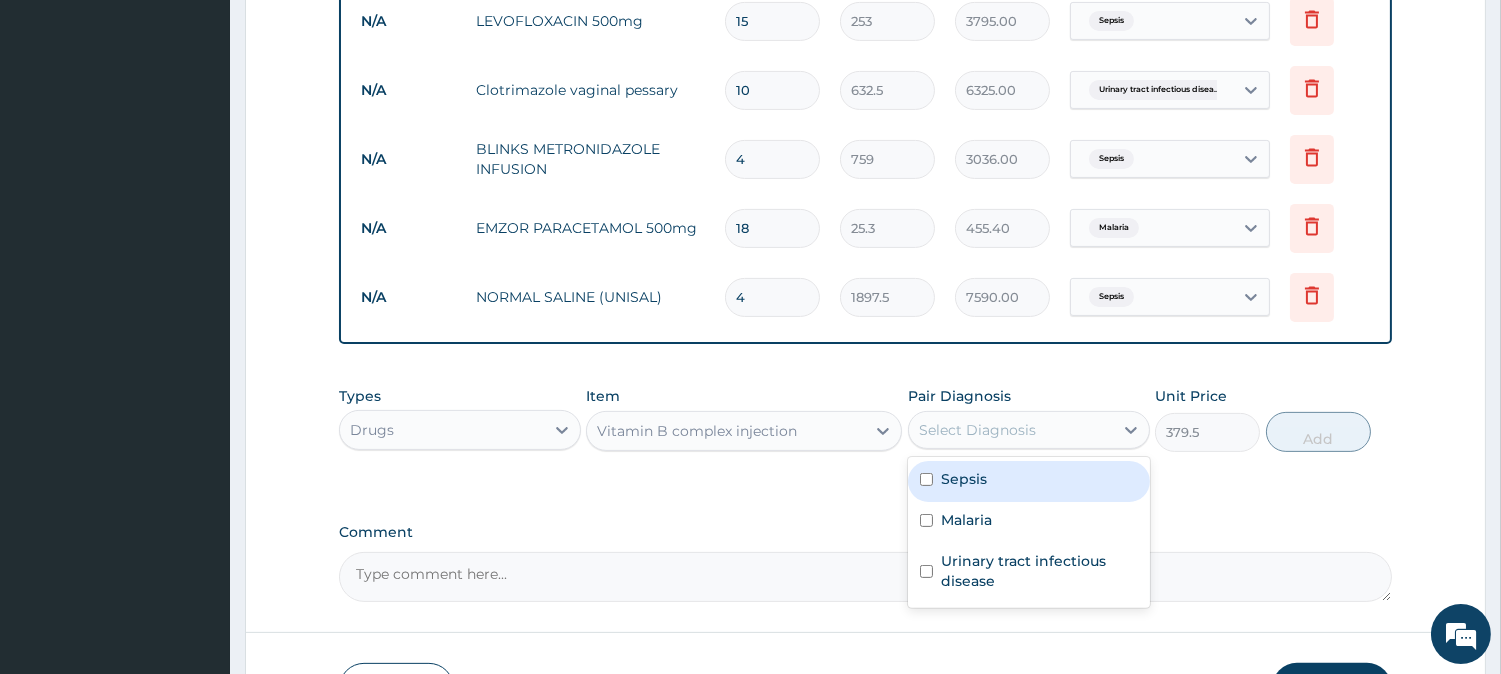 click on "Select Diagnosis" at bounding box center [977, 430] 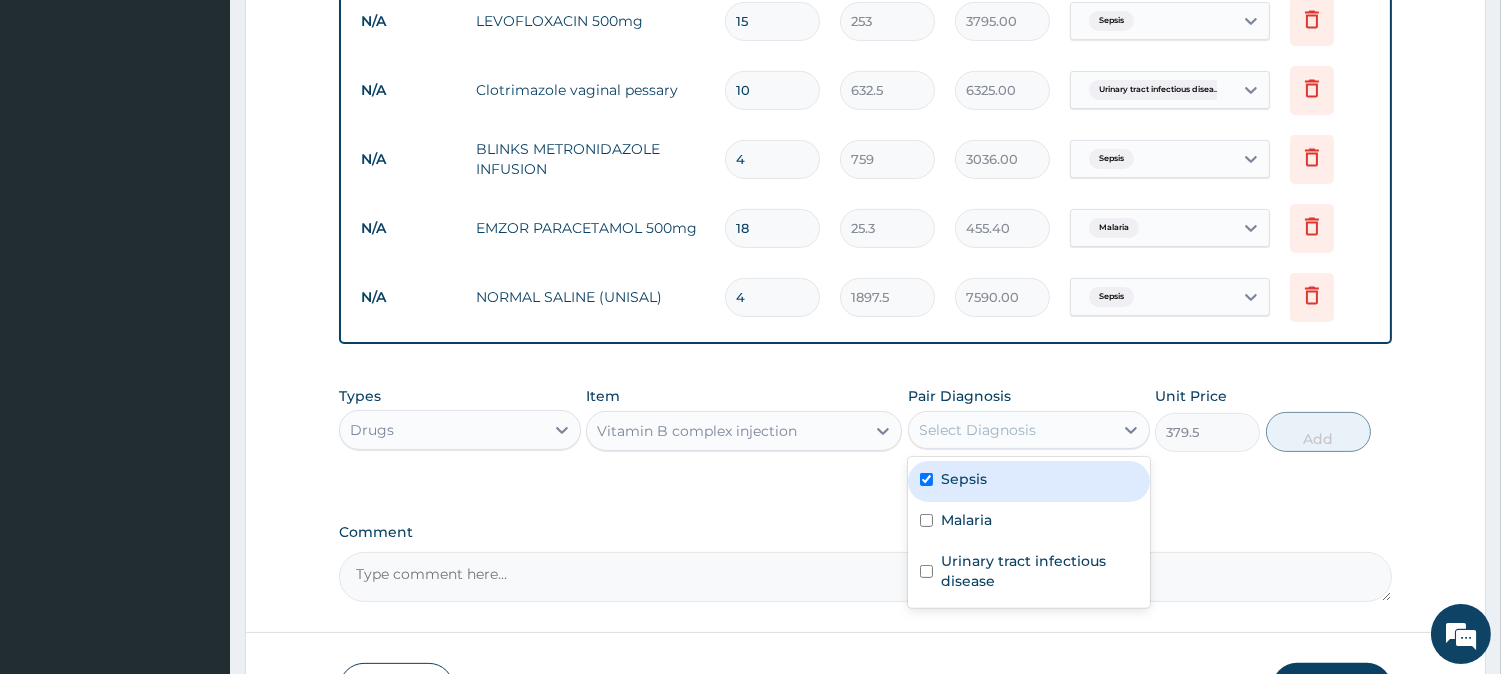 checkbox on "true" 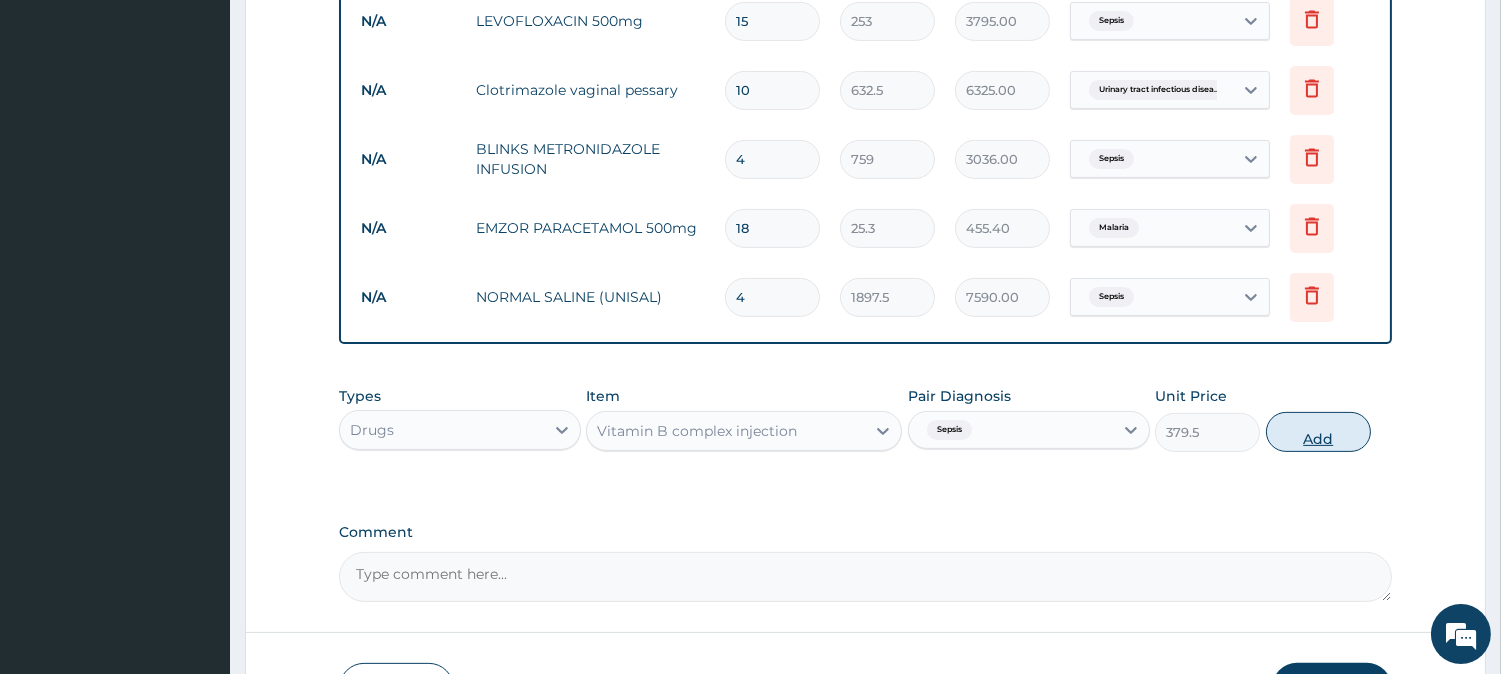 click on "Add" at bounding box center (1318, 432) 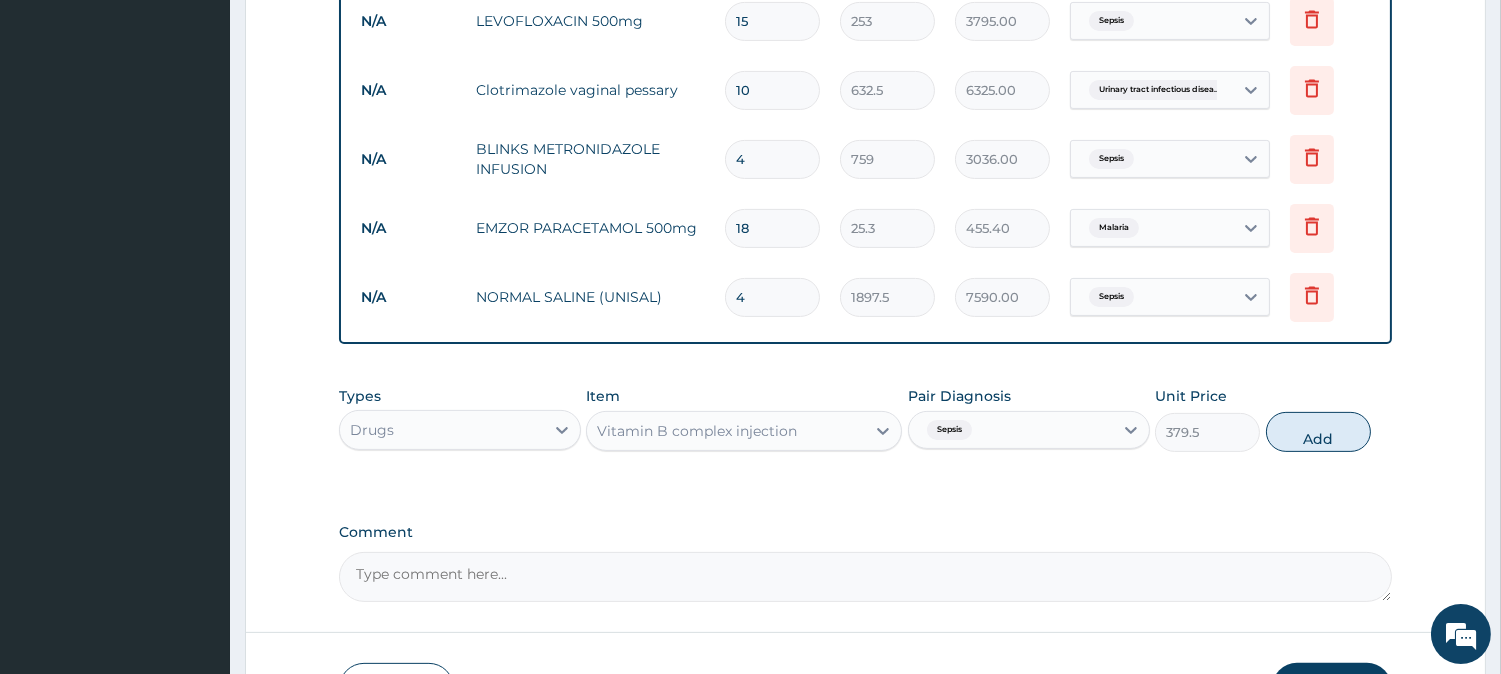 type on "0" 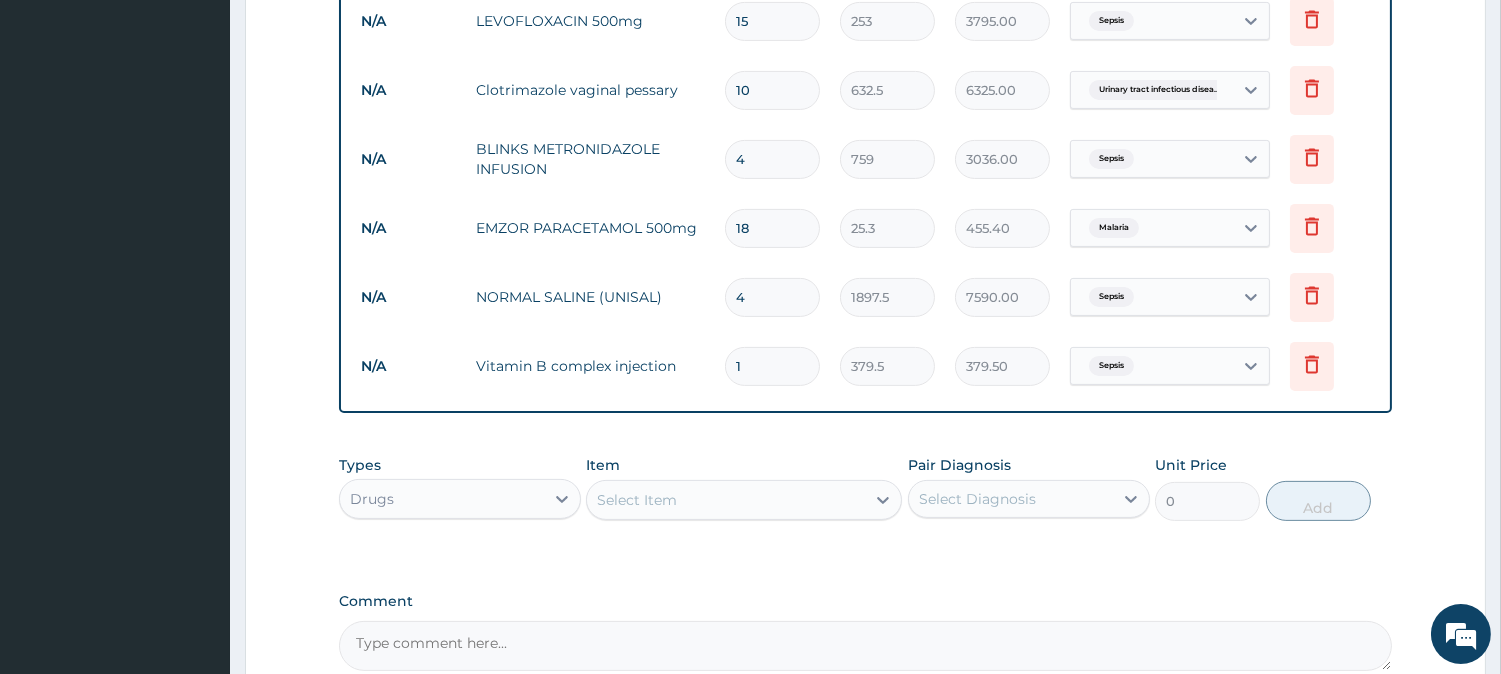 type on "10" 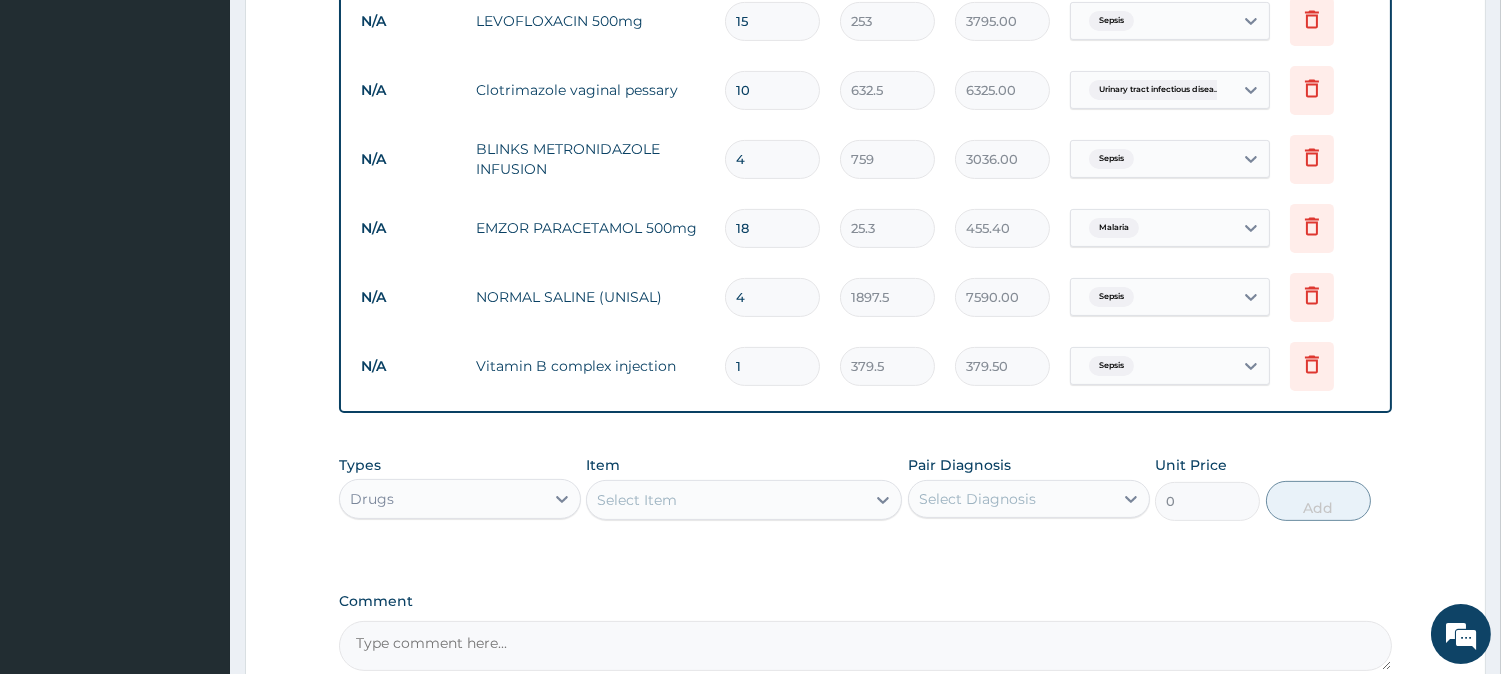type on "3795.00" 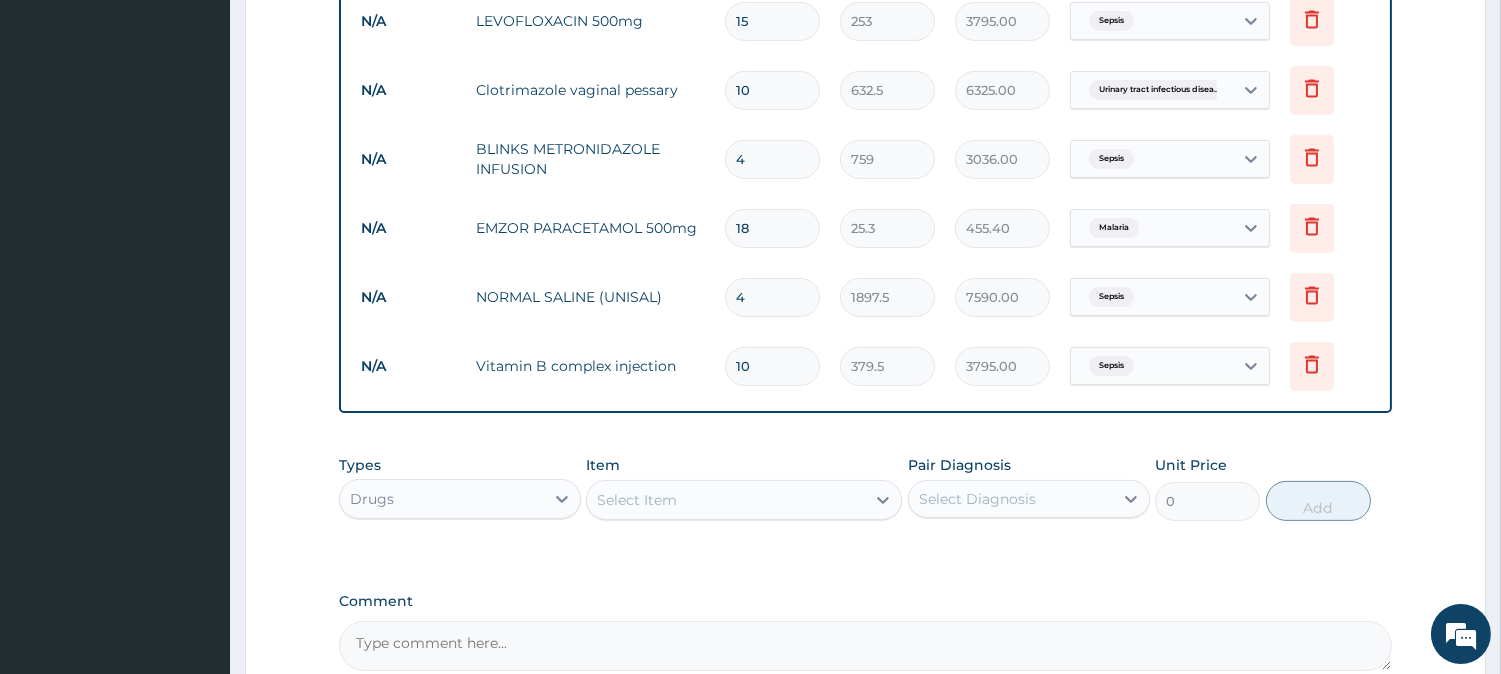 type on "10" 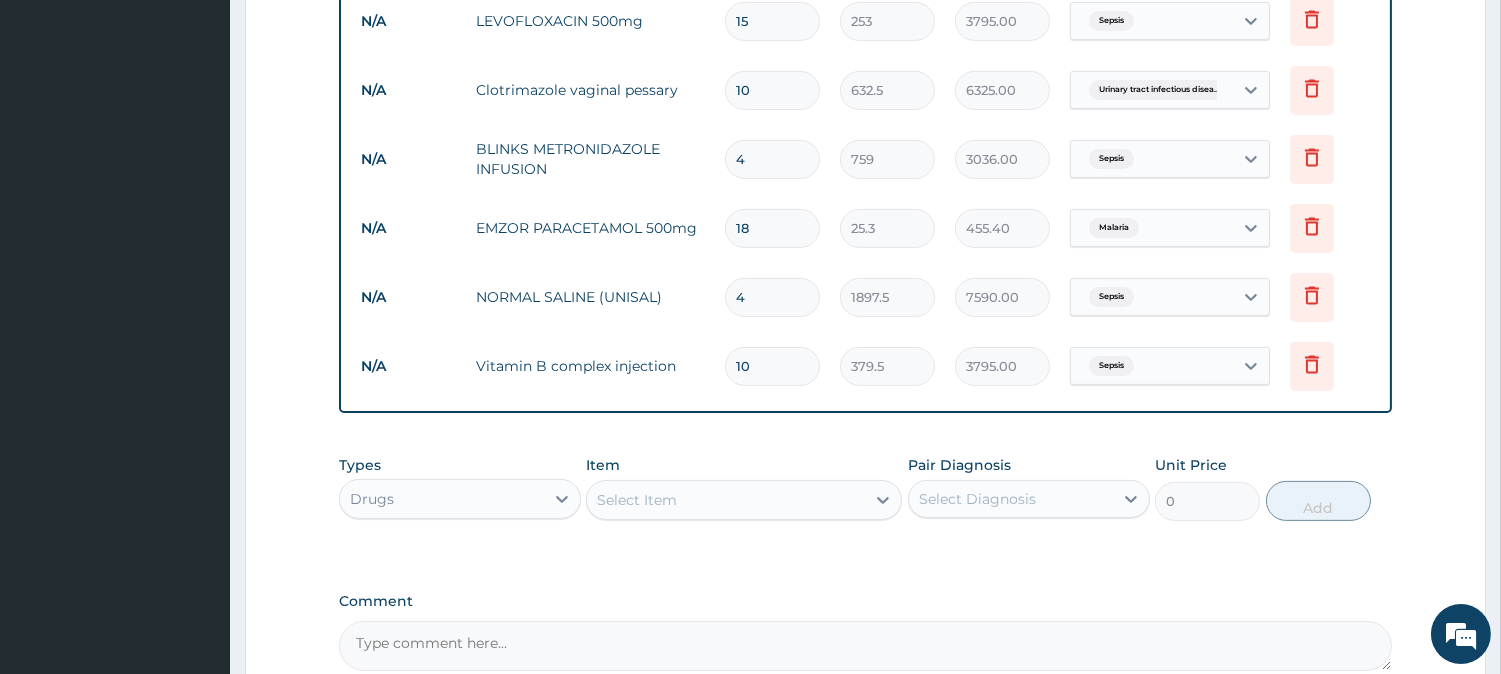 click on "Select Item" at bounding box center [726, 500] 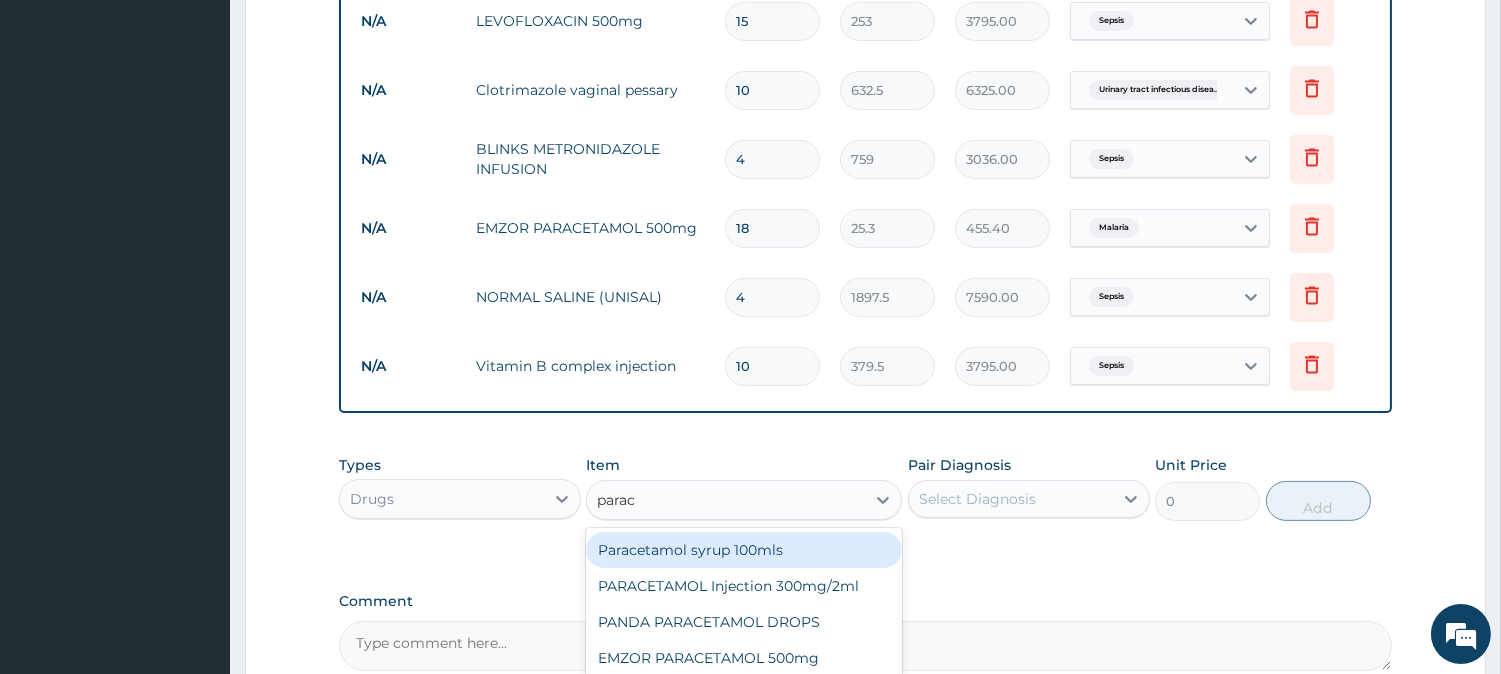 type on "parace" 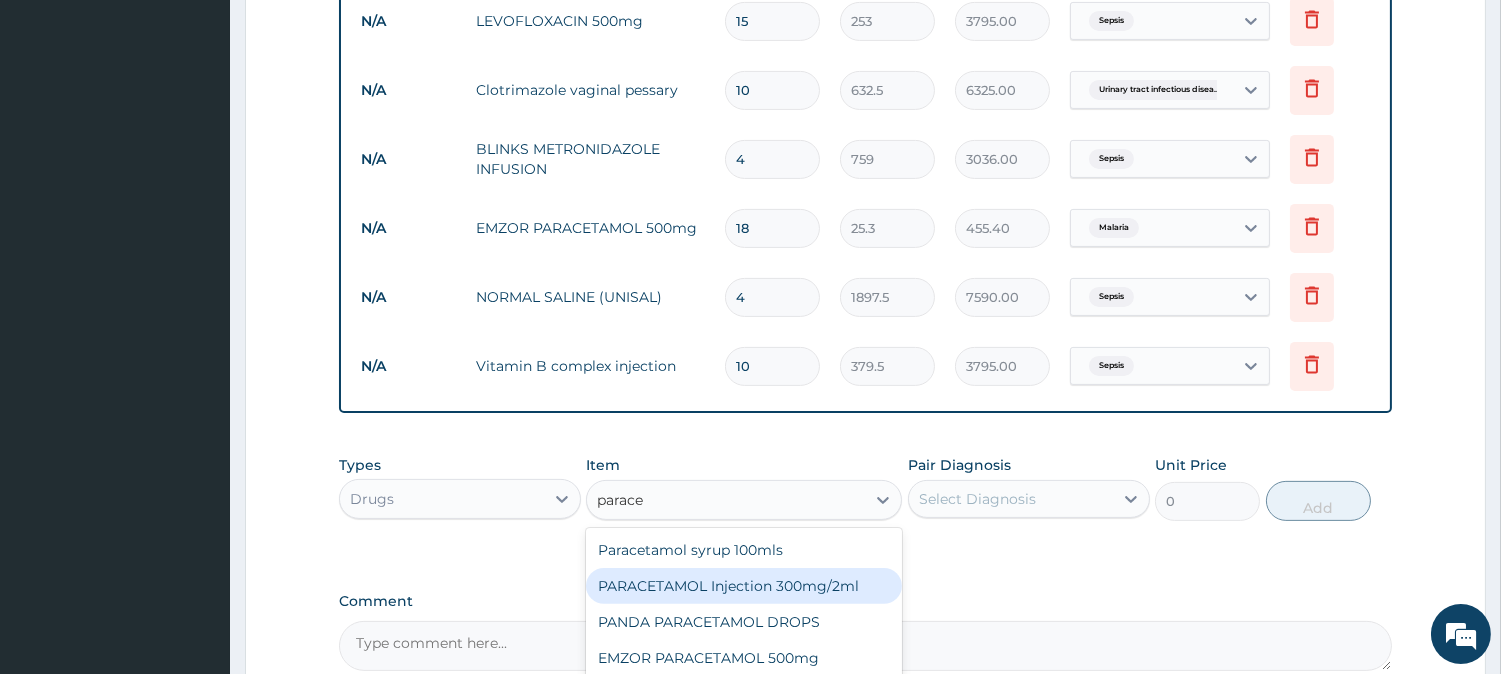 click on "PARACETAMOL Injection 300mg/2ml" at bounding box center [744, 586] 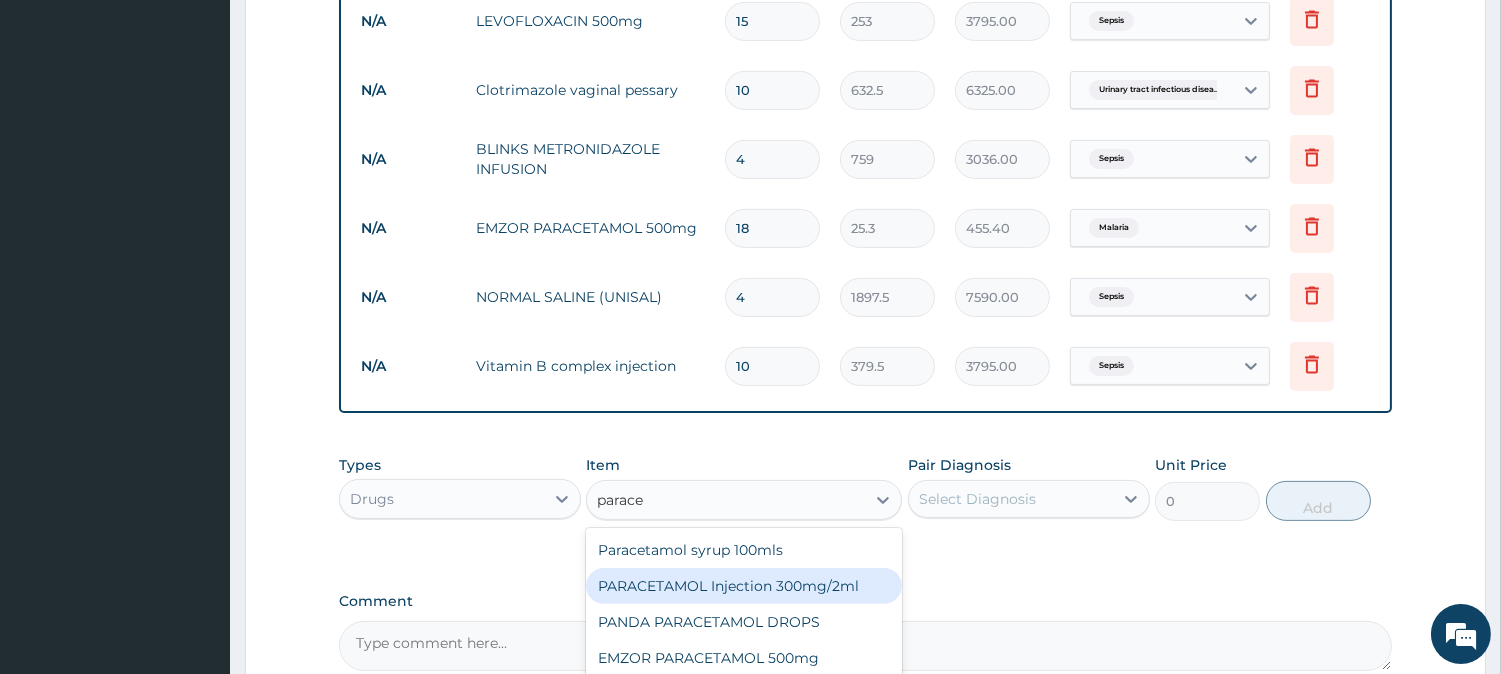 type 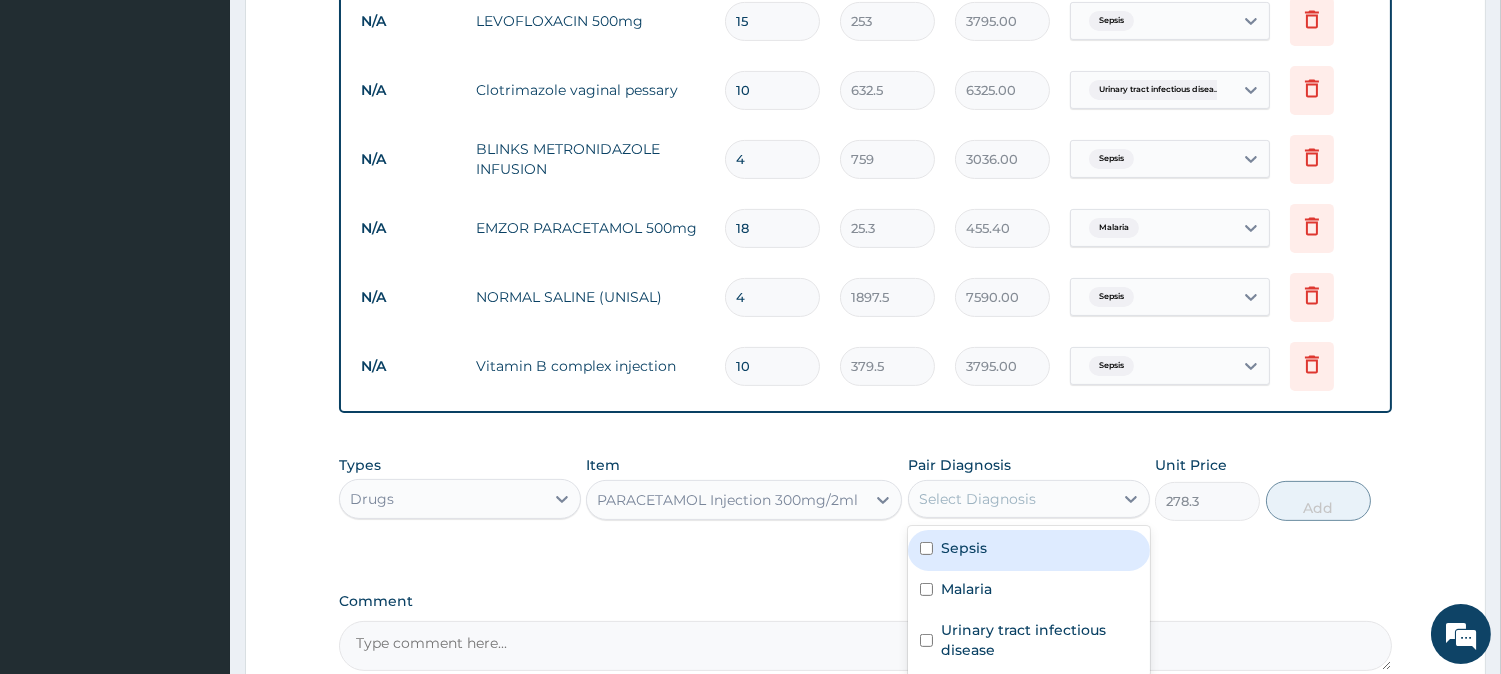 drag, startPoint x: 924, startPoint y: 493, endPoint x: 937, endPoint y: 501, distance: 15.264338 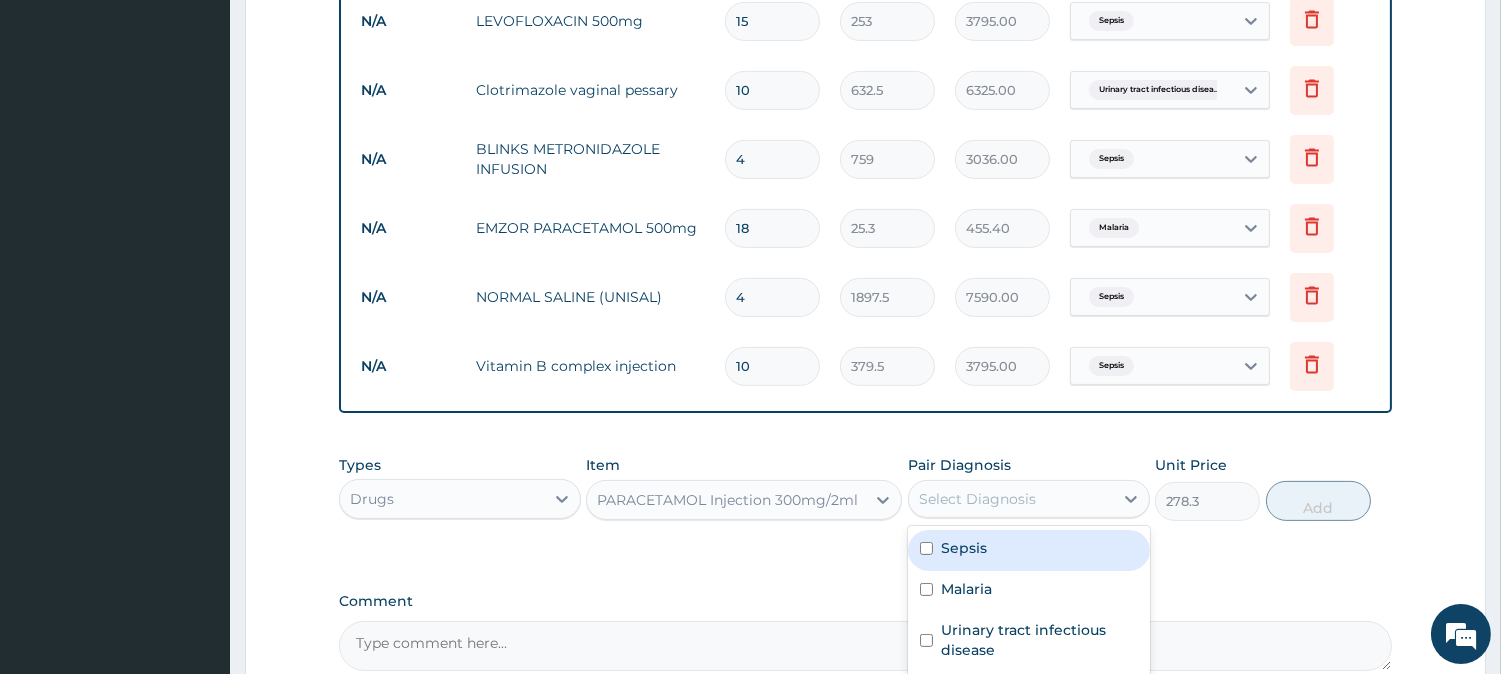 click on "Select Diagnosis" at bounding box center (977, 499) 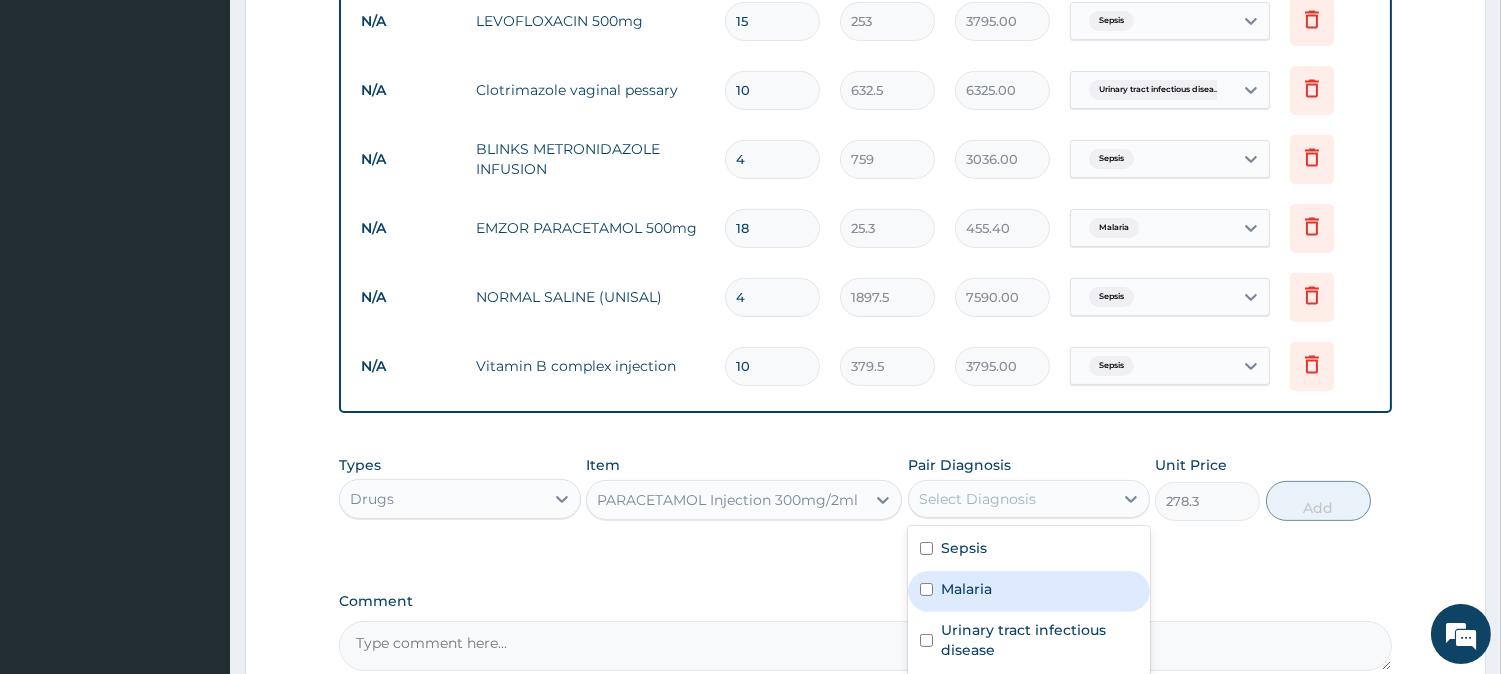 click on "Malaria" at bounding box center (1029, 591) 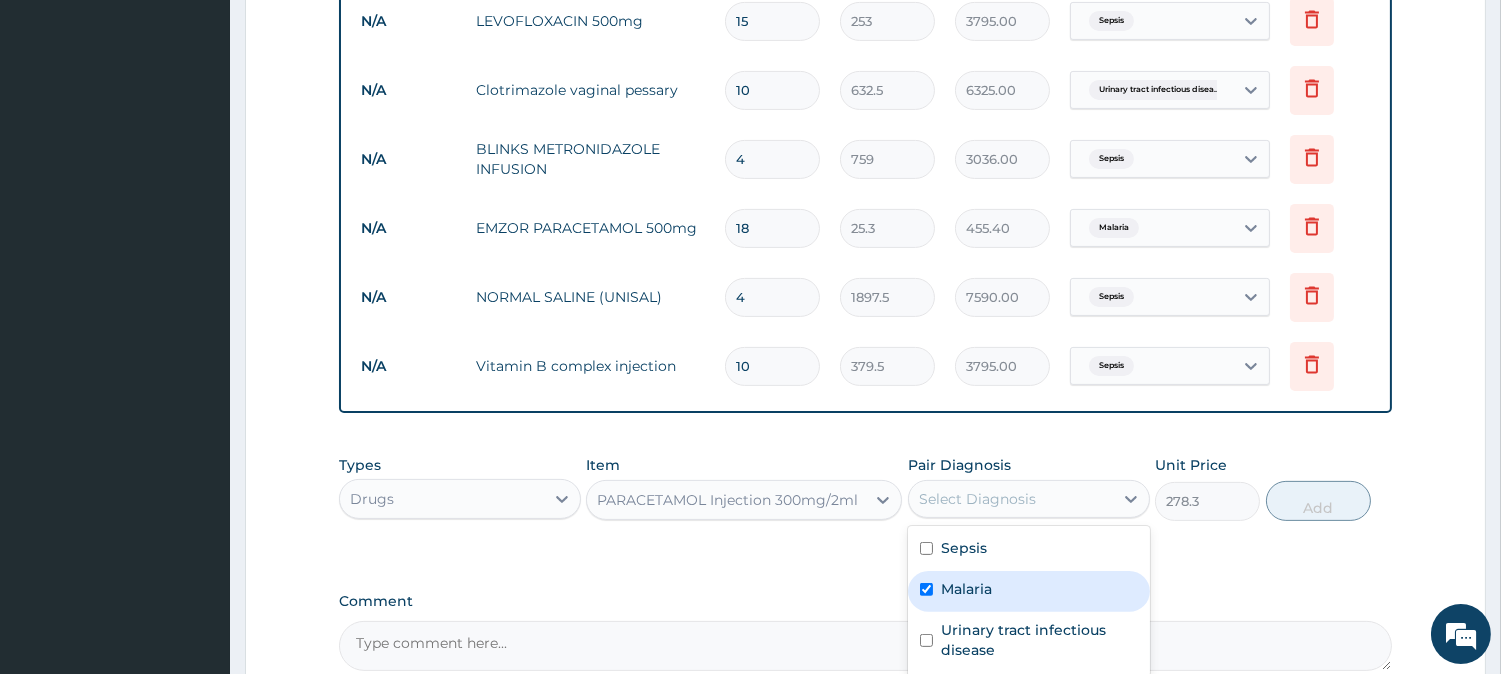 checkbox on "true" 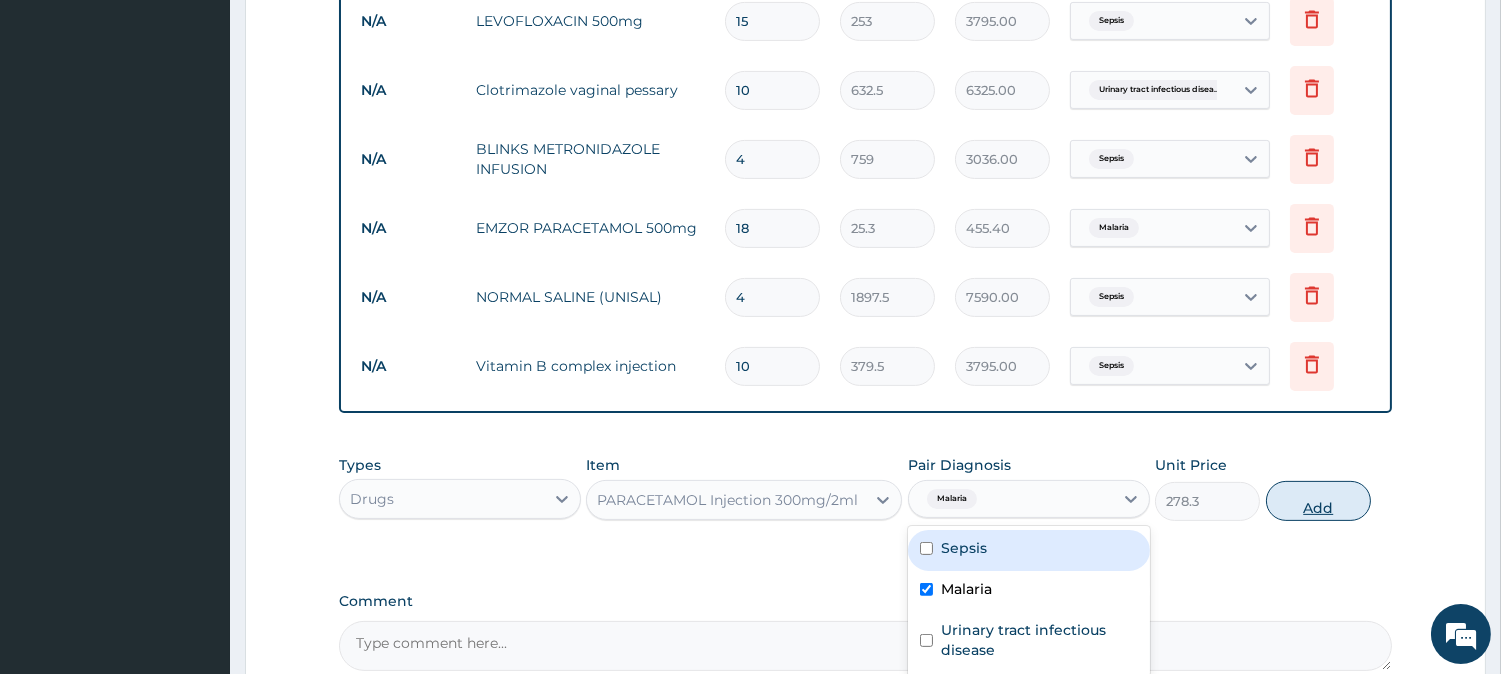click on "Add" at bounding box center (1318, 501) 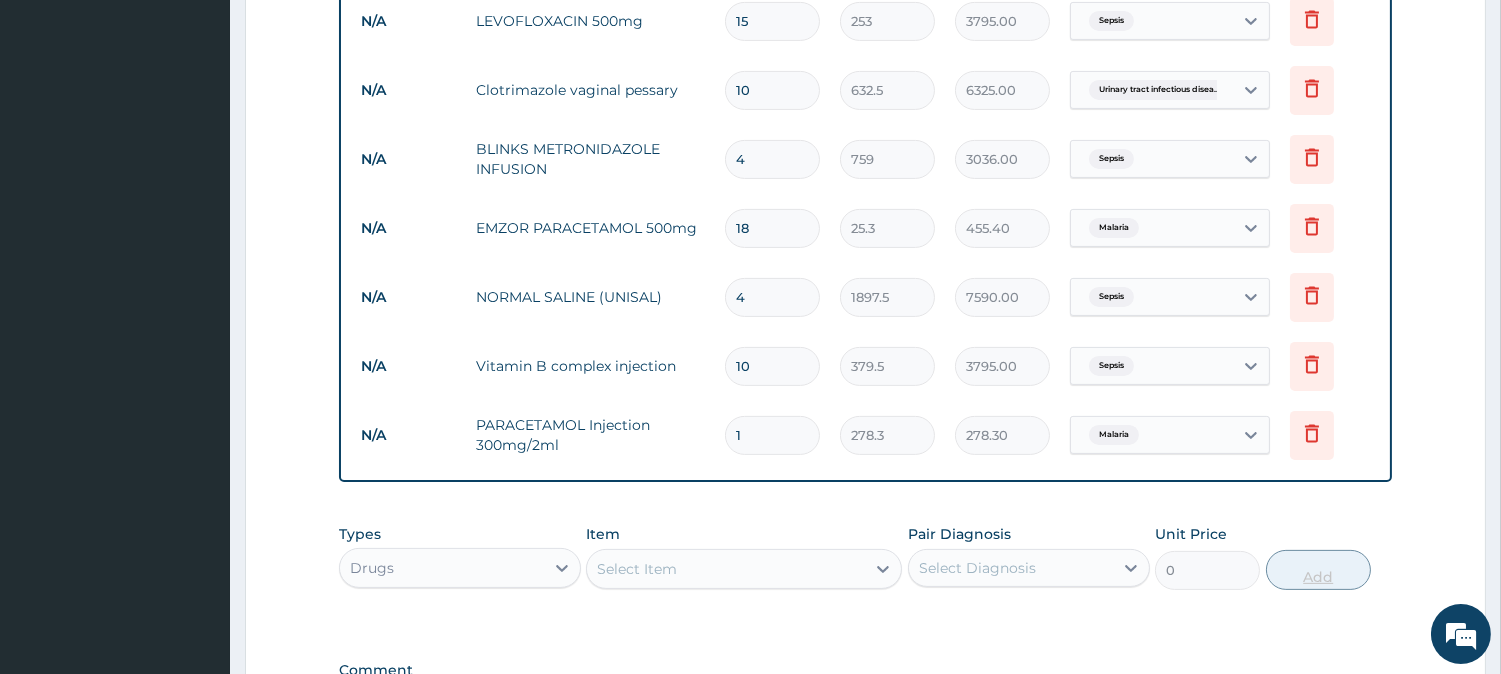 type 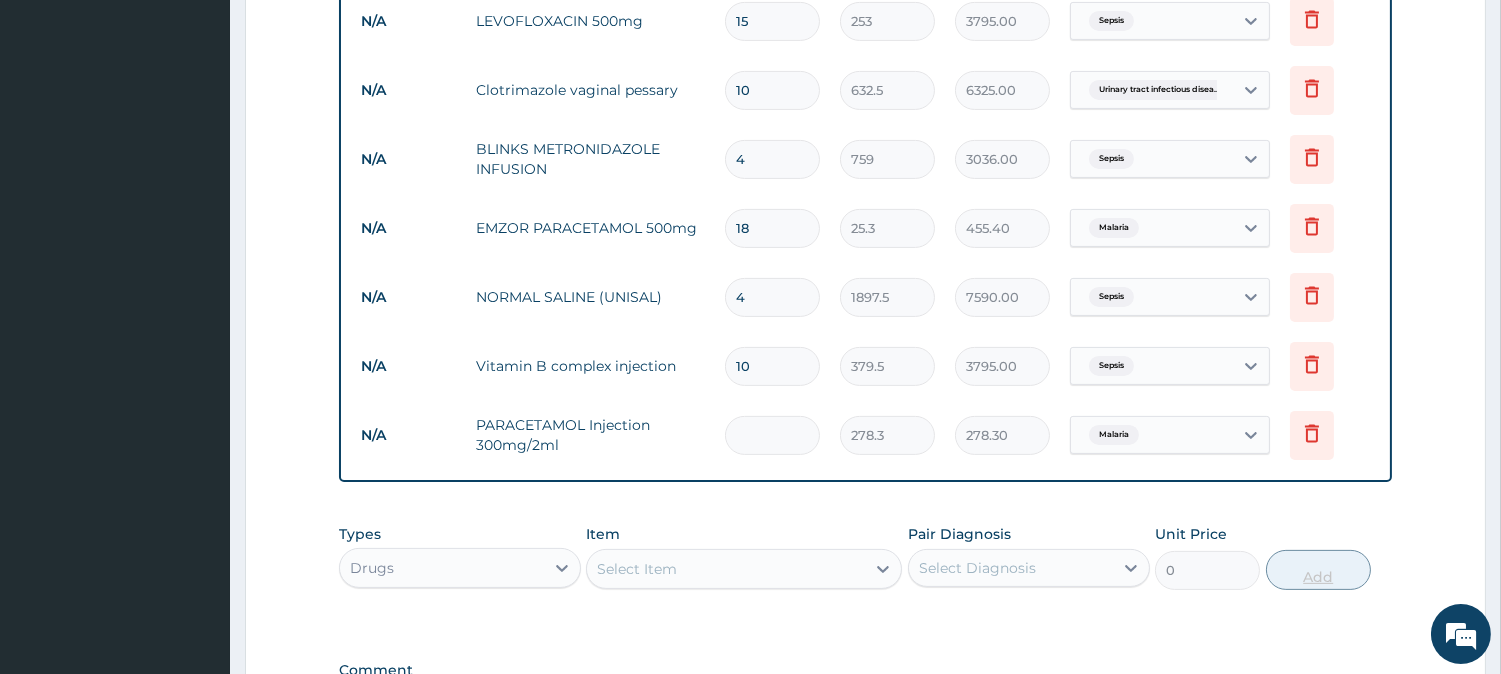 type on "0.00" 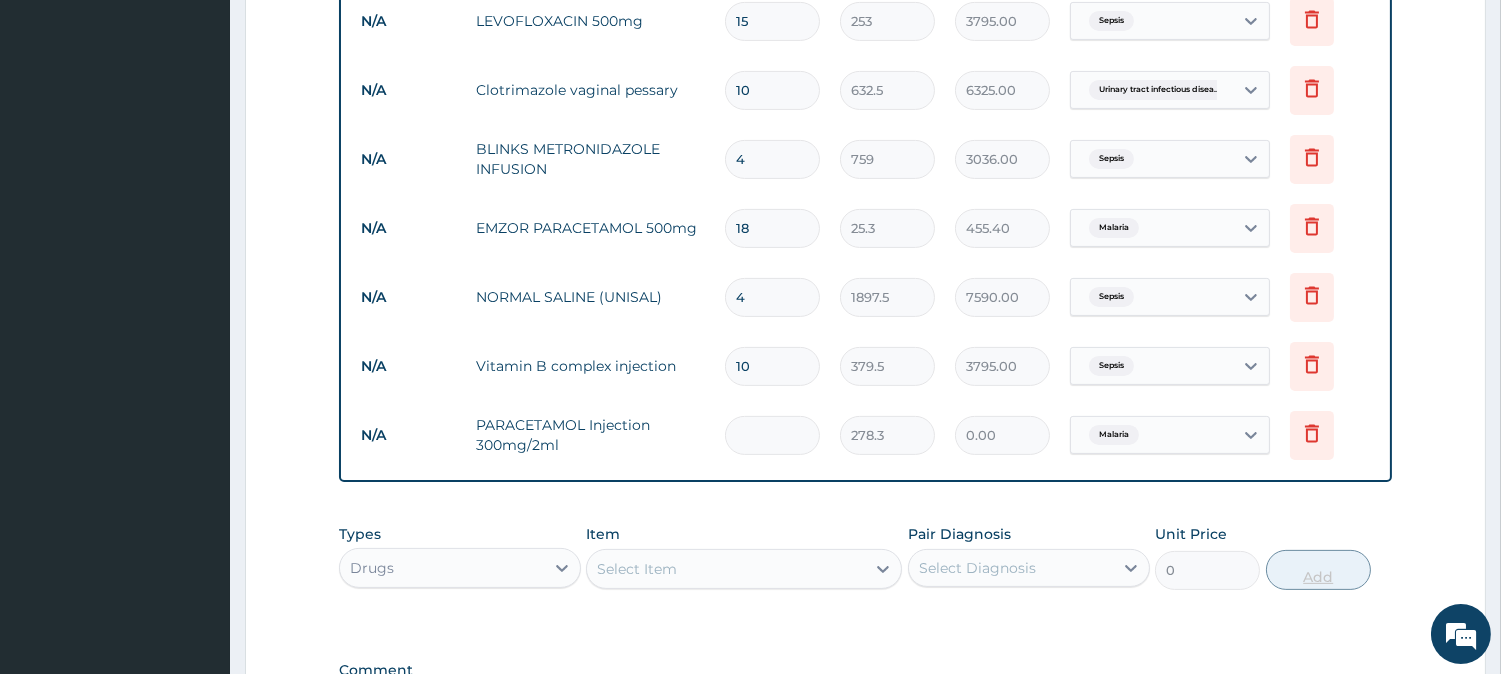 type on "4" 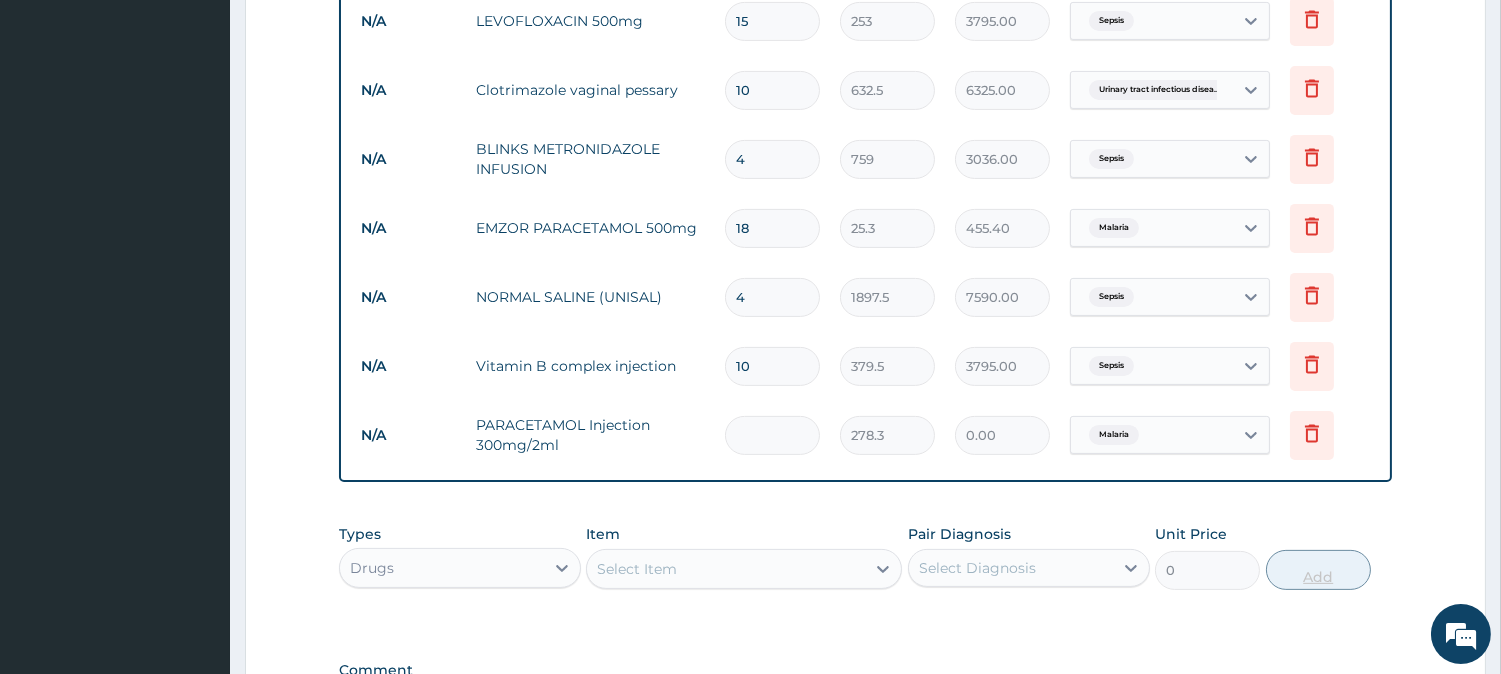 type on "1113.20" 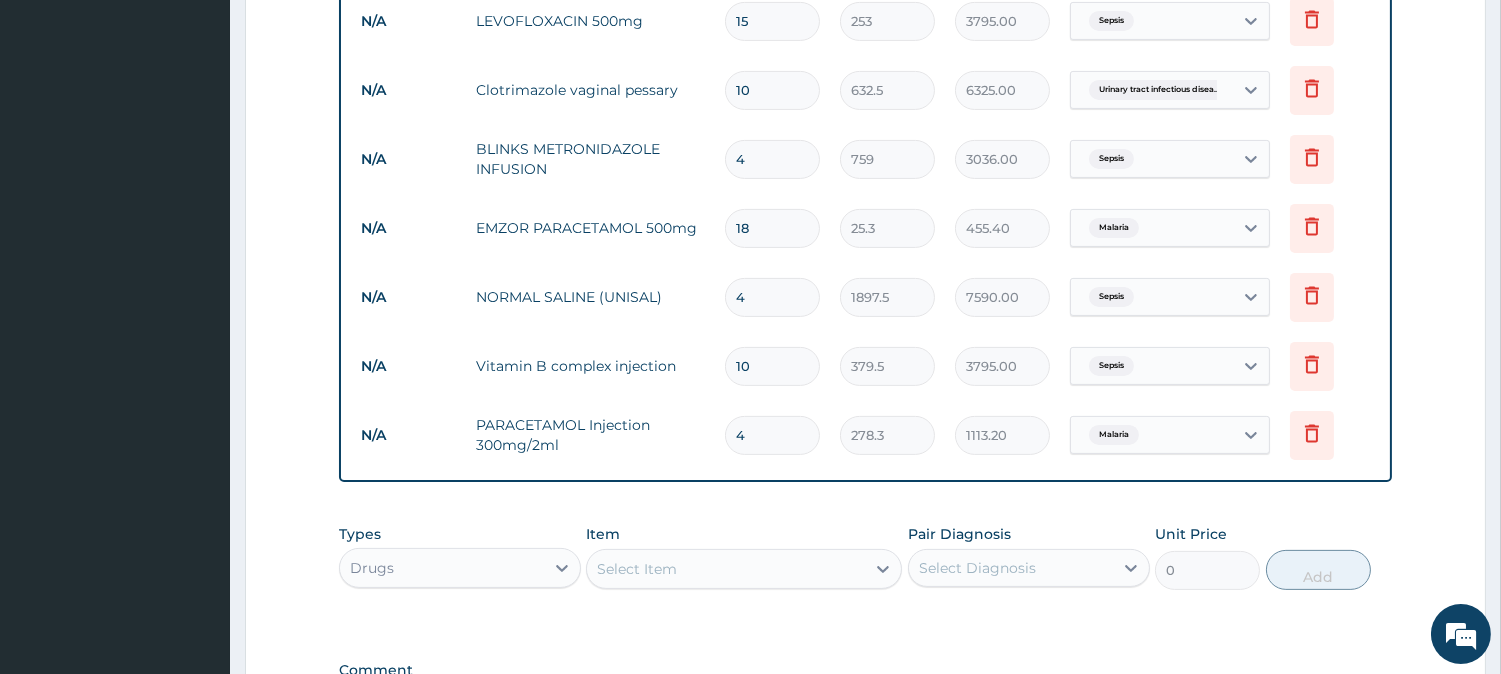 type on "3" 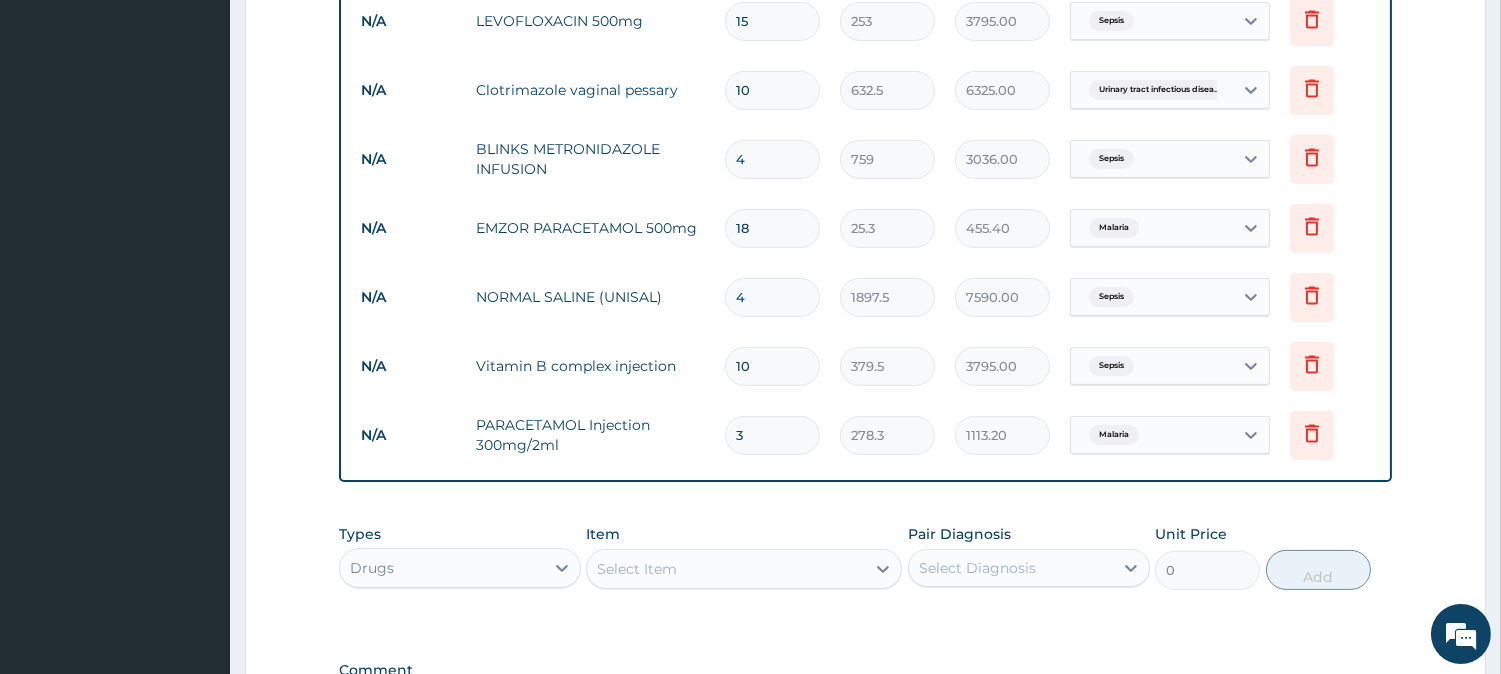 type on "834.90" 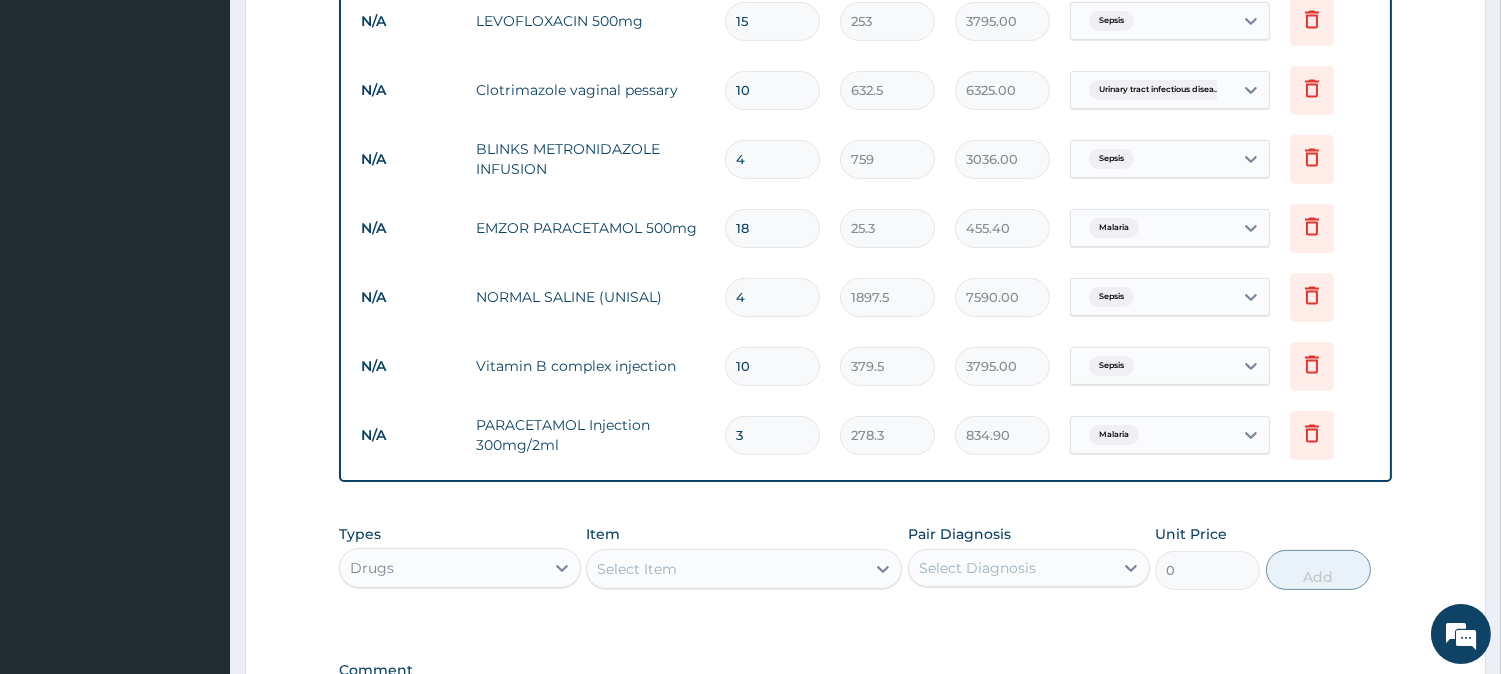 scroll, scrollTop: 1376, scrollLeft: 0, axis: vertical 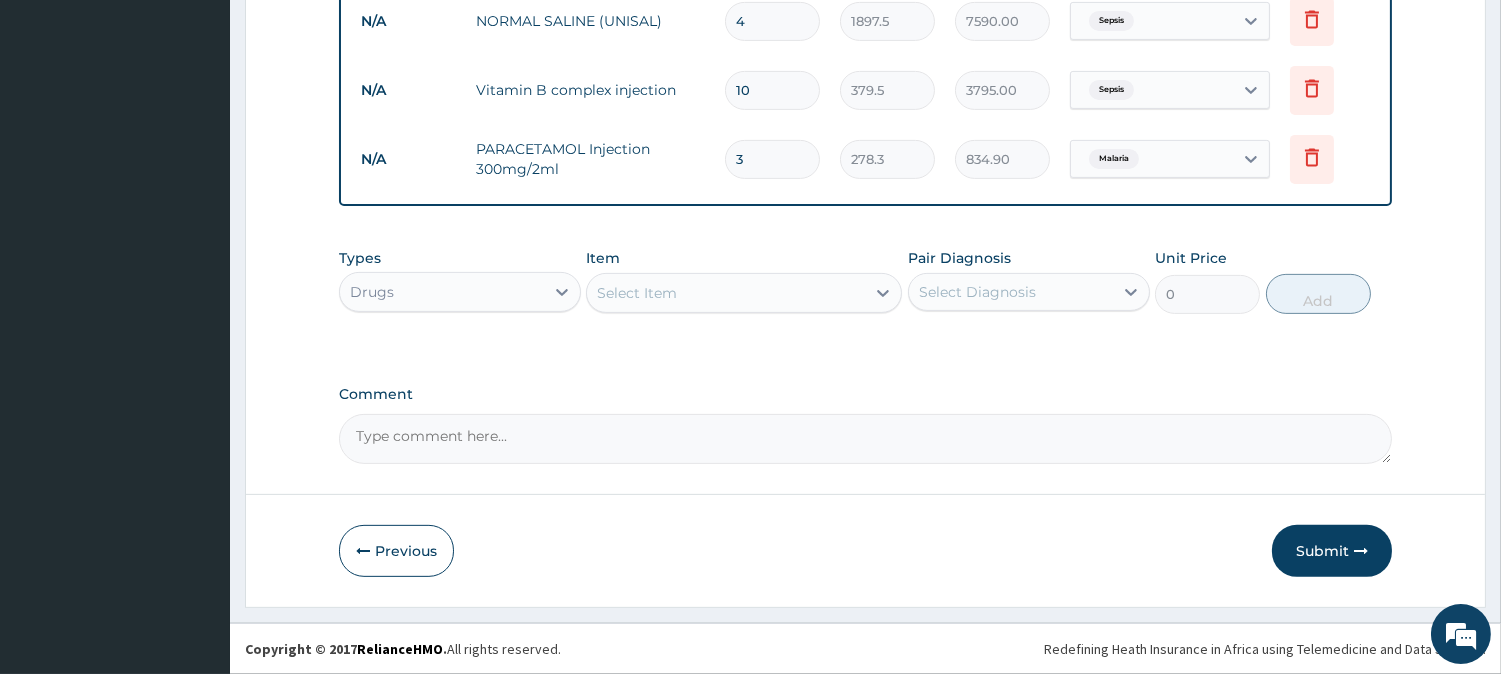 type 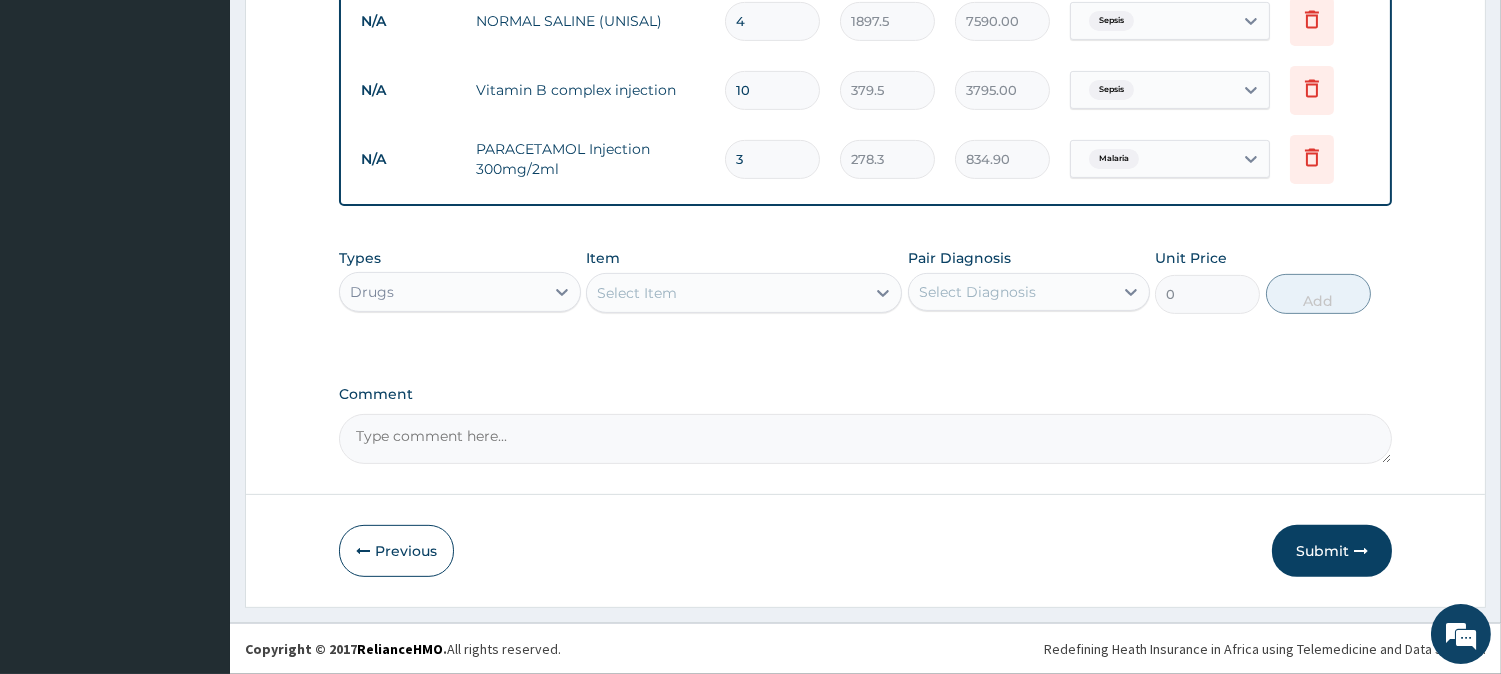 type on "0.00" 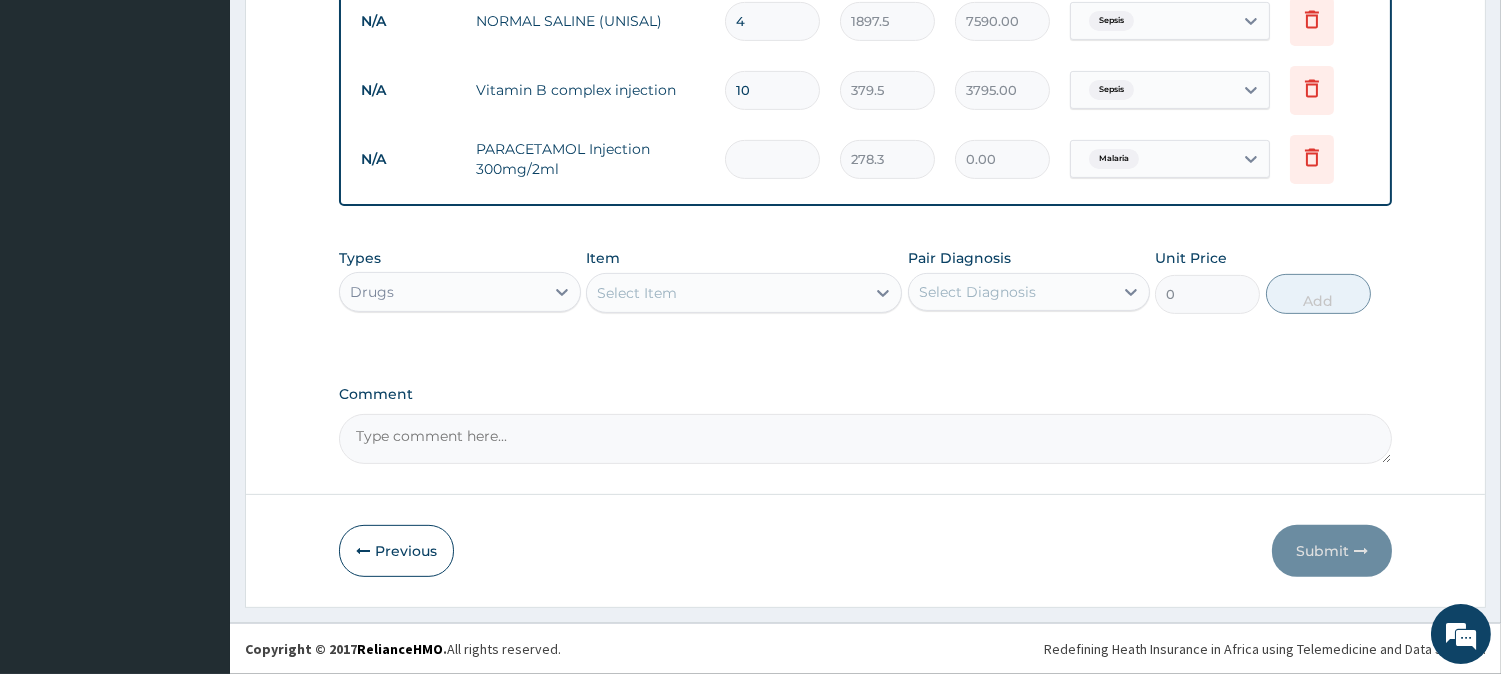 type on "6" 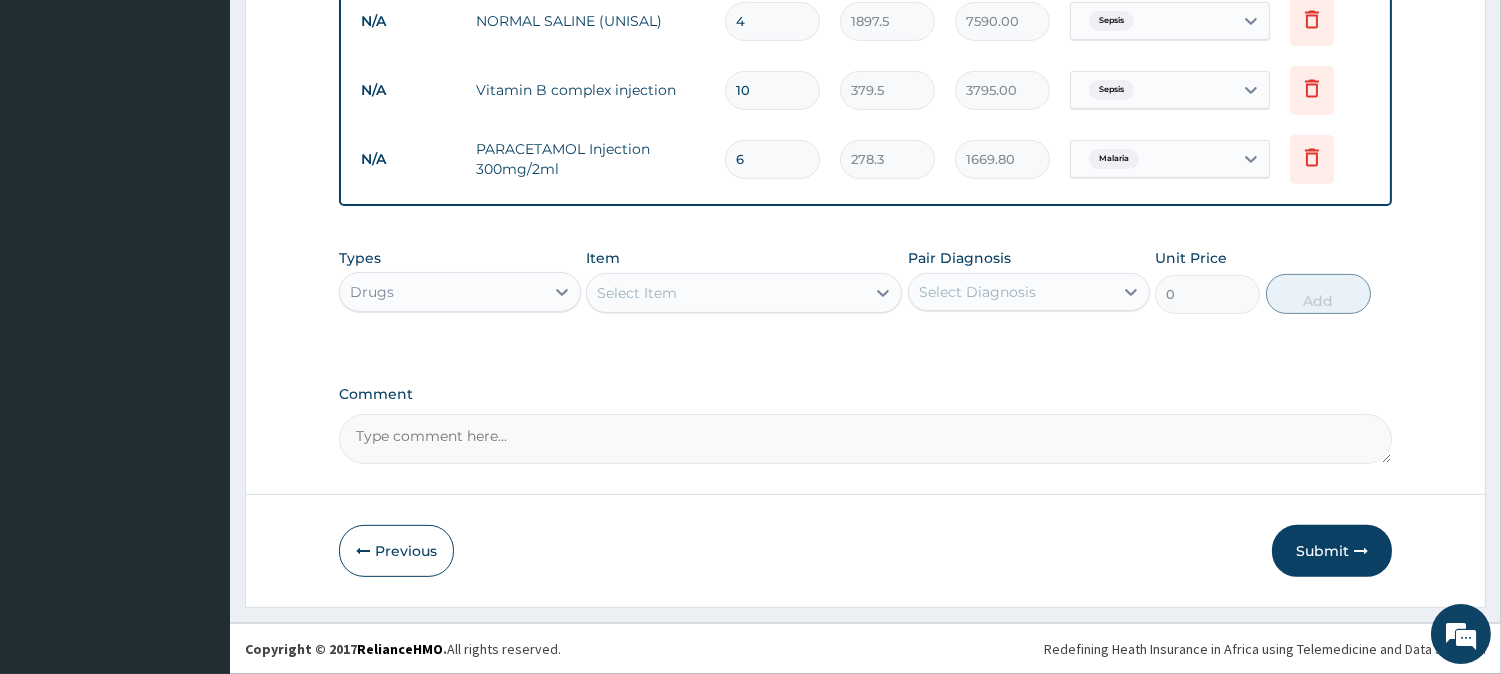 type on "6" 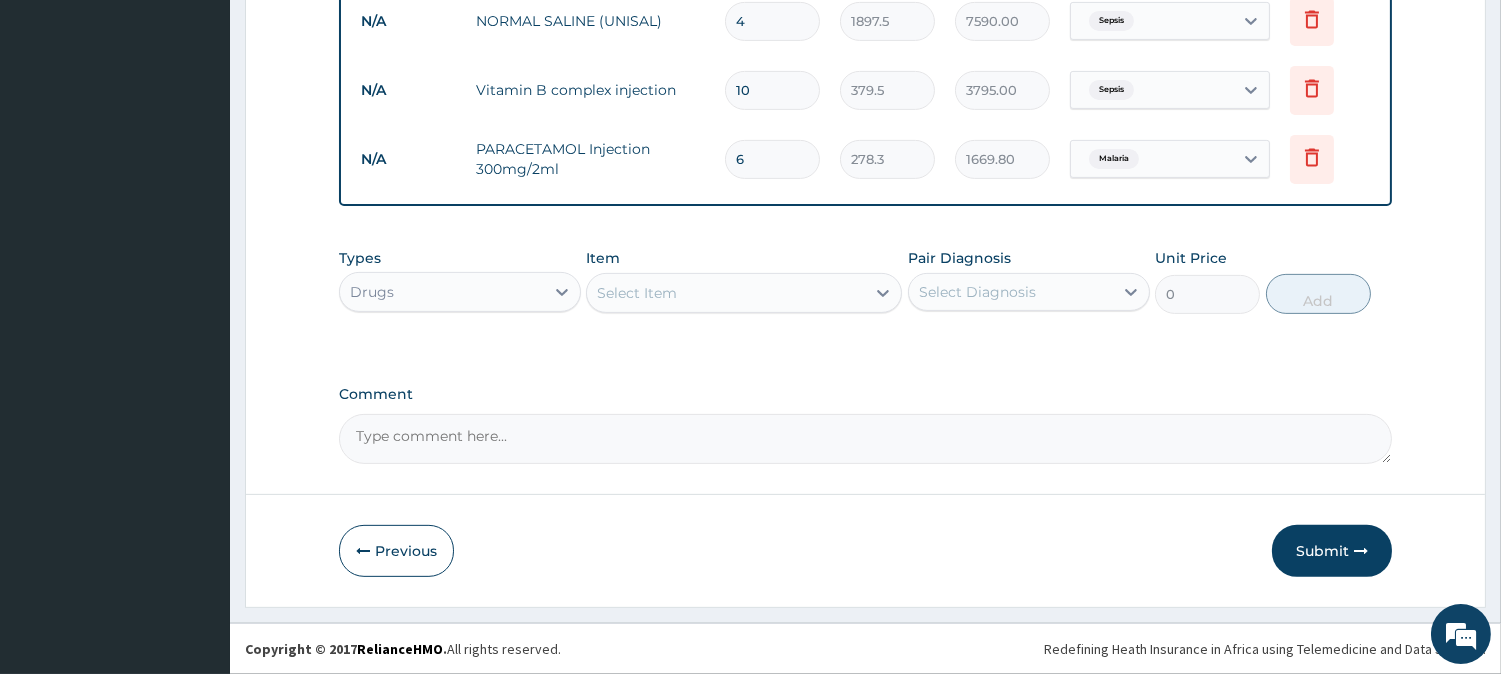 click on "Select Item" at bounding box center [726, 293] 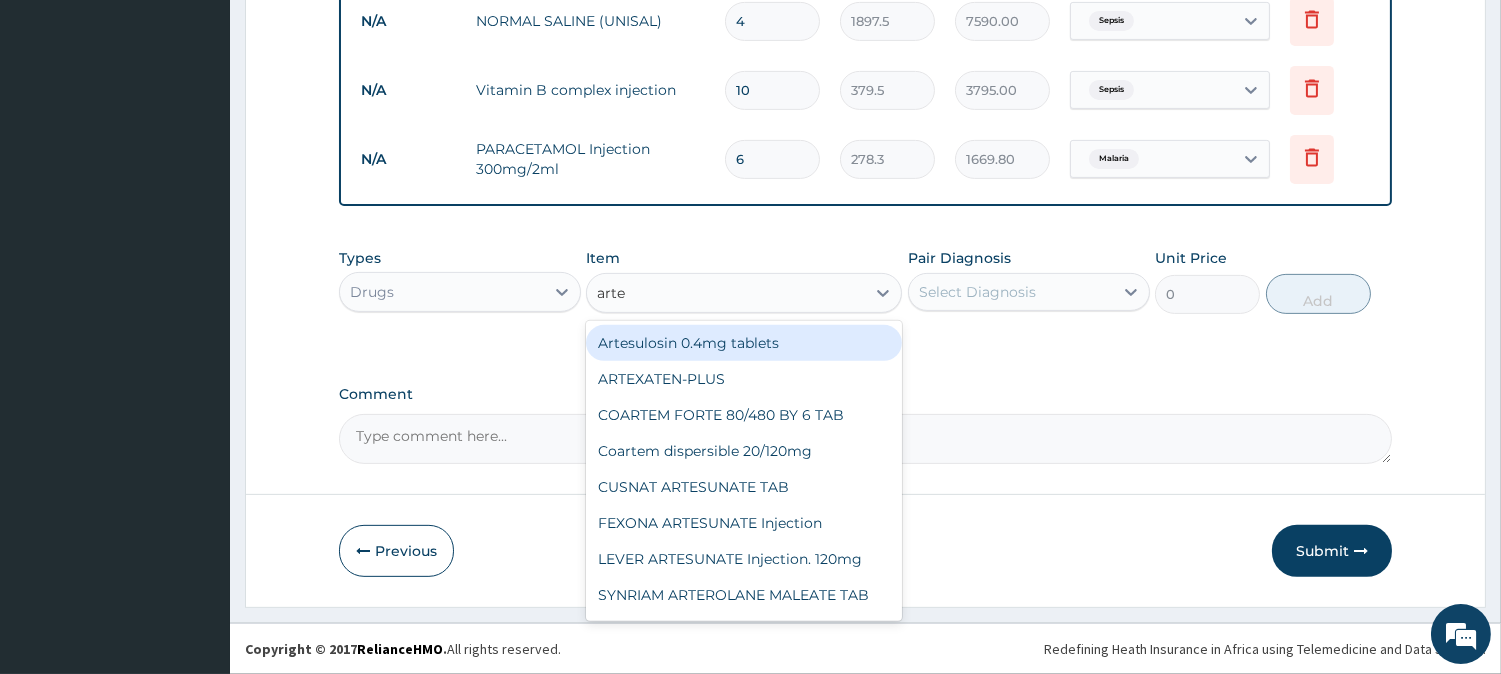 type on "artes" 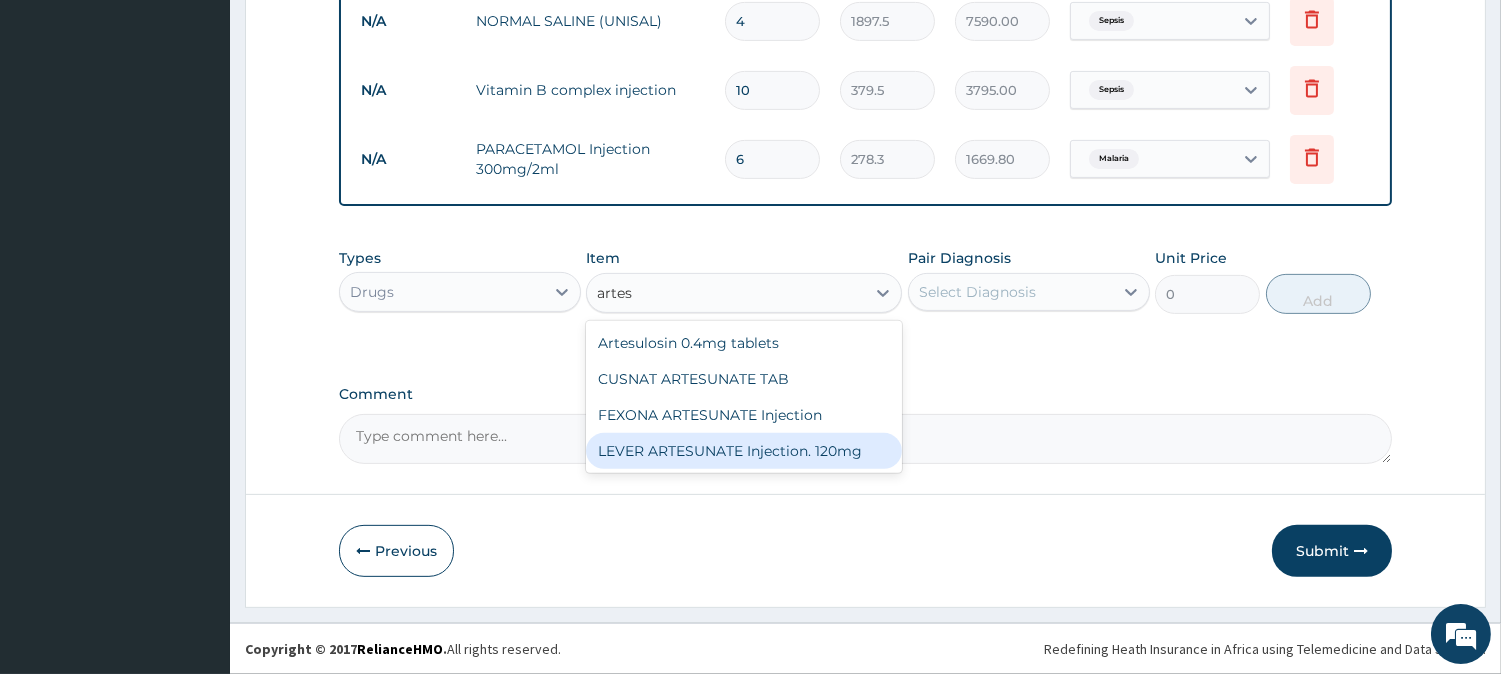 click on "LEVER ARTESUNATE Injection. 120mg" at bounding box center (744, 451) 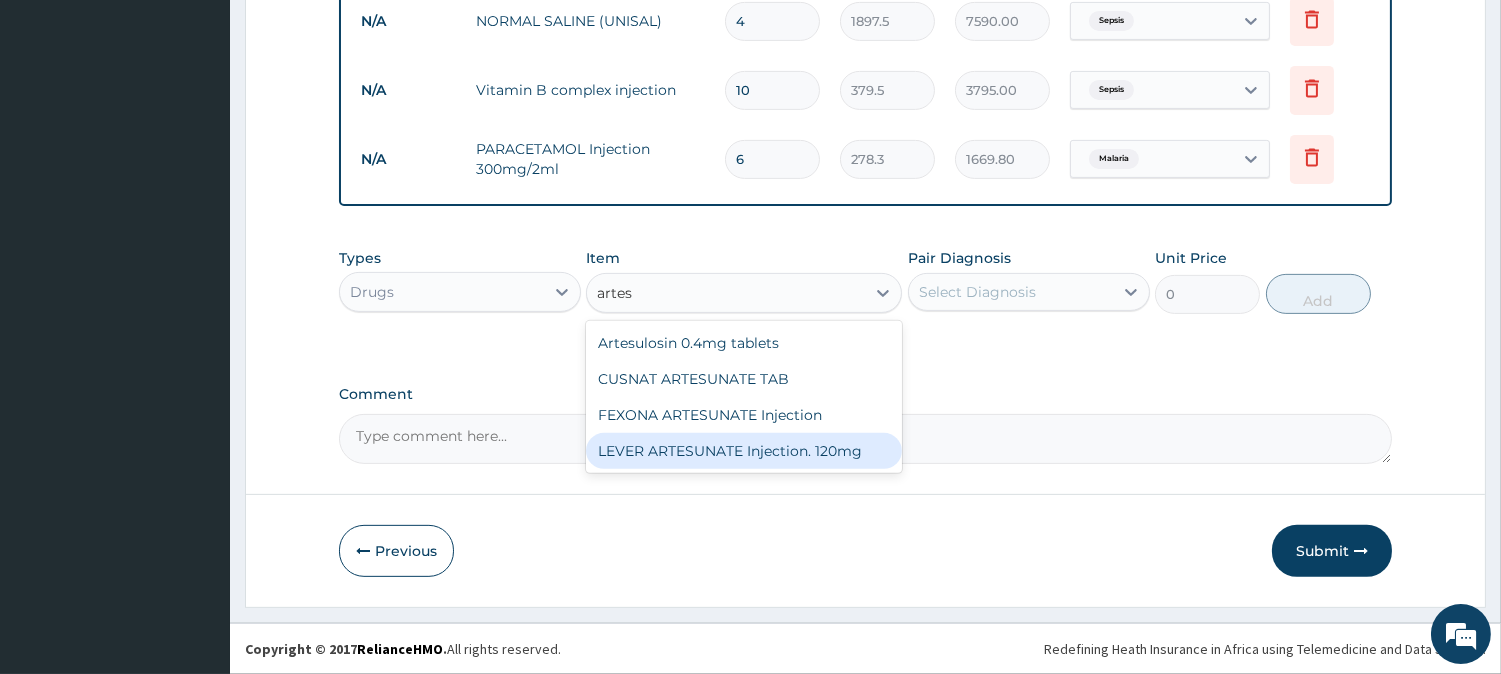 type 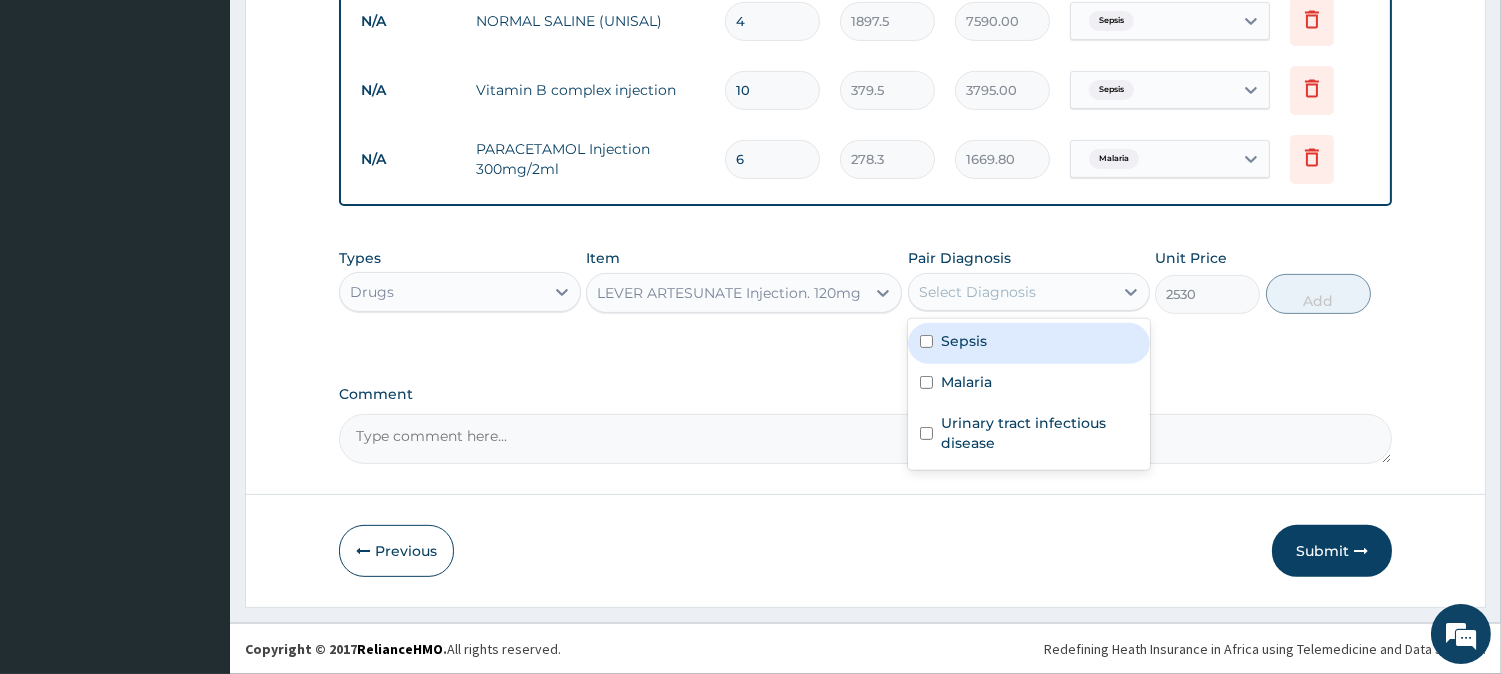 click on "Select Diagnosis" at bounding box center [977, 292] 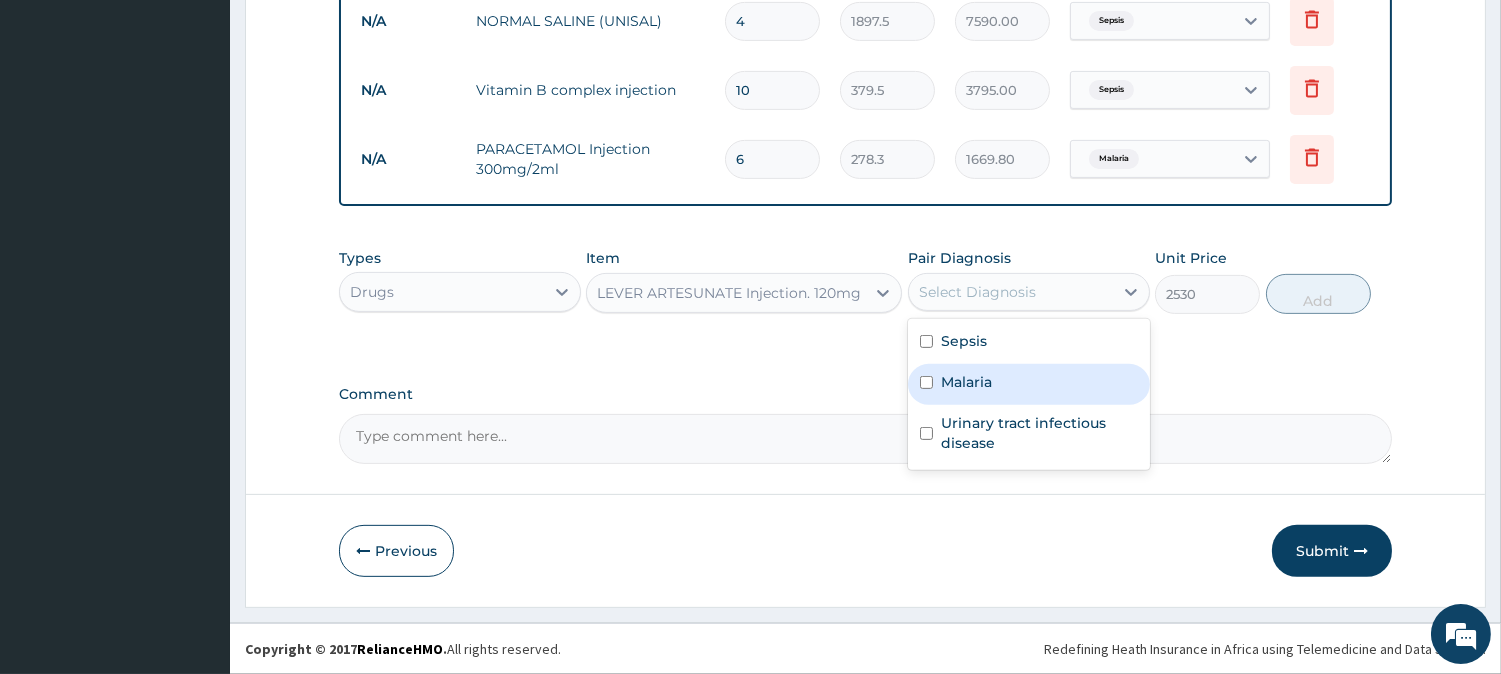 click on "Malaria" at bounding box center (1029, 384) 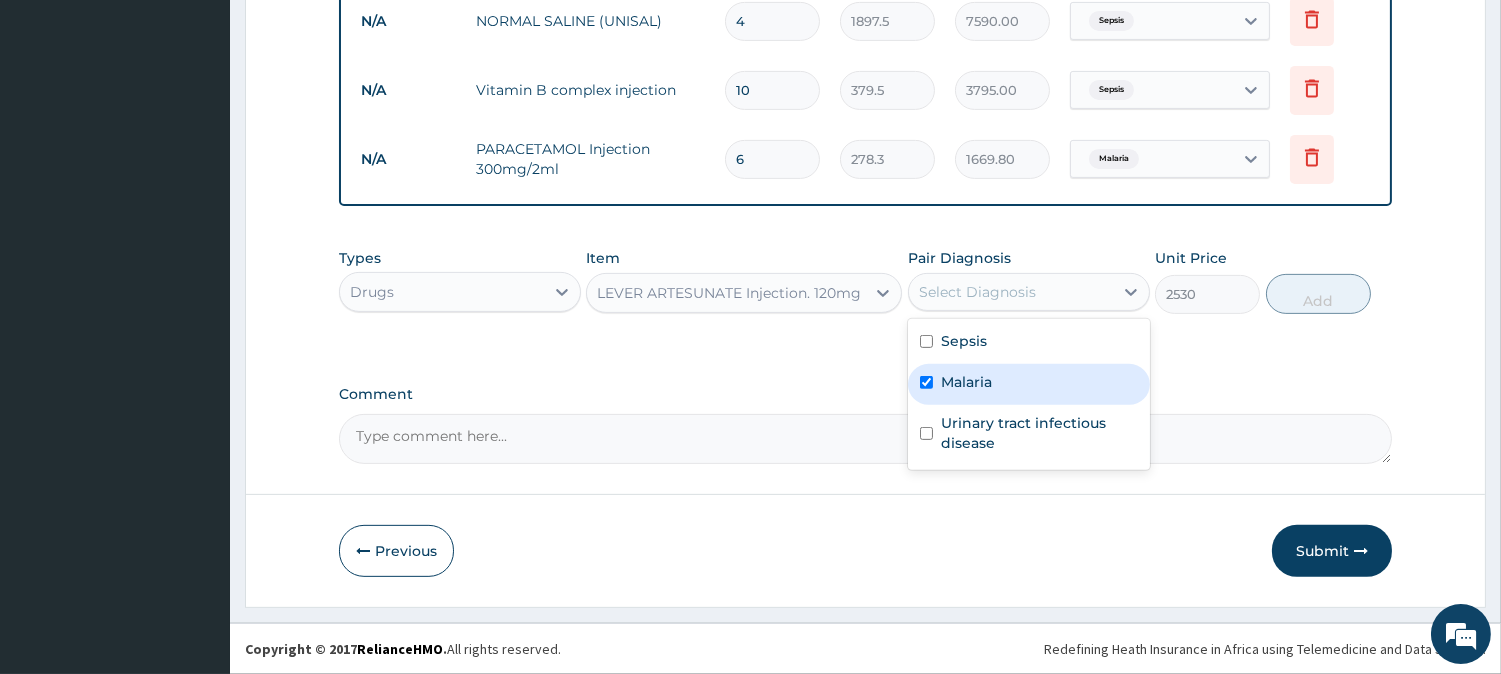 checkbox on "true" 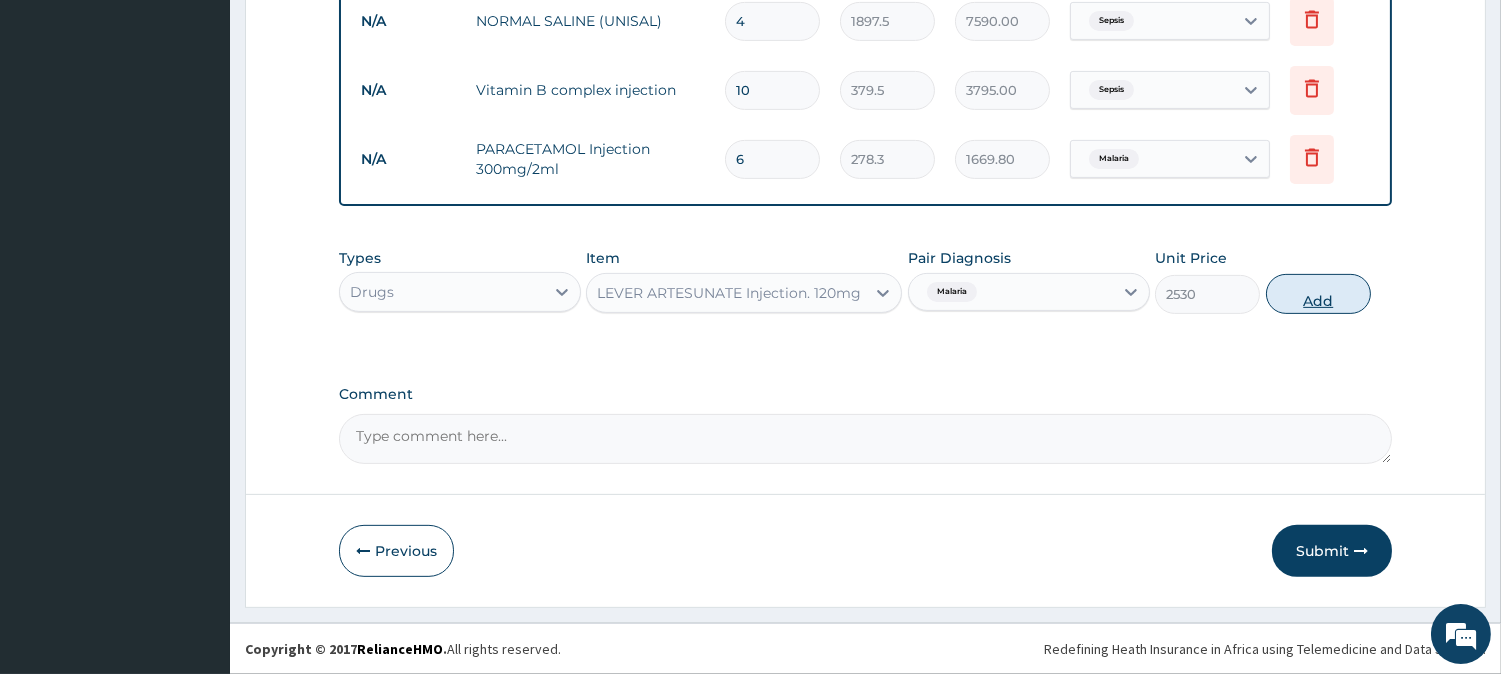 click on "Add" at bounding box center (1318, 294) 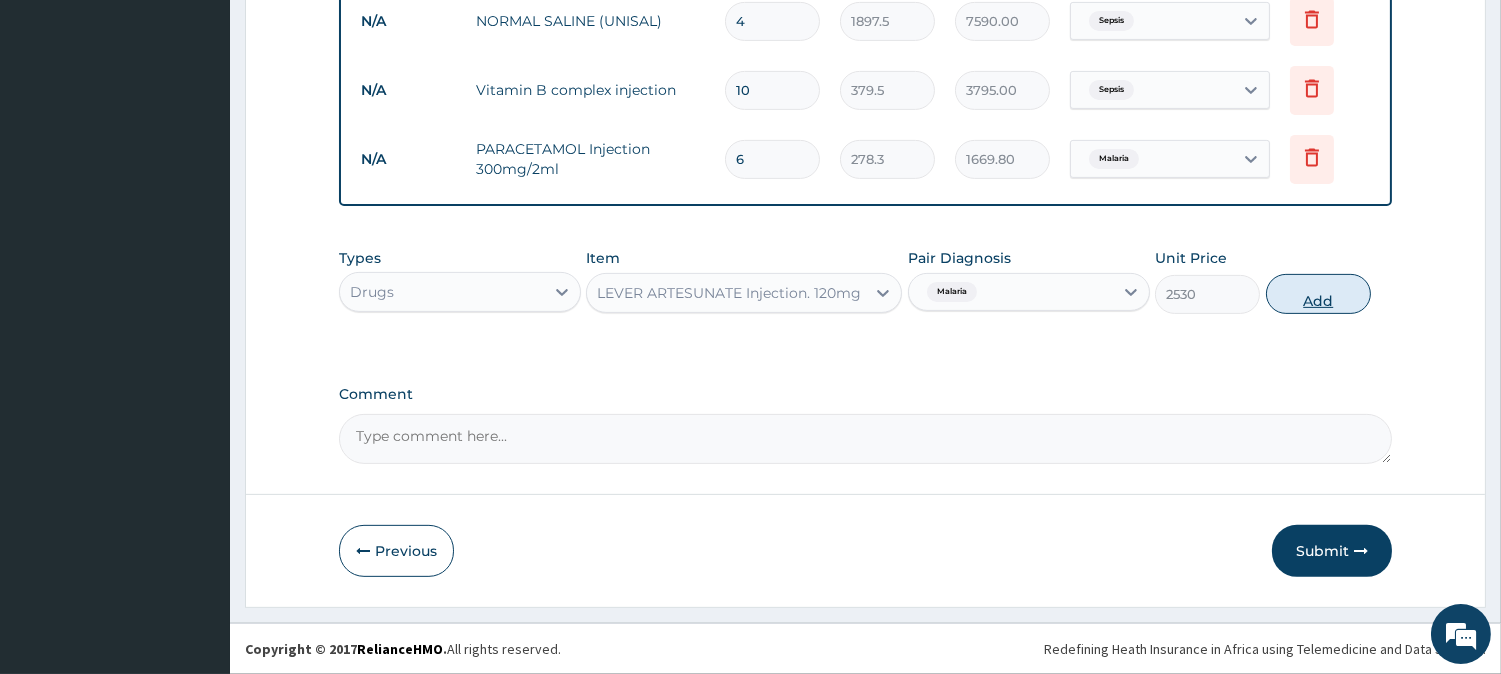type on "0" 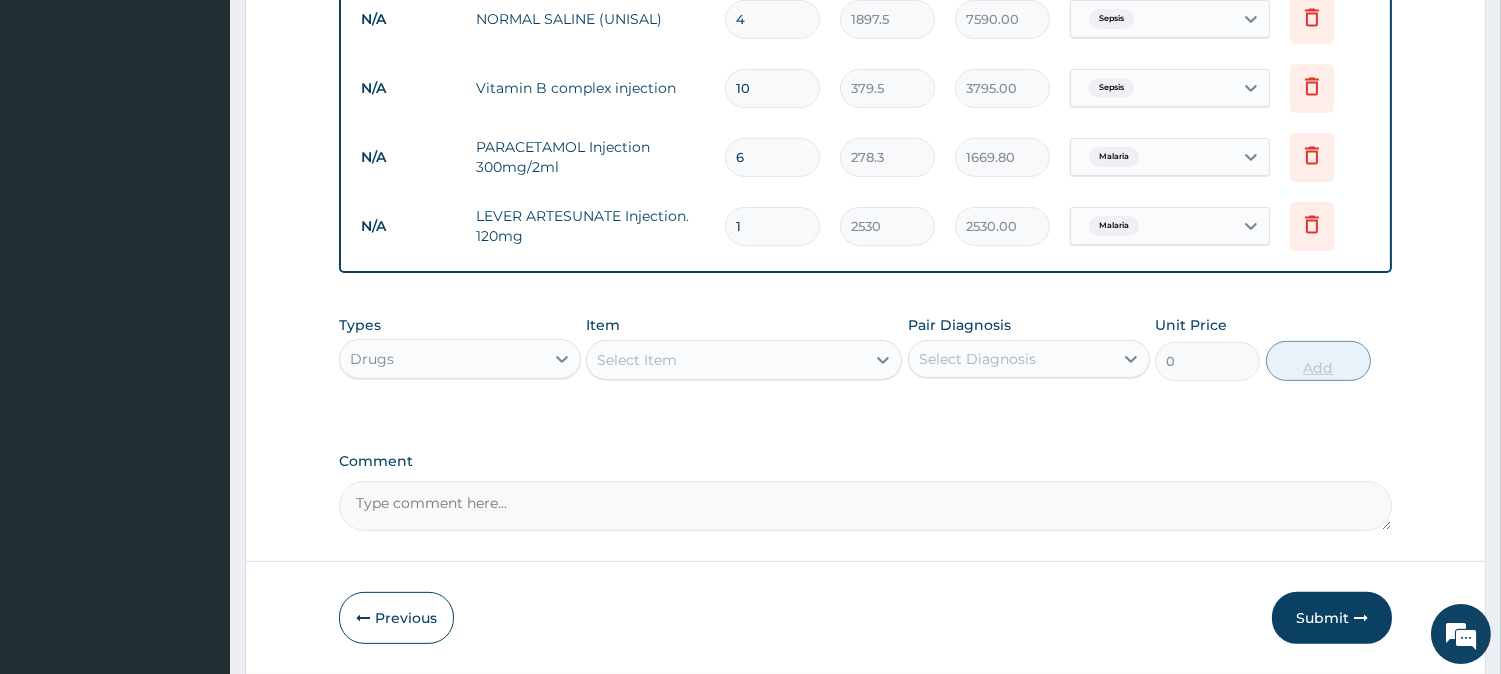 type 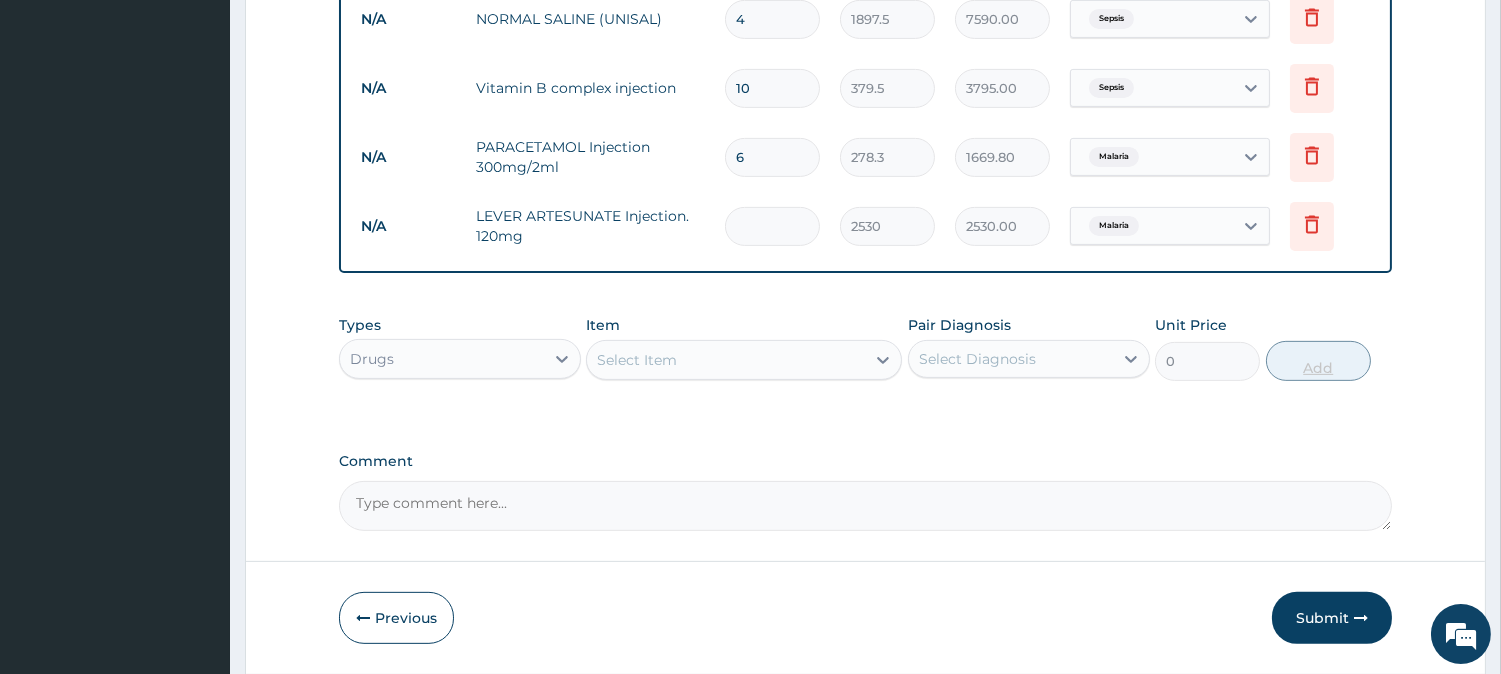 type on "0.00" 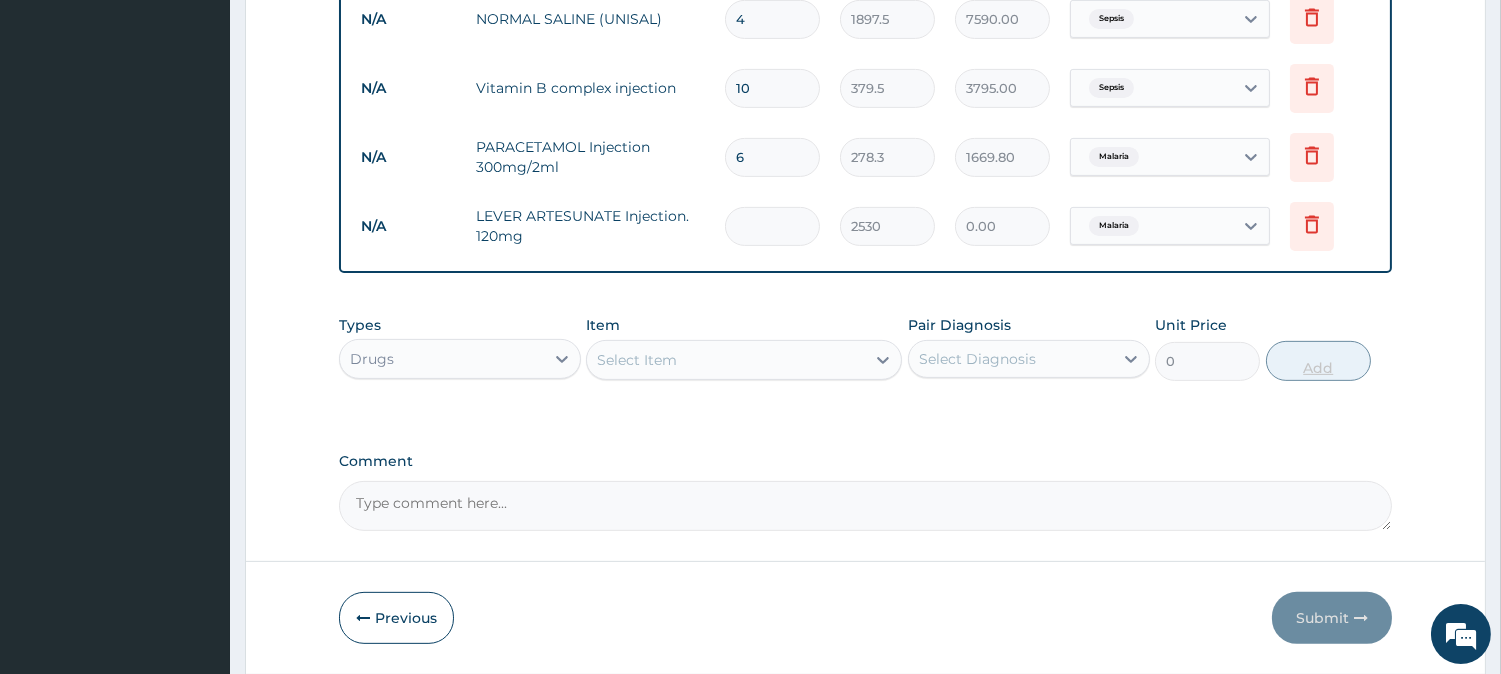 type on "4" 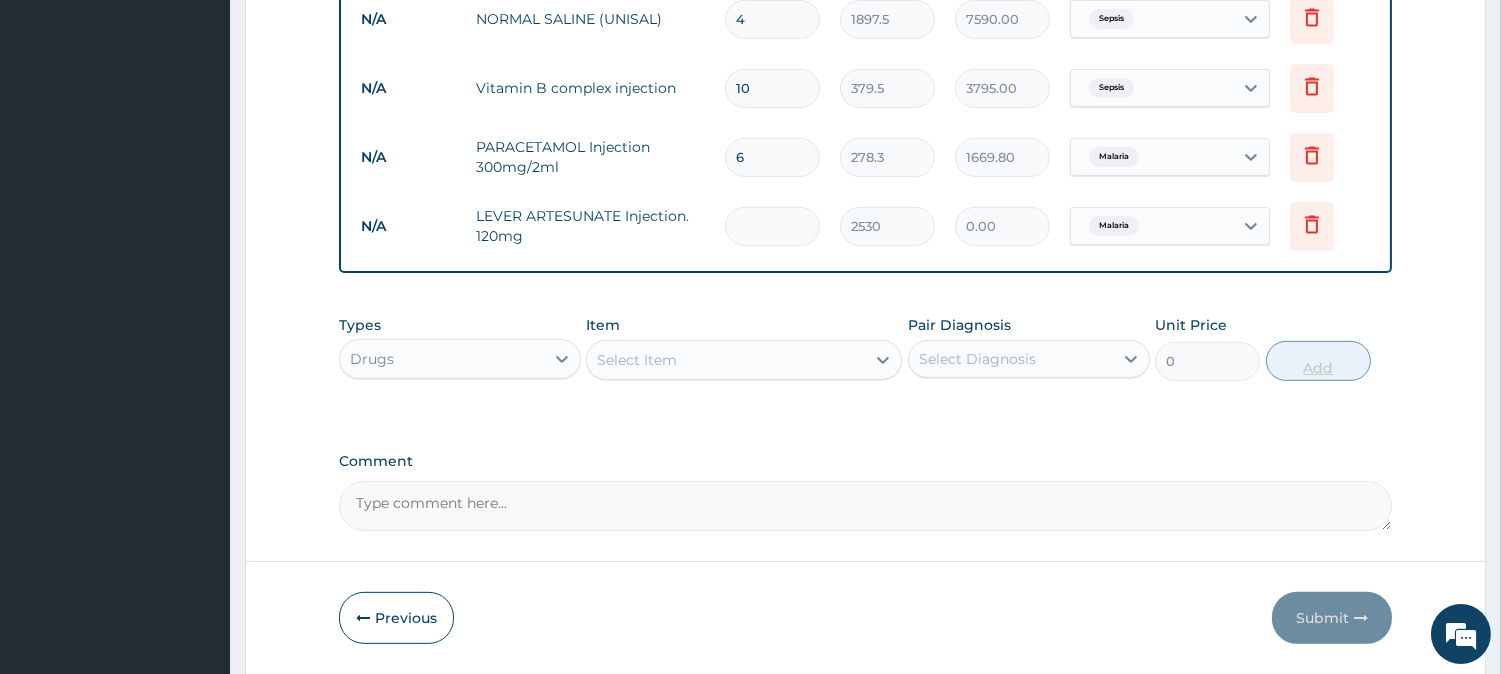 type on "10120.00" 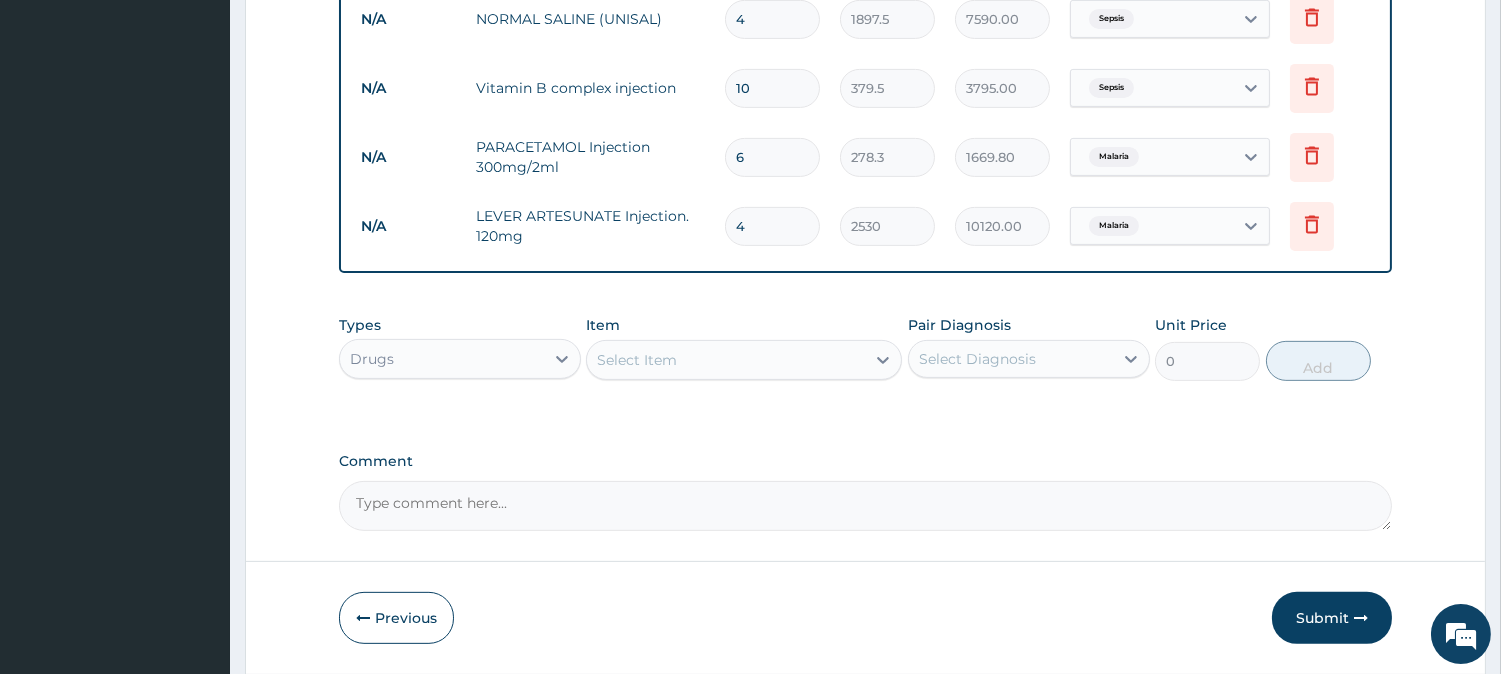 type on "4" 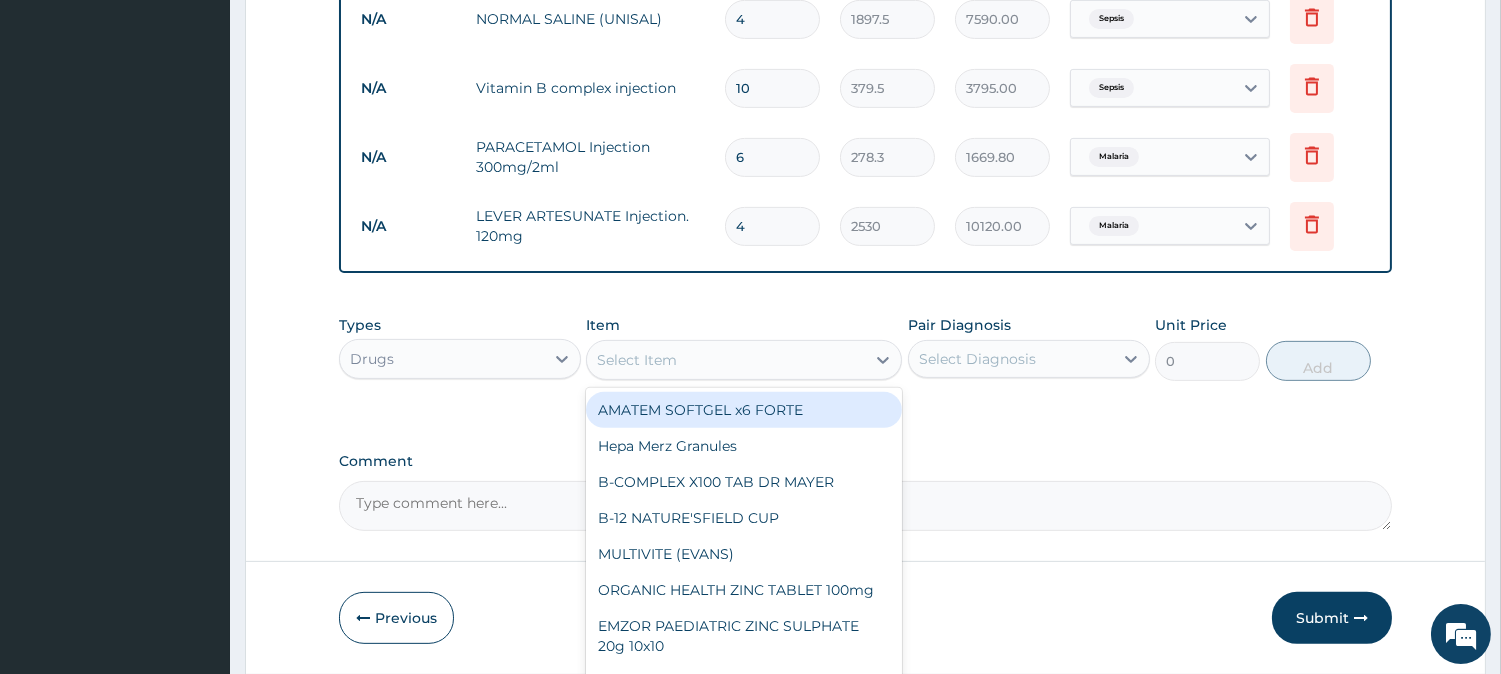 click on "Select Item" at bounding box center (726, 360) 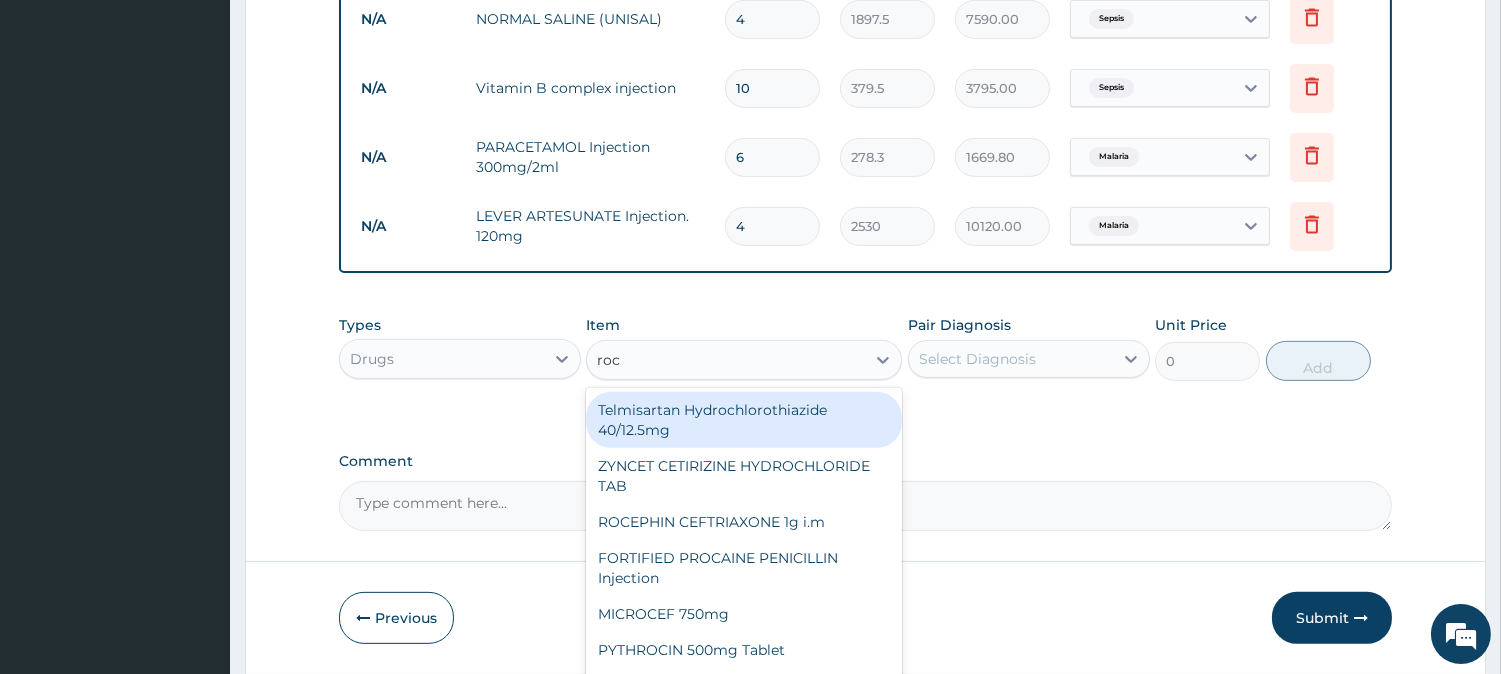 type on "roce" 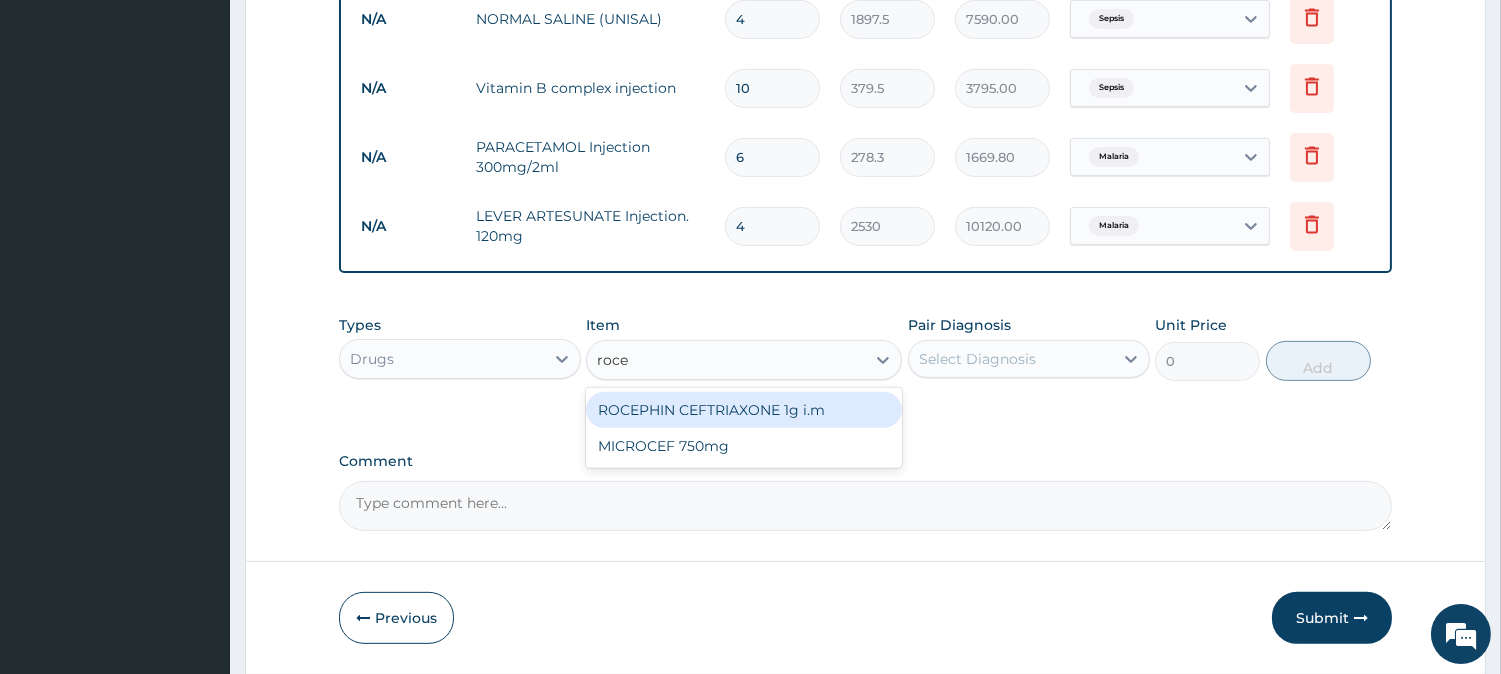 click on "ROCEPHIN CEFTRIAXONE 1g i.m" at bounding box center (744, 410) 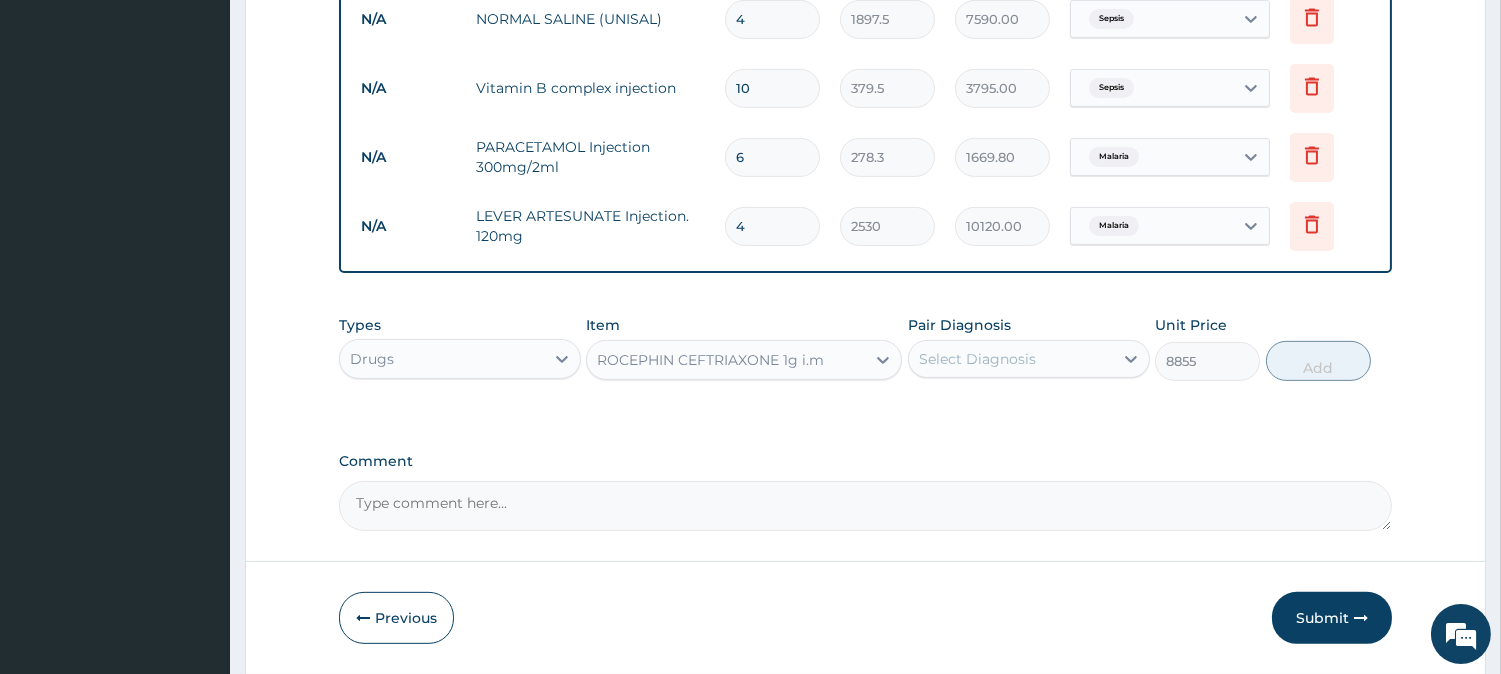 click on "Select Diagnosis" at bounding box center (1011, 359) 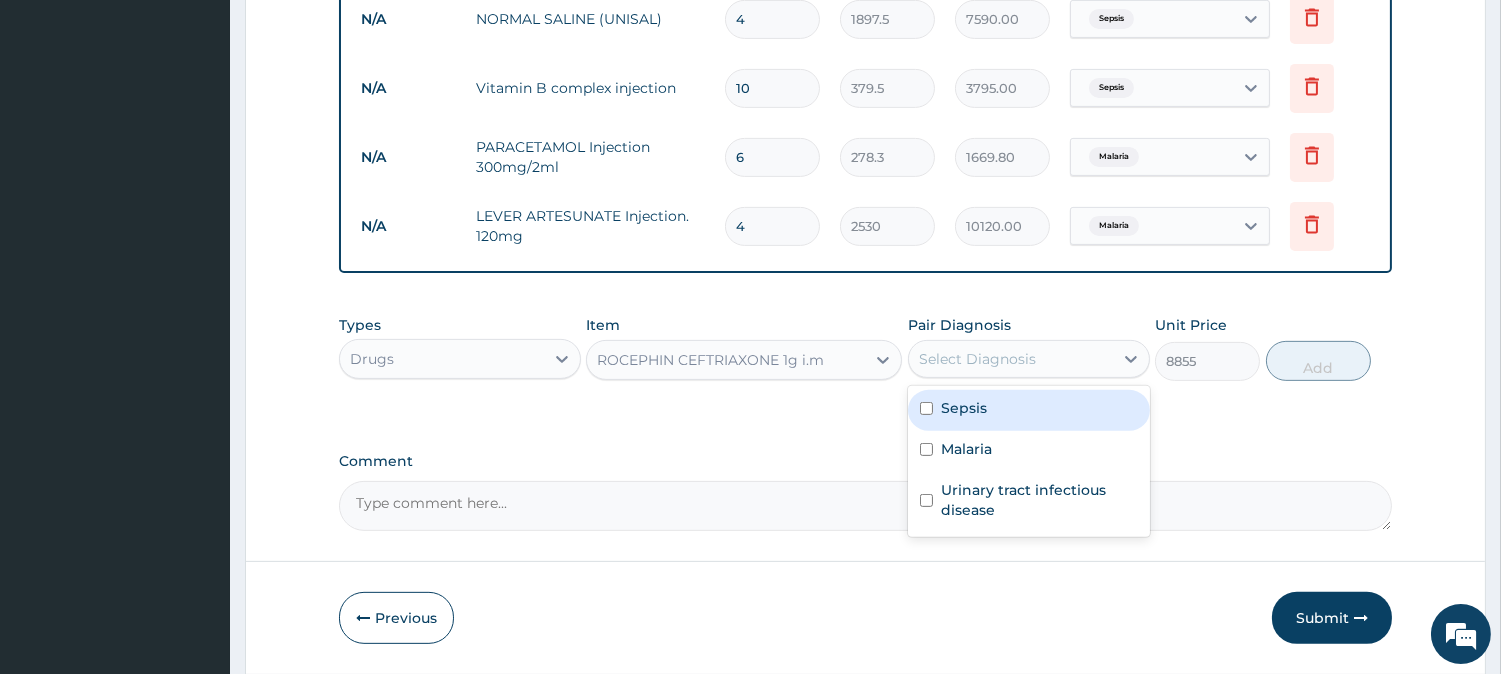 click on "Sepsis" at bounding box center [964, 408] 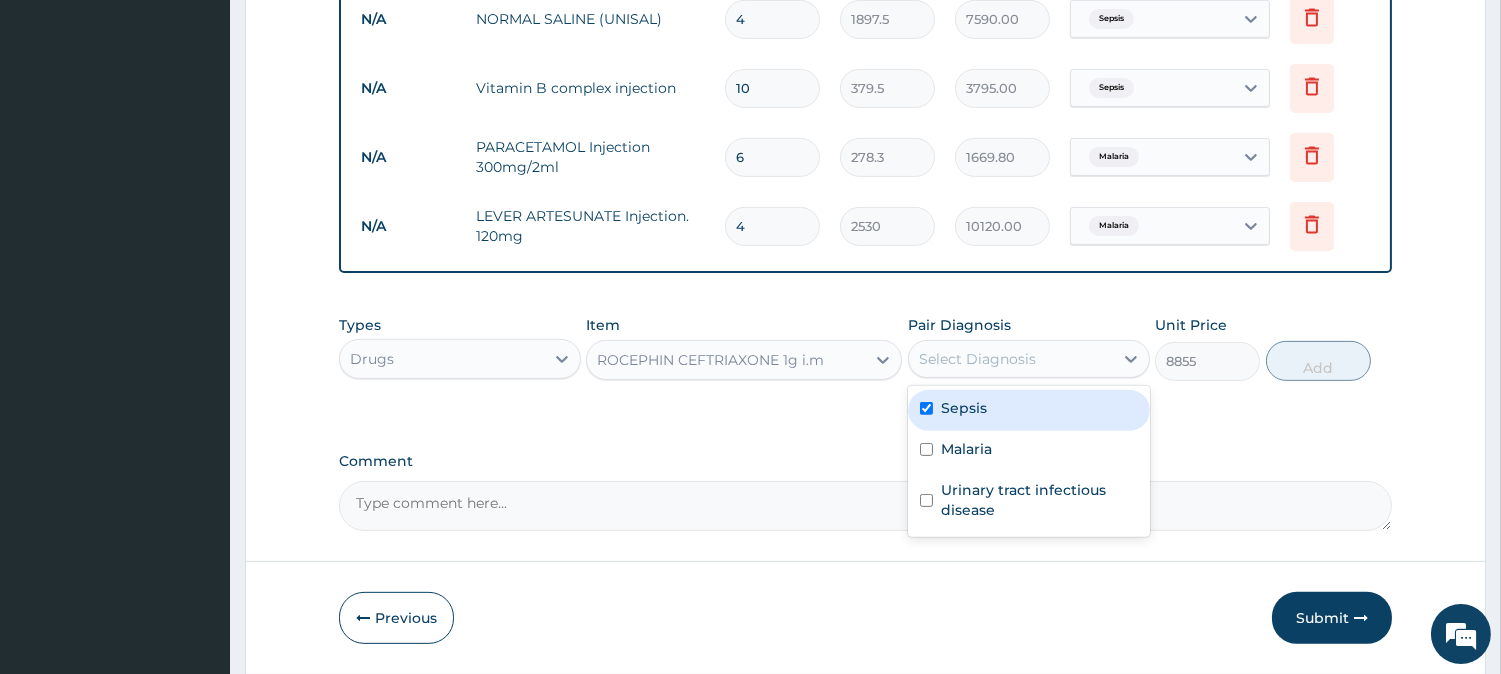 checkbox on "true" 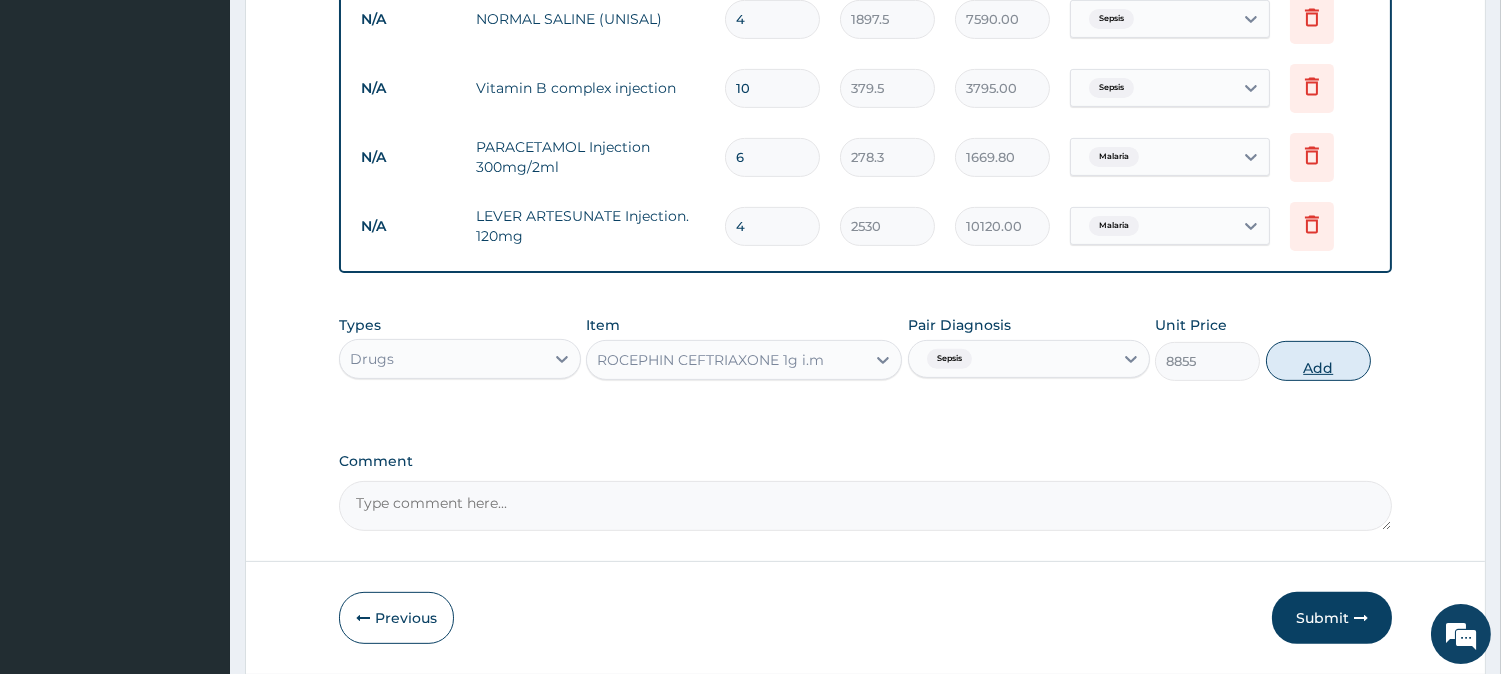 click on "Add" at bounding box center (1318, 361) 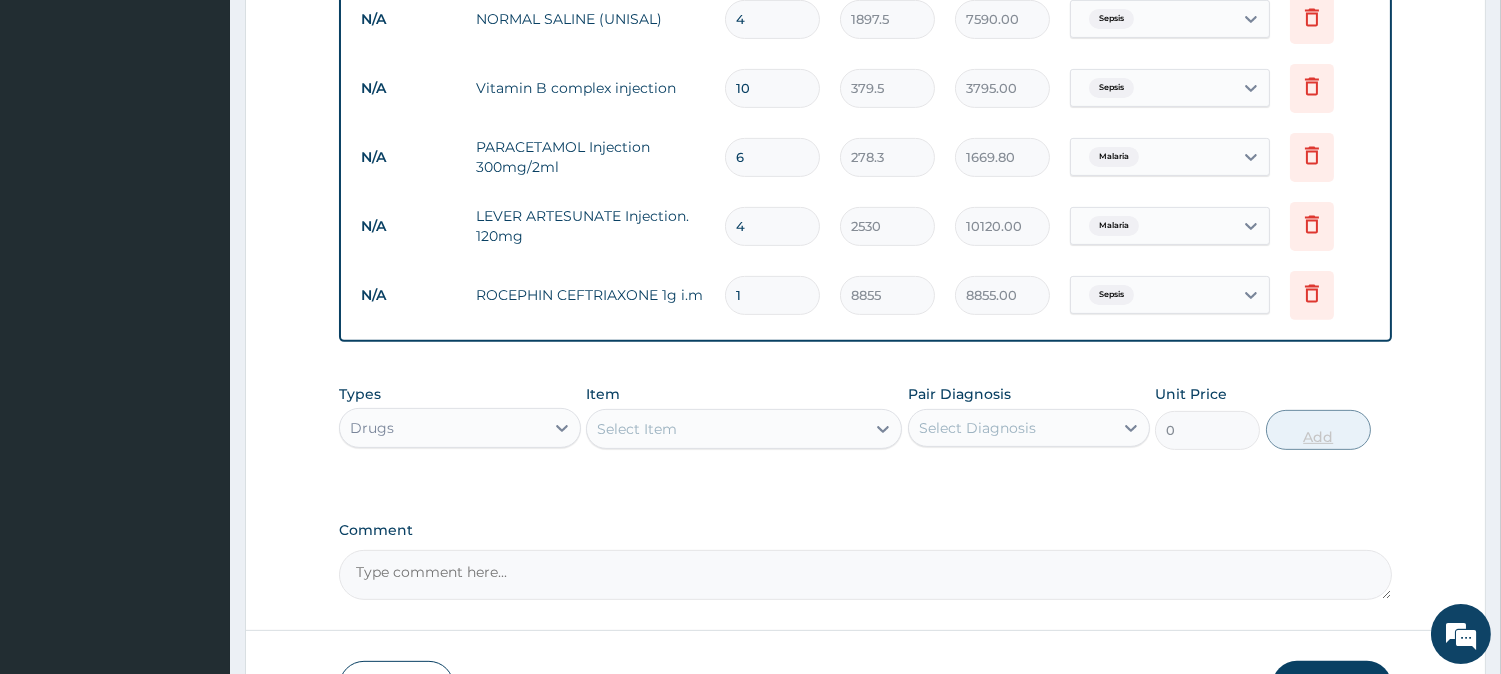 type 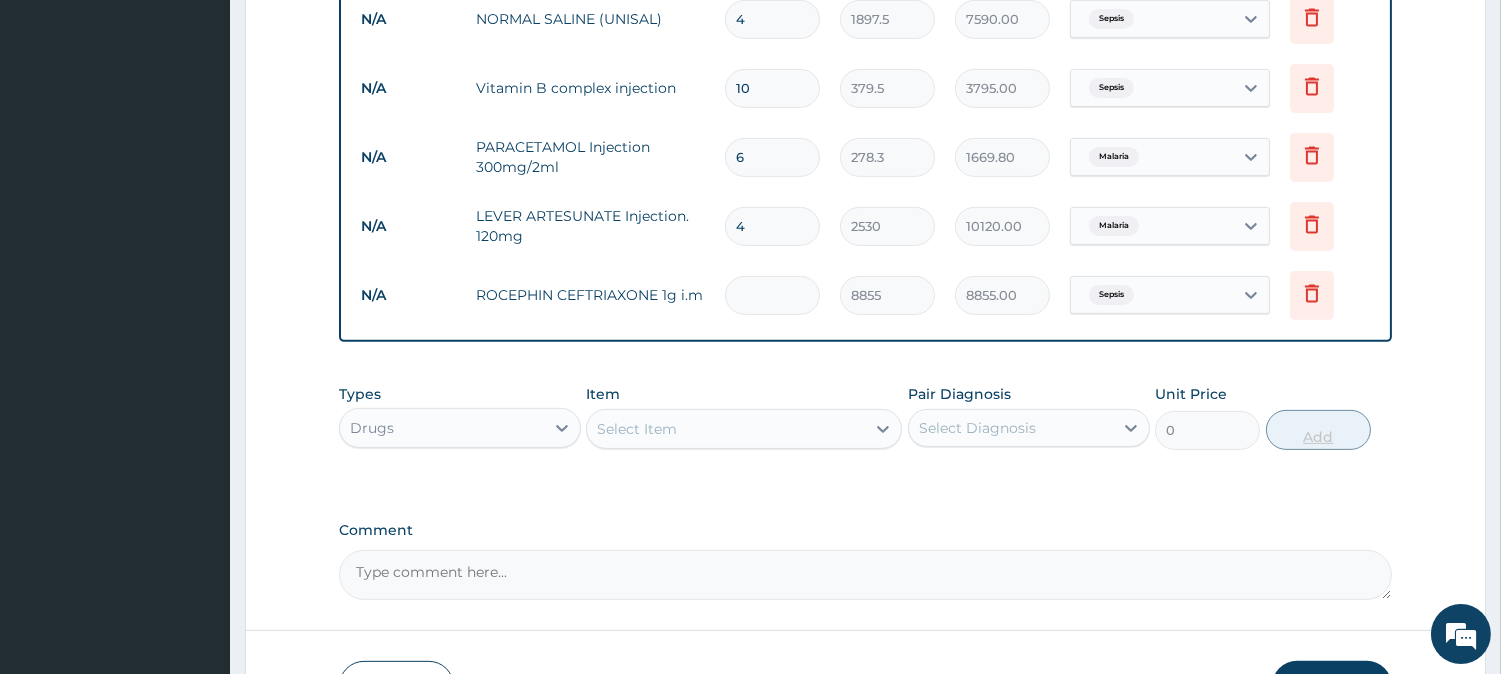 type on "0.00" 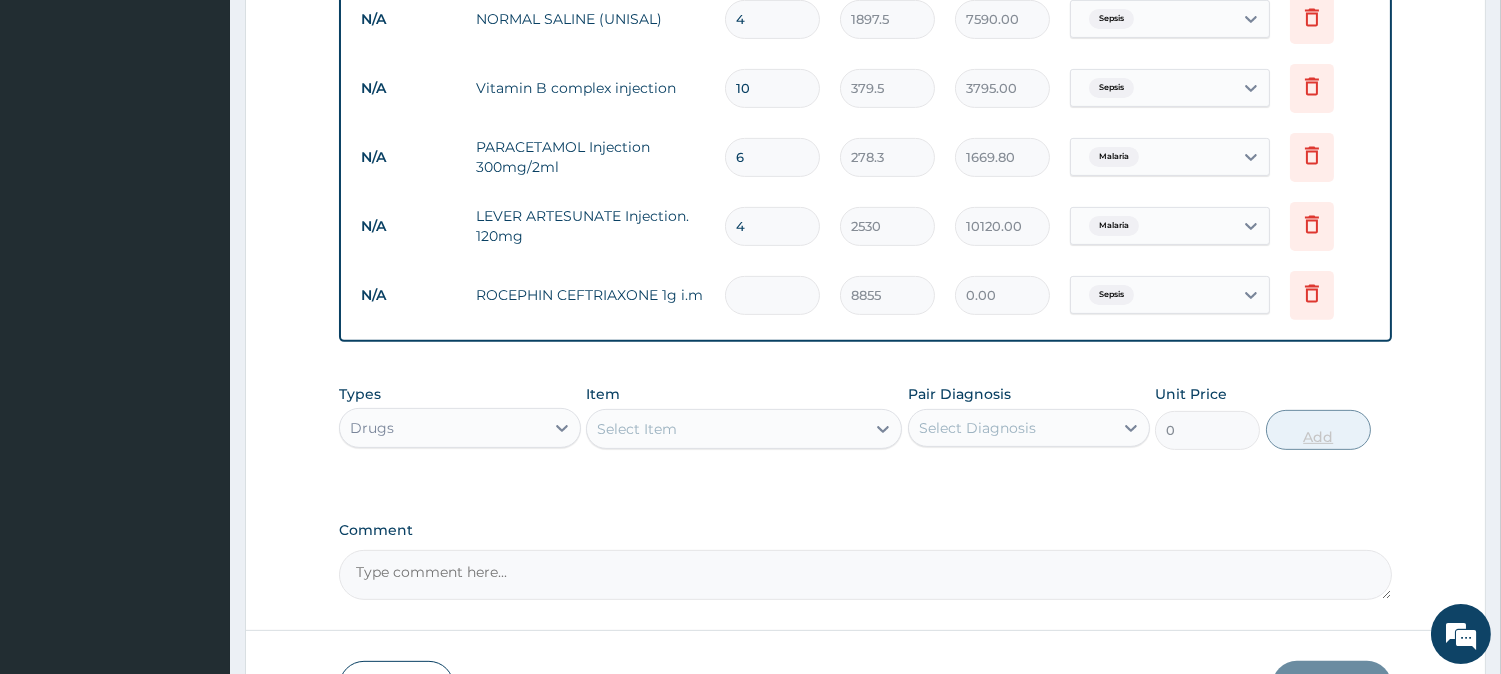 type on "3" 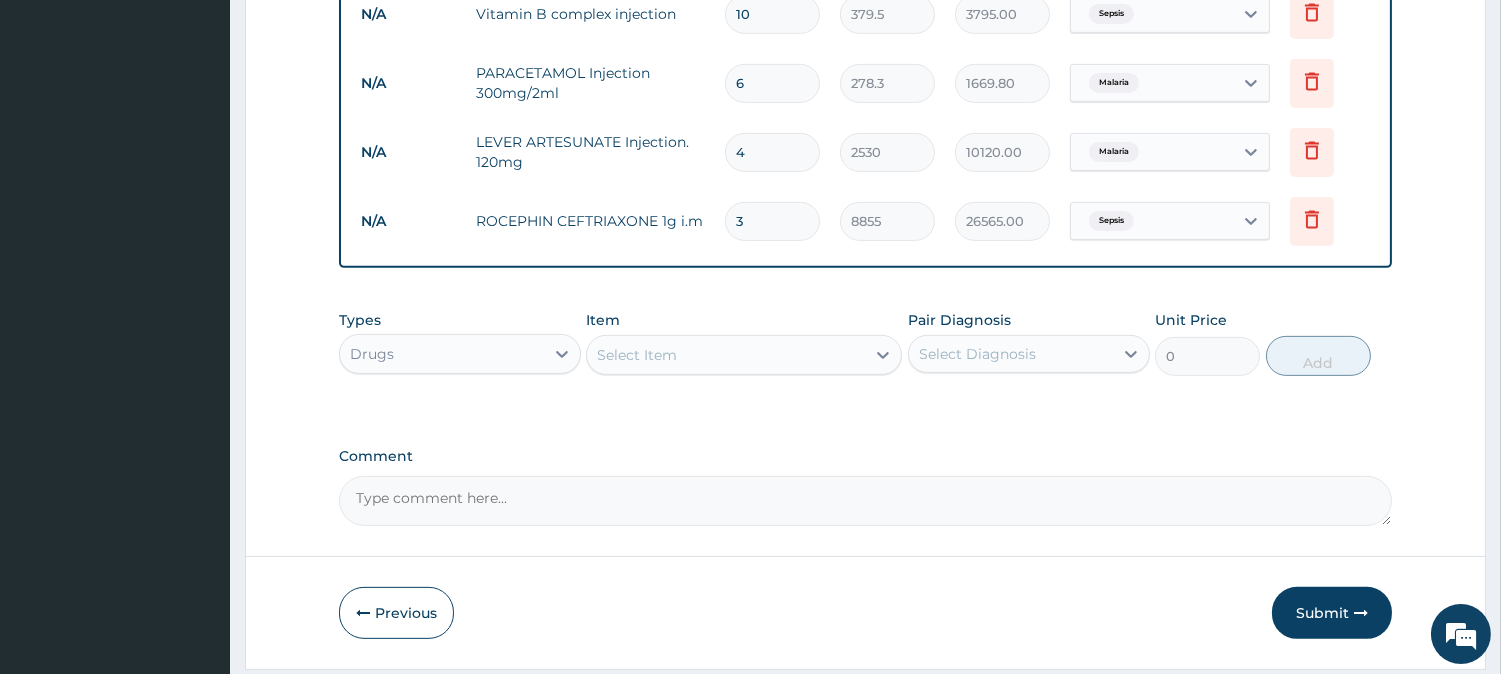 scroll, scrollTop: 1487, scrollLeft: 0, axis: vertical 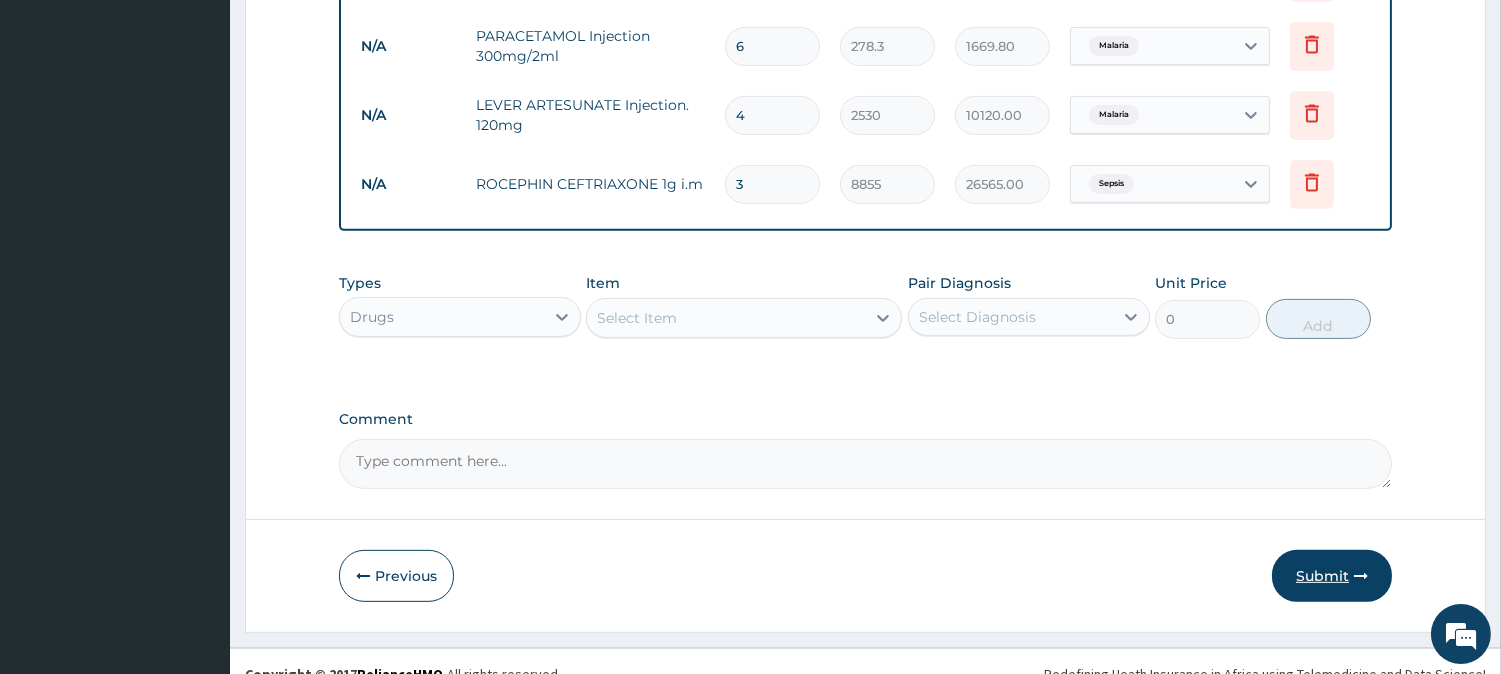 type on "3" 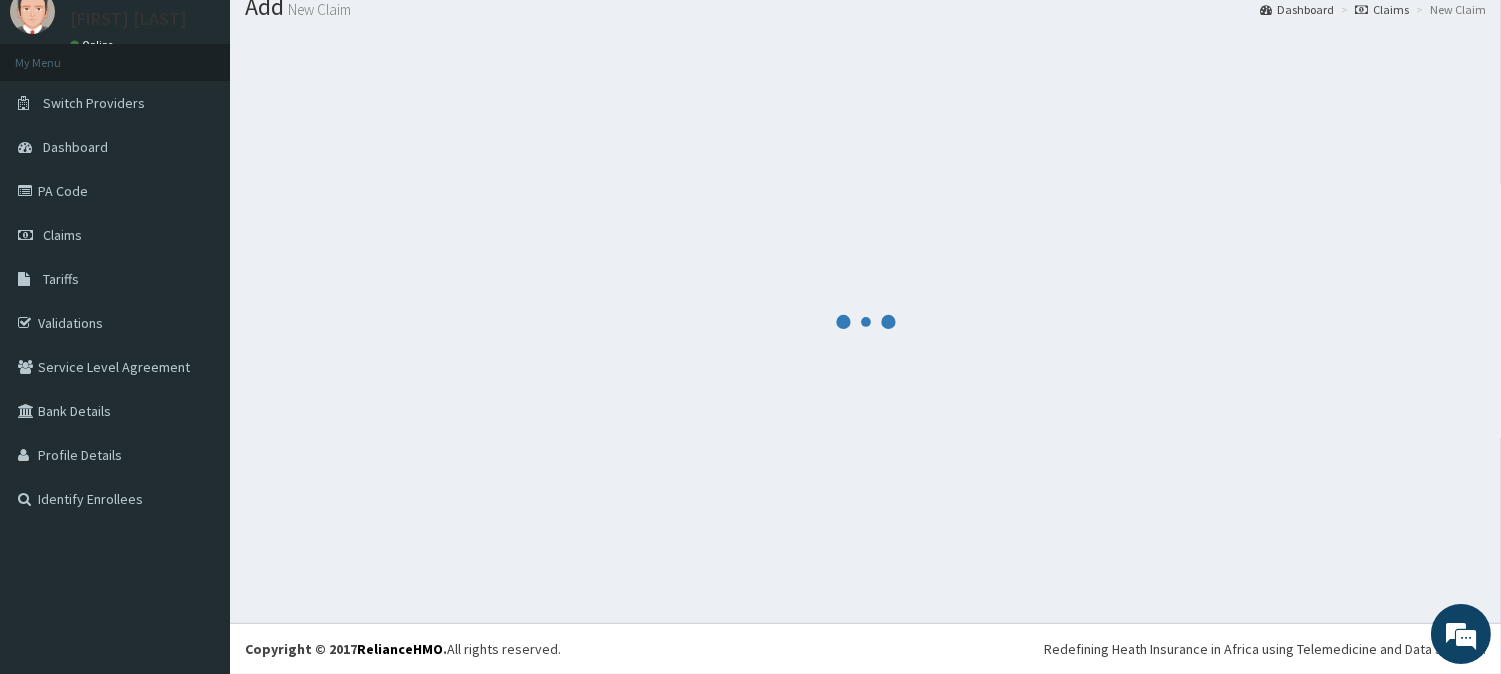scroll, scrollTop: 1487, scrollLeft: 0, axis: vertical 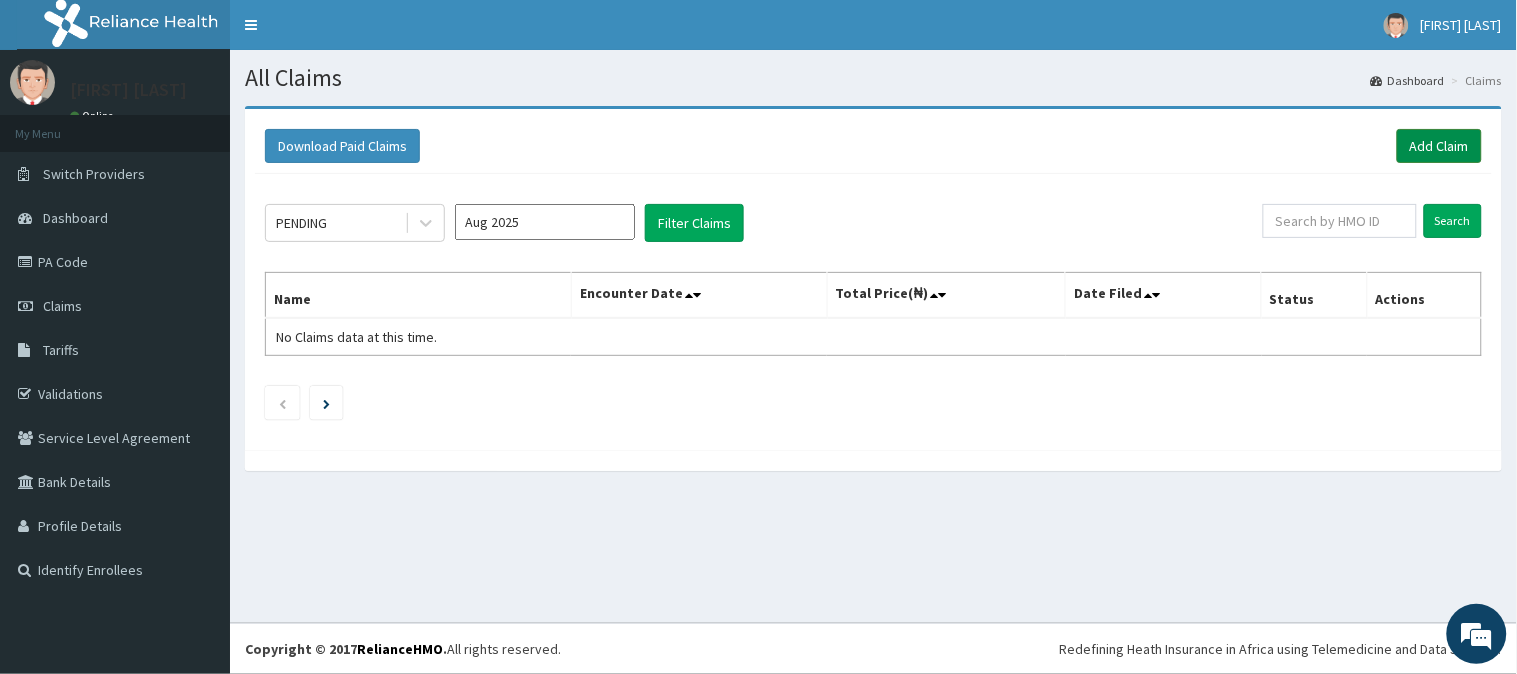 click on "Add Claim" at bounding box center (1439, 146) 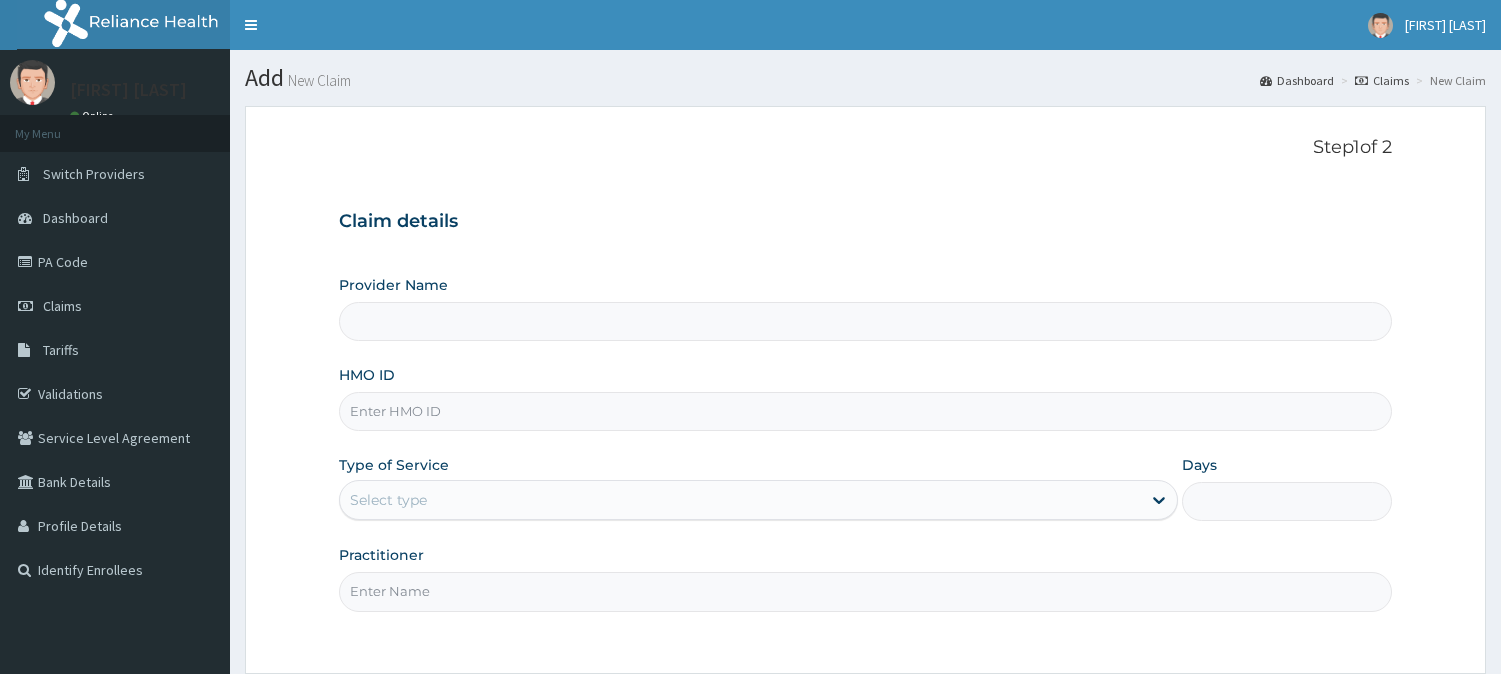 scroll, scrollTop: 0, scrollLeft: 0, axis: both 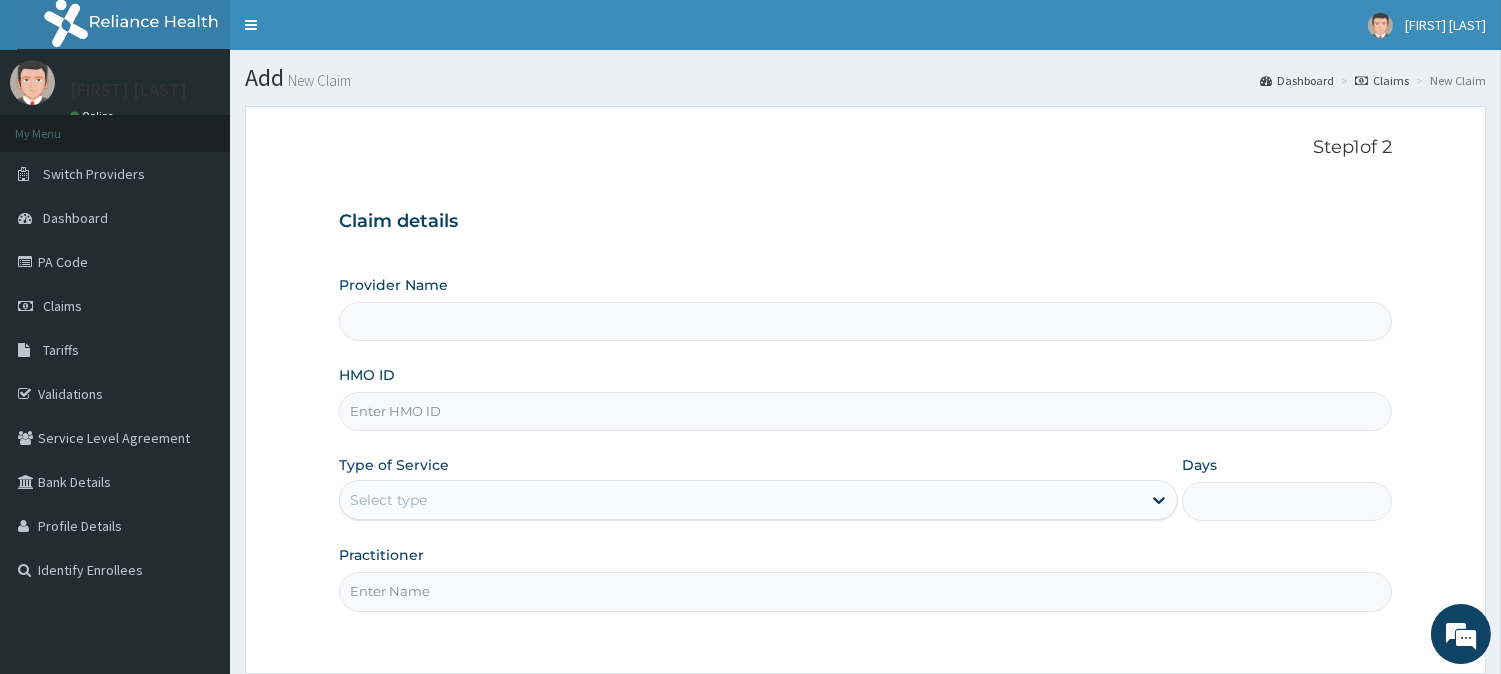 click on "HMO ID" at bounding box center (865, 398) 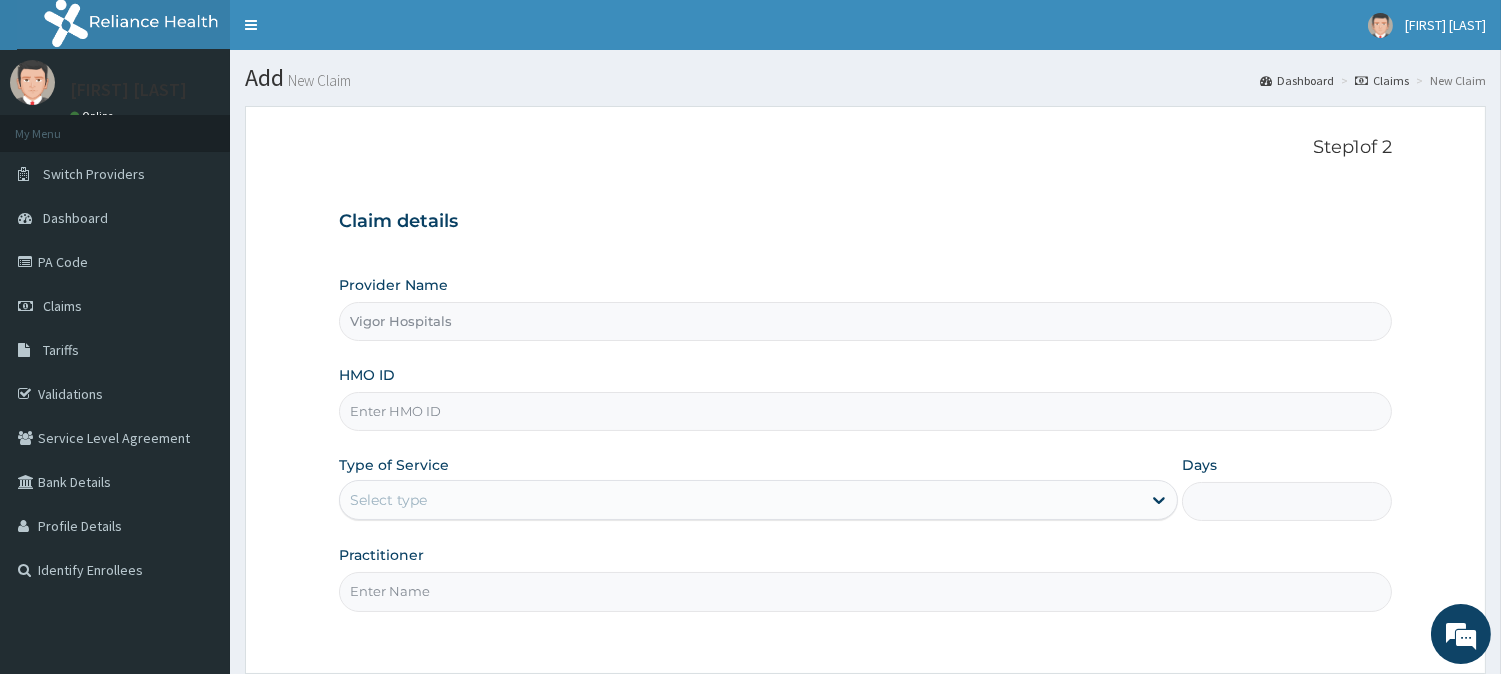 click on "HMO ID" at bounding box center (865, 411) 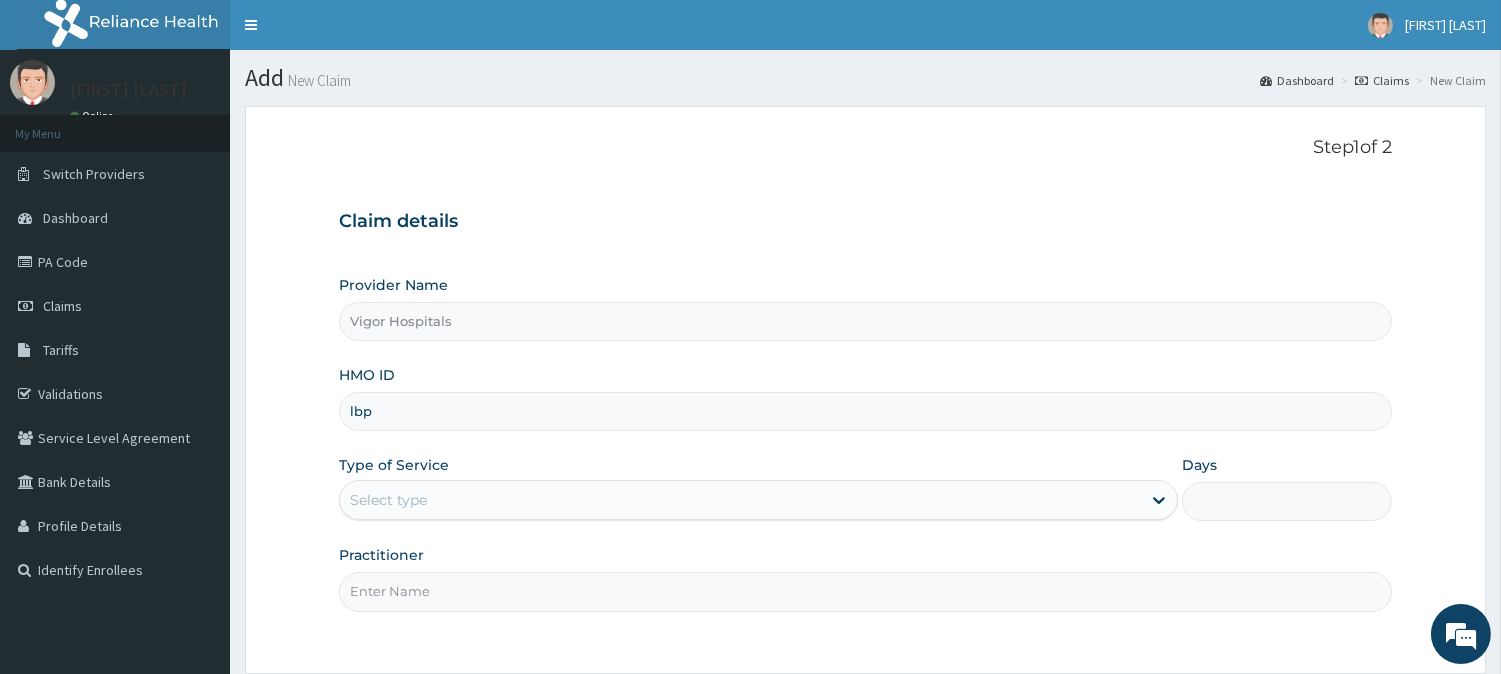 scroll, scrollTop: 0, scrollLeft: 0, axis: both 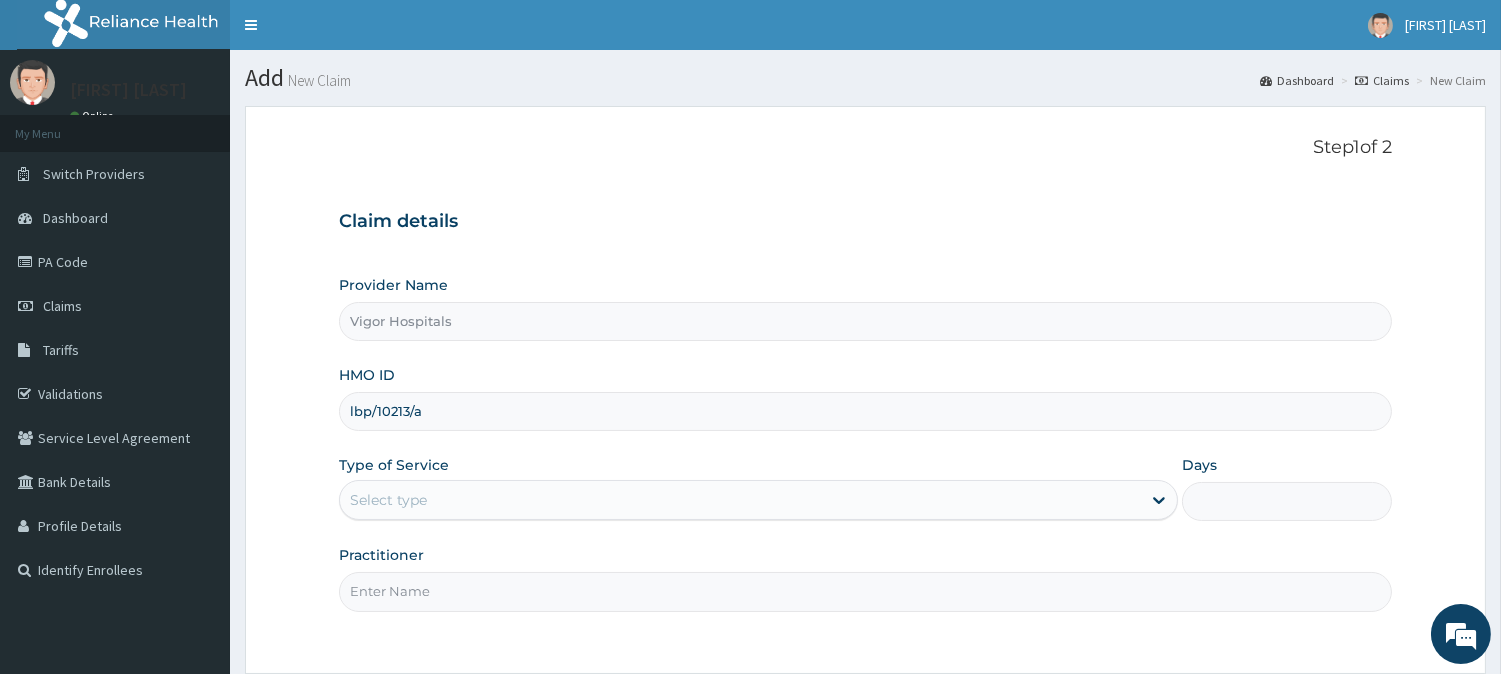 click on "lbp/10213/a" at bounding box center (865, 411) 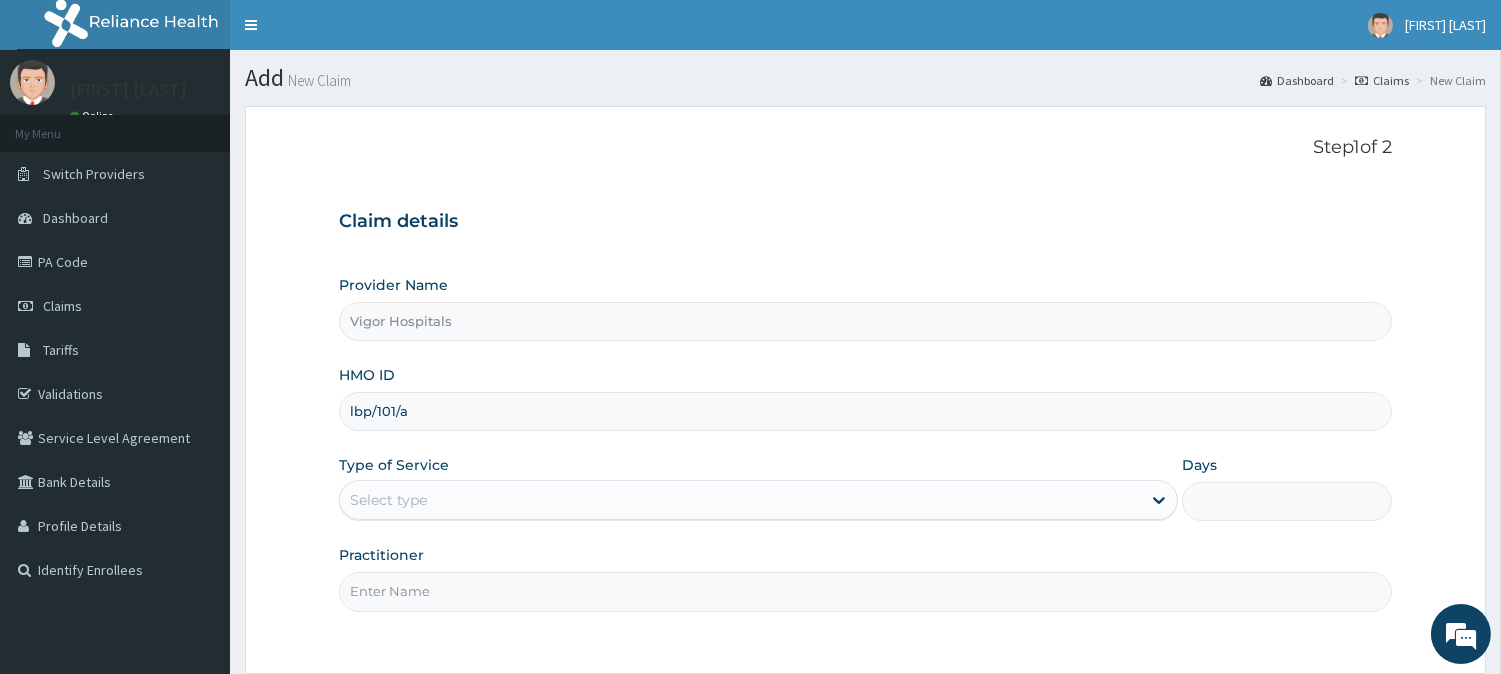 click on "lbp/101/a" at bounding box center [865, 411] 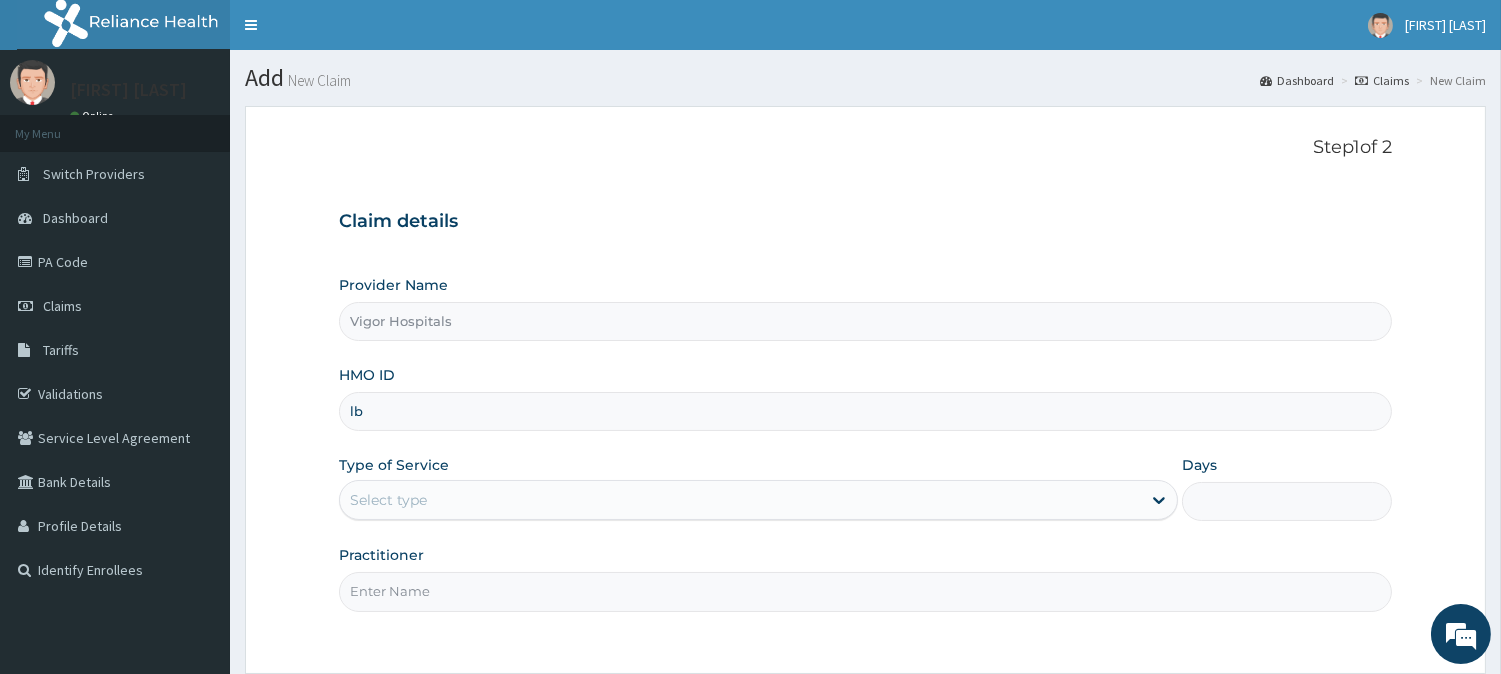 type on "l" 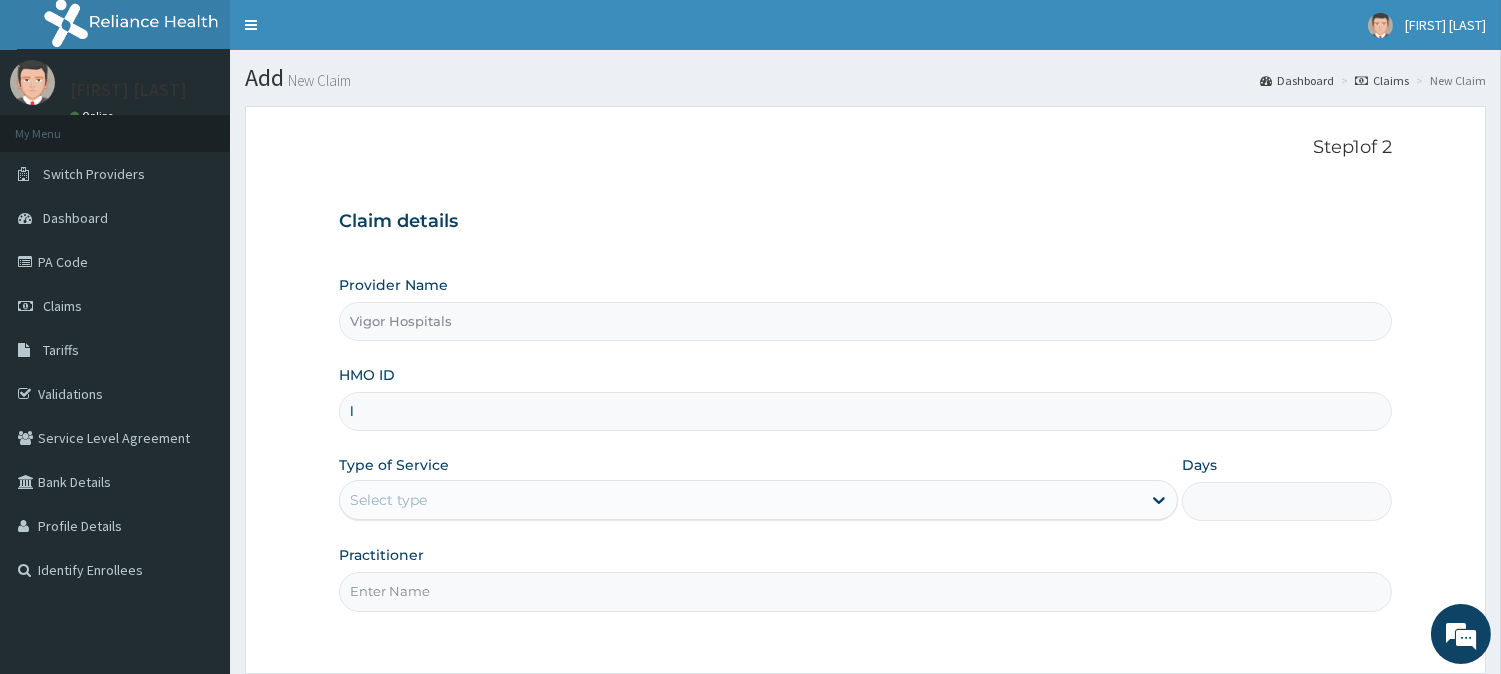 type 